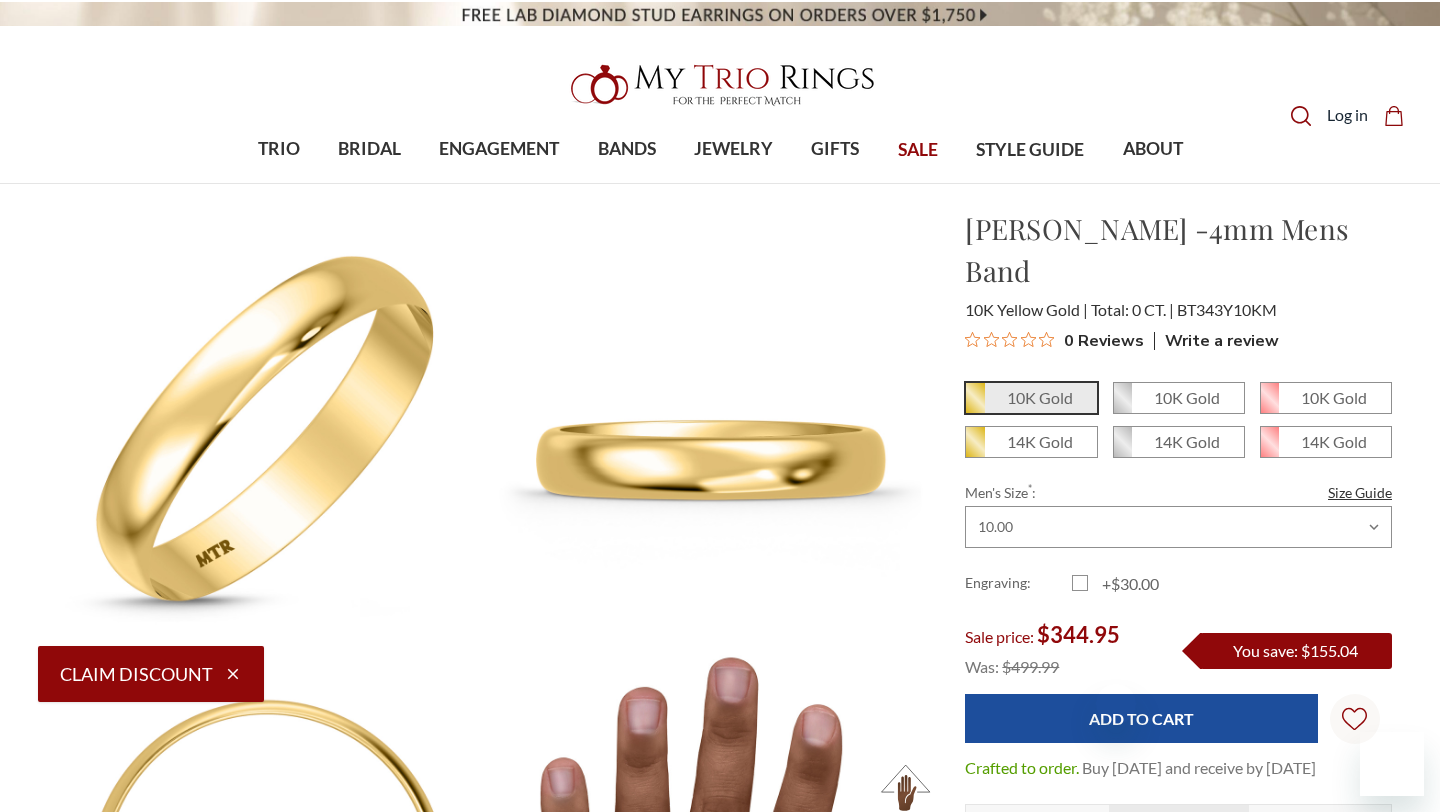 select on "15828656" 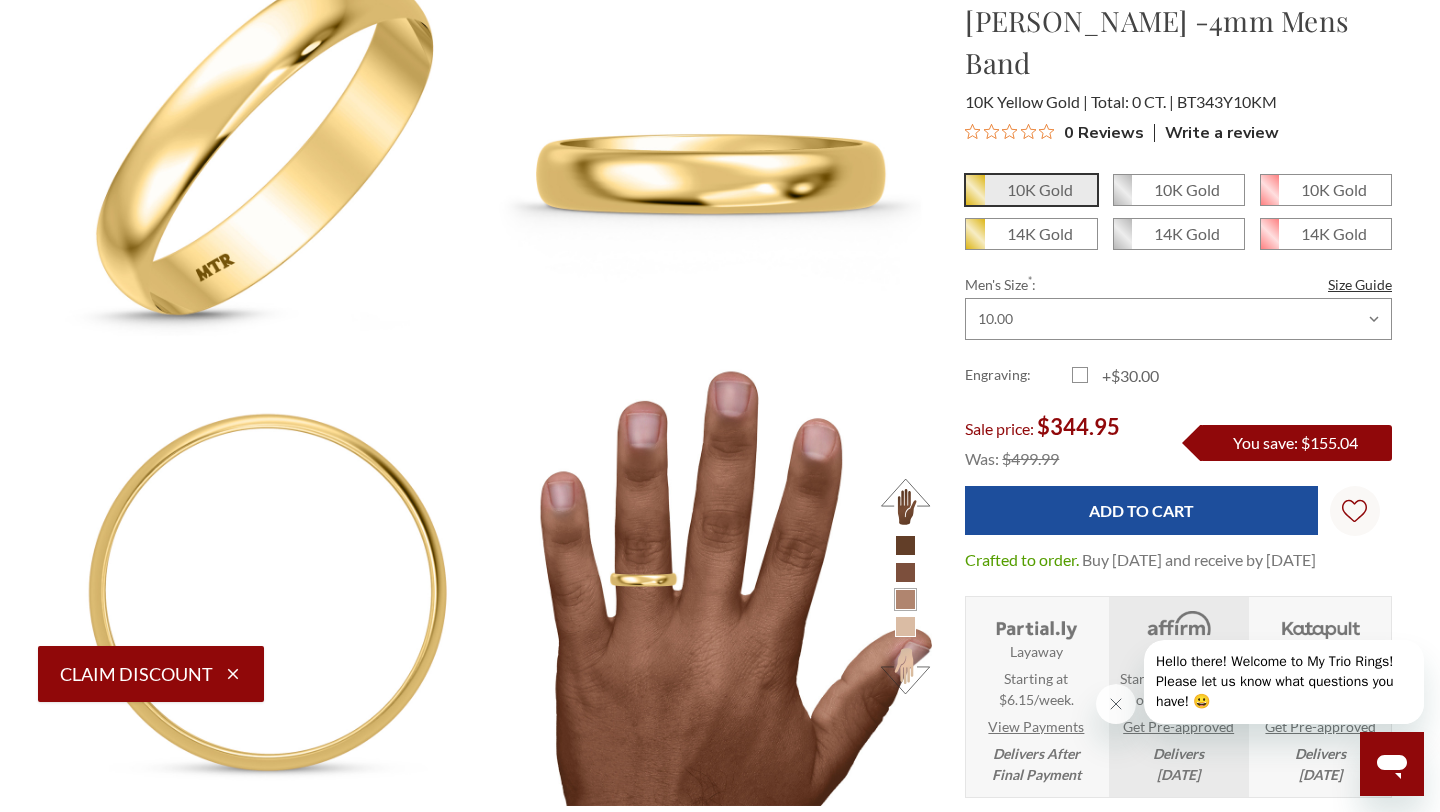 scroll, scrollTop: 0, scrollLeft: 0, axis: both 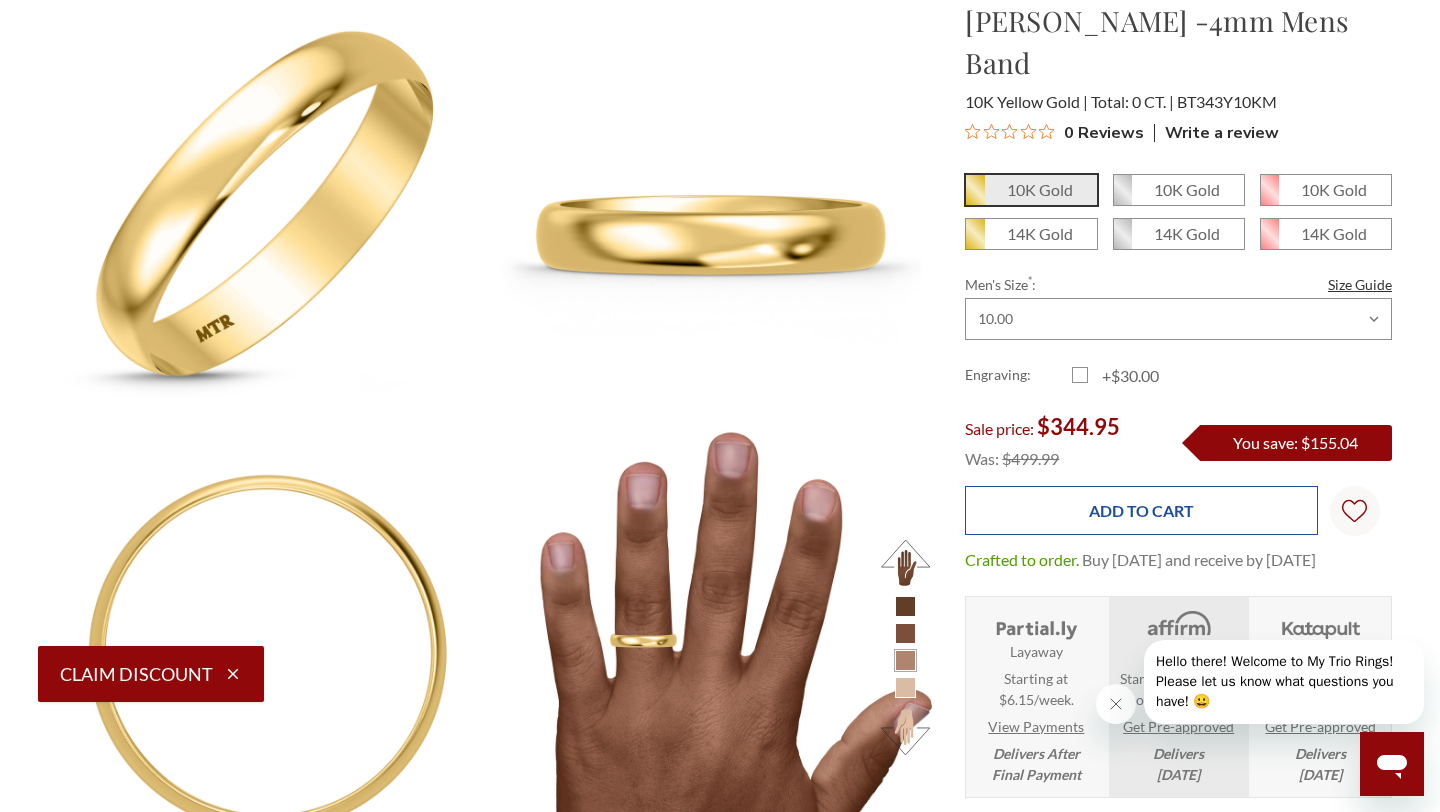 click on "Add to Cart" at bounding box center [1141, 510] 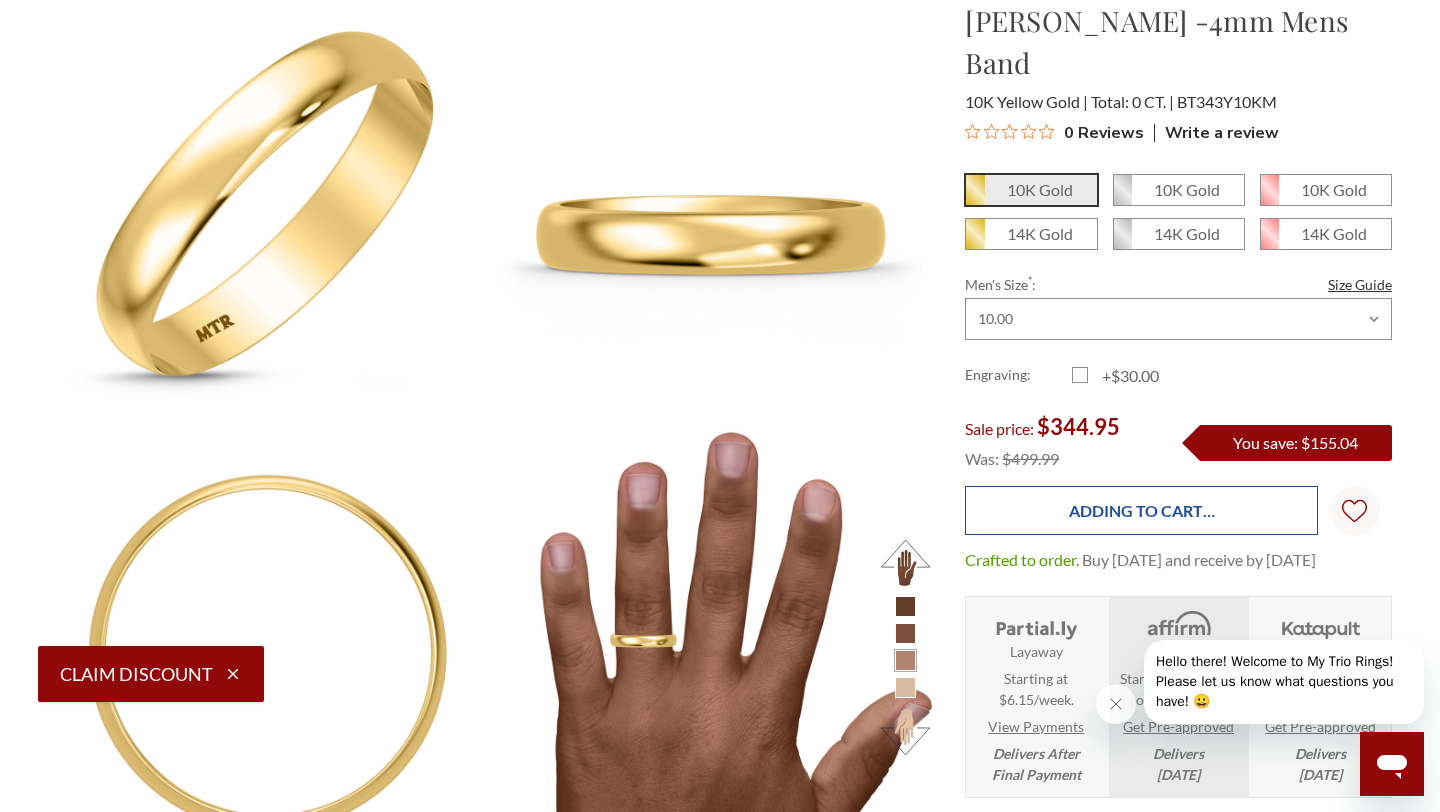 type on "Add to Cart" 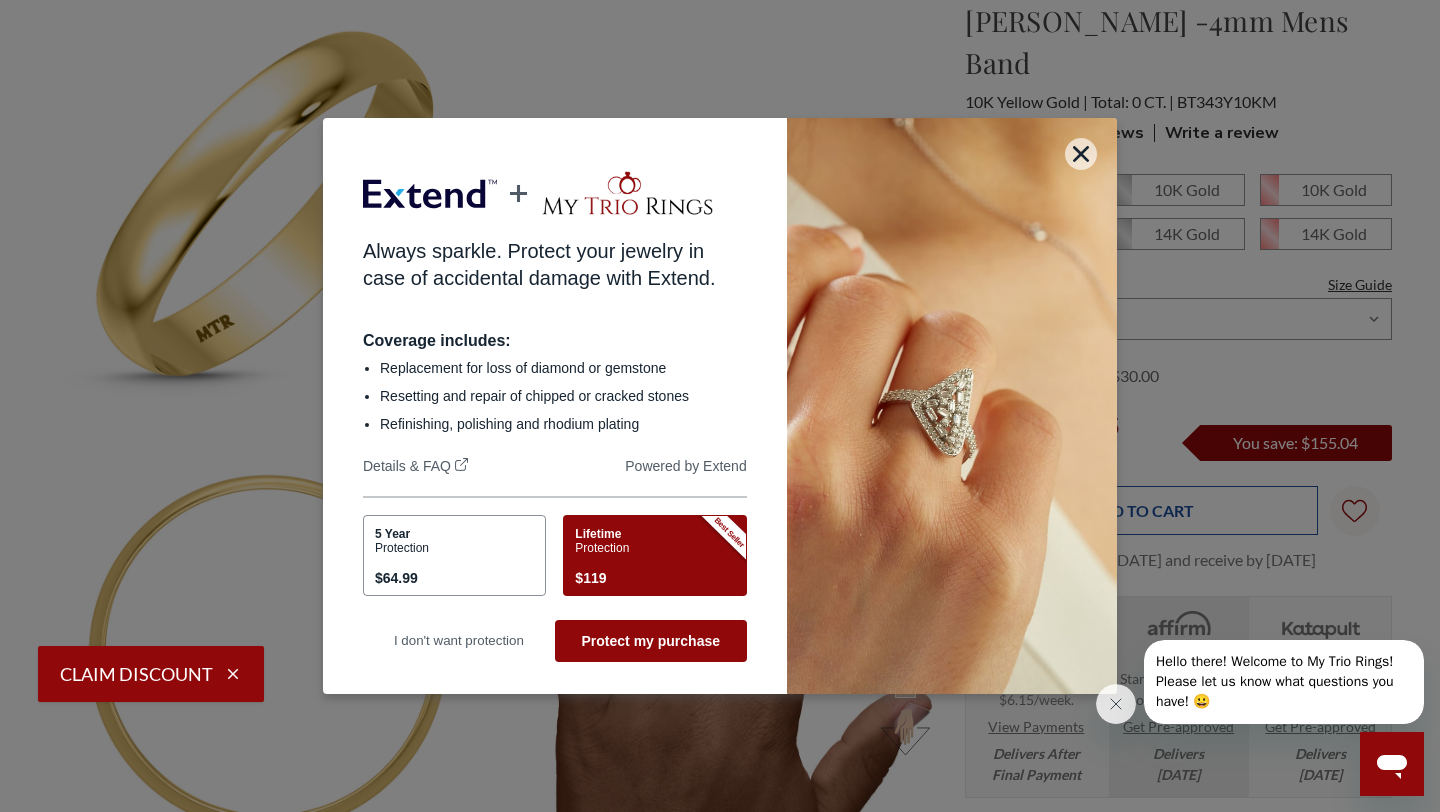 scroll, scrollTop: 0, scrollLeft: 0, axis: both 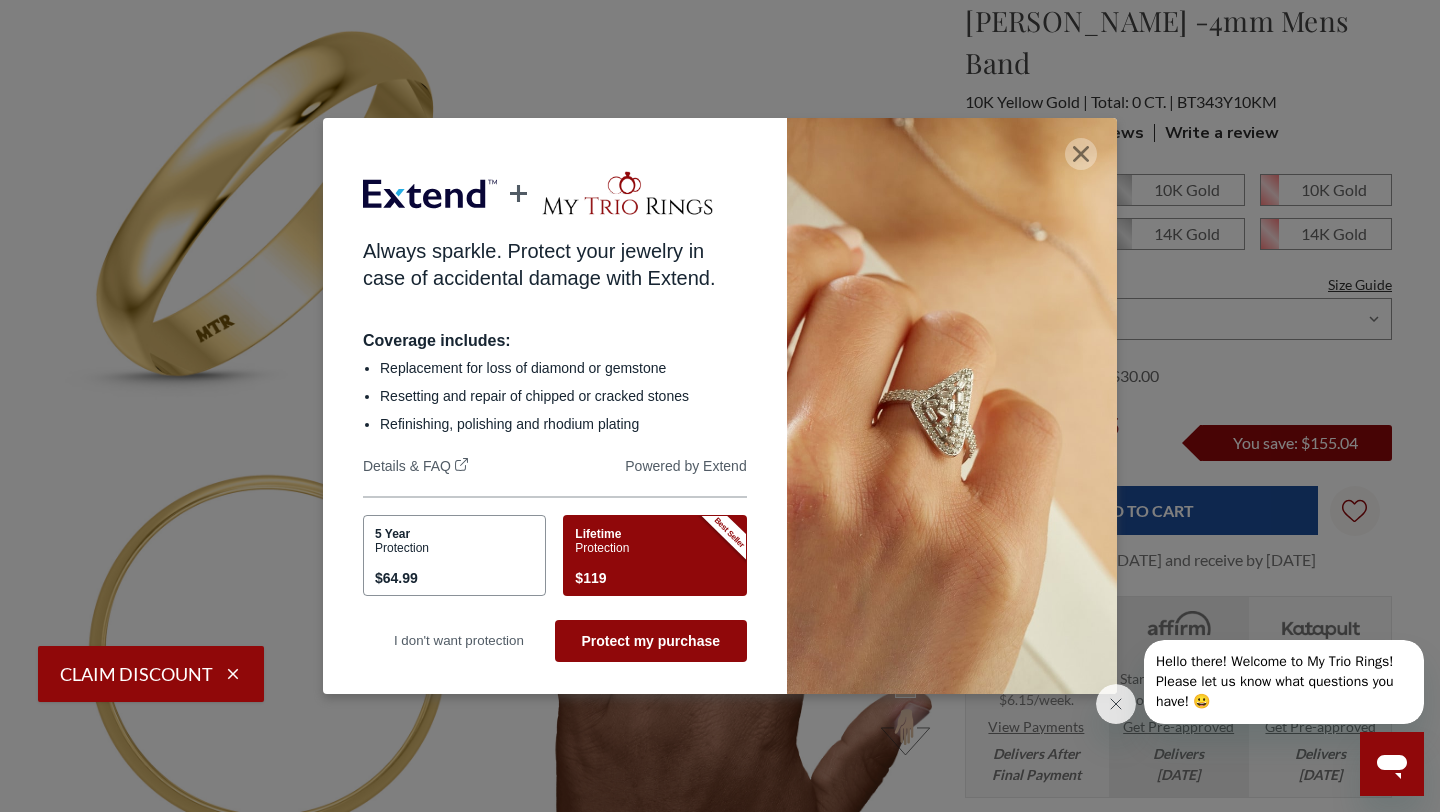 click at bounding box center [1081, 154] 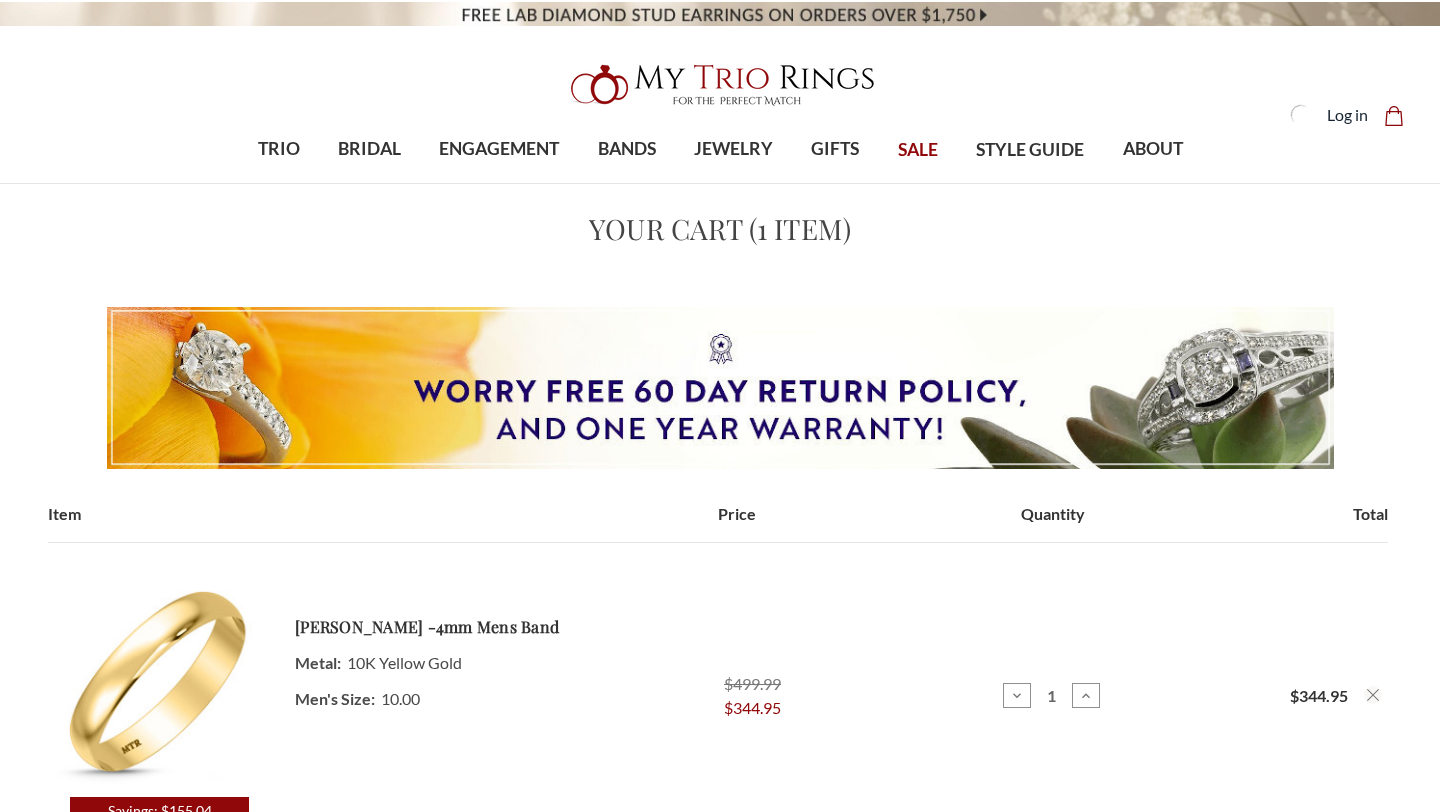 scroll, scrollTop: 0, scrollLeft: 0, axis: both 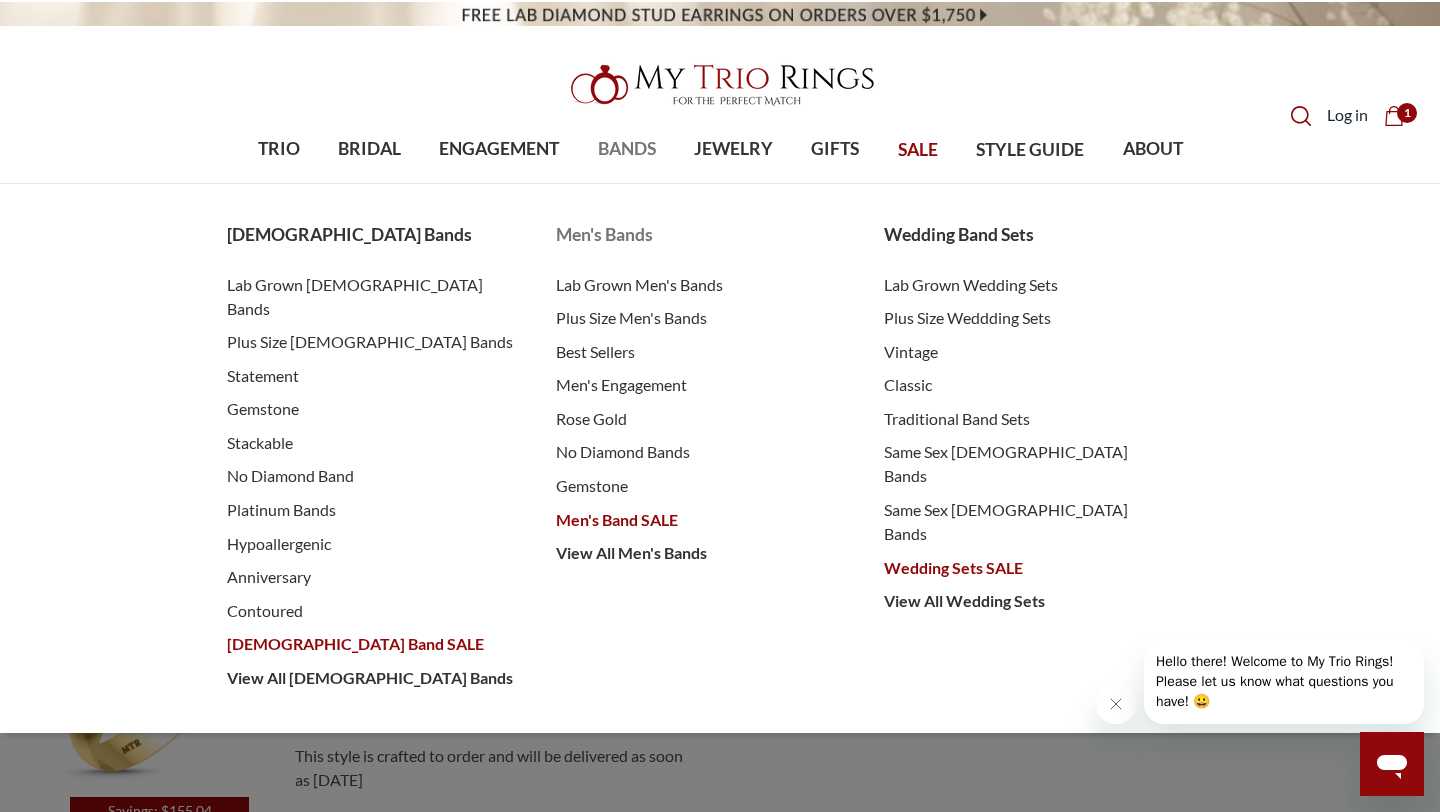click on "Men's Bands" at bounding box center [700, 235] 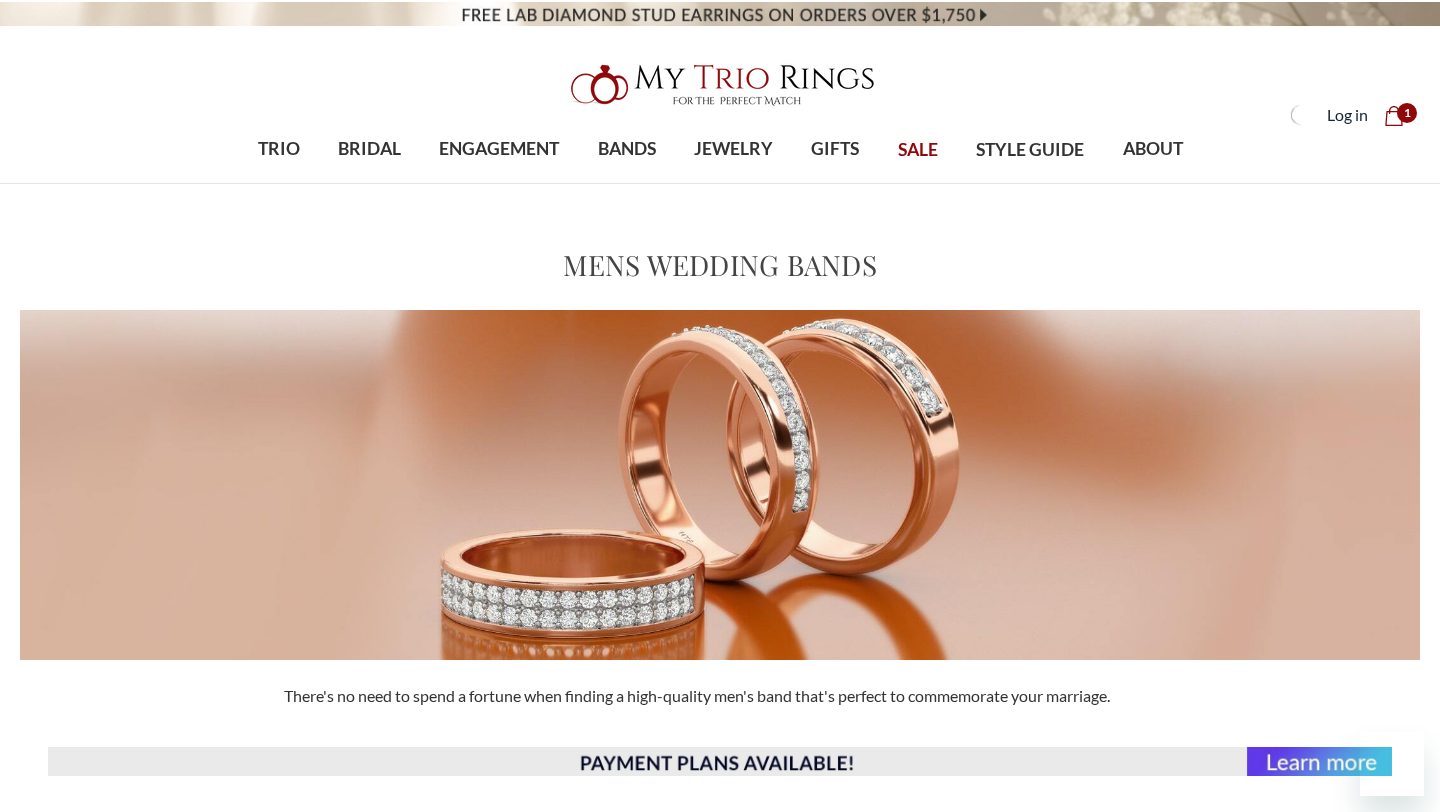 scroll, scrollTop: 0, scrollLeft: 0, axis: both 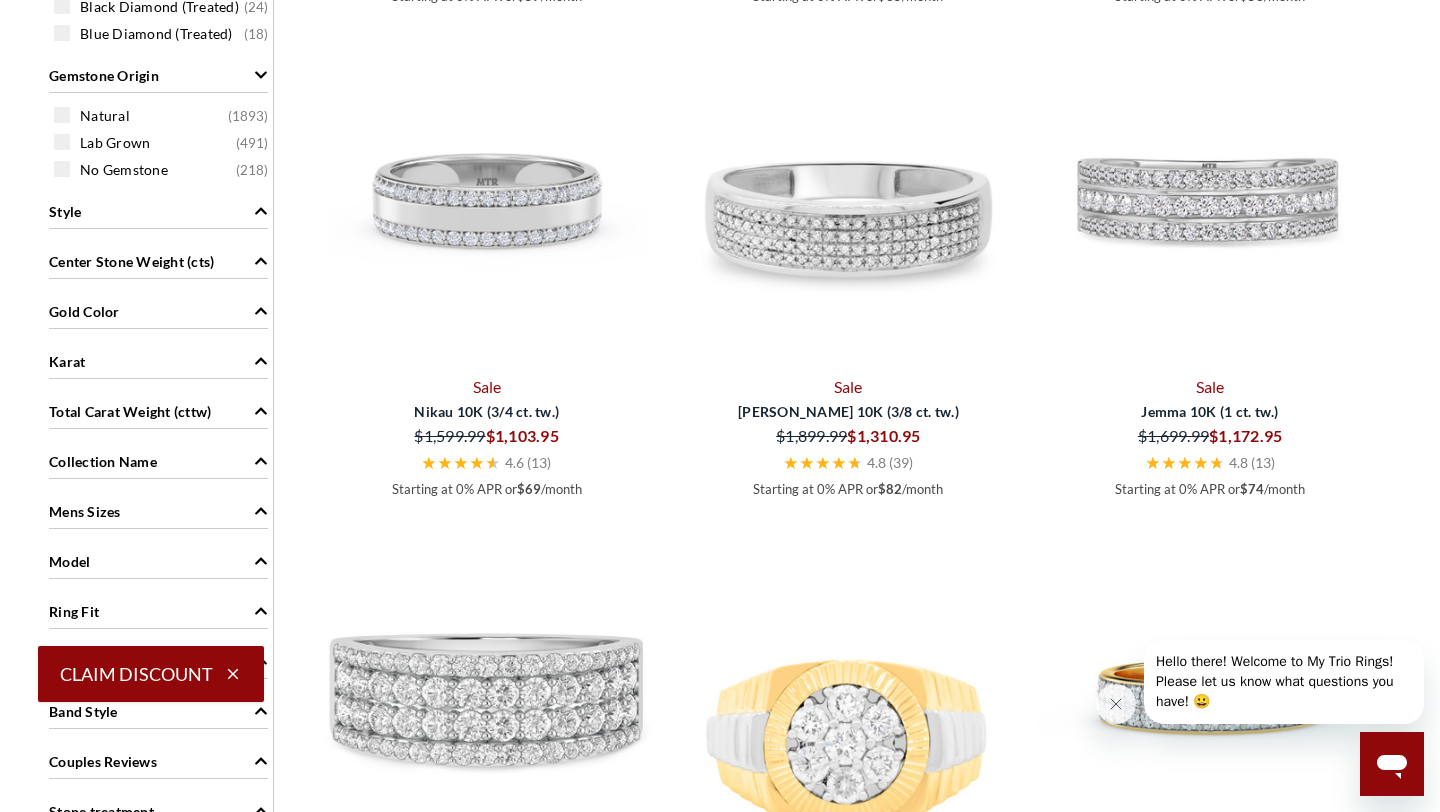 click on "Gold Color" at bounding box center [158, 310] 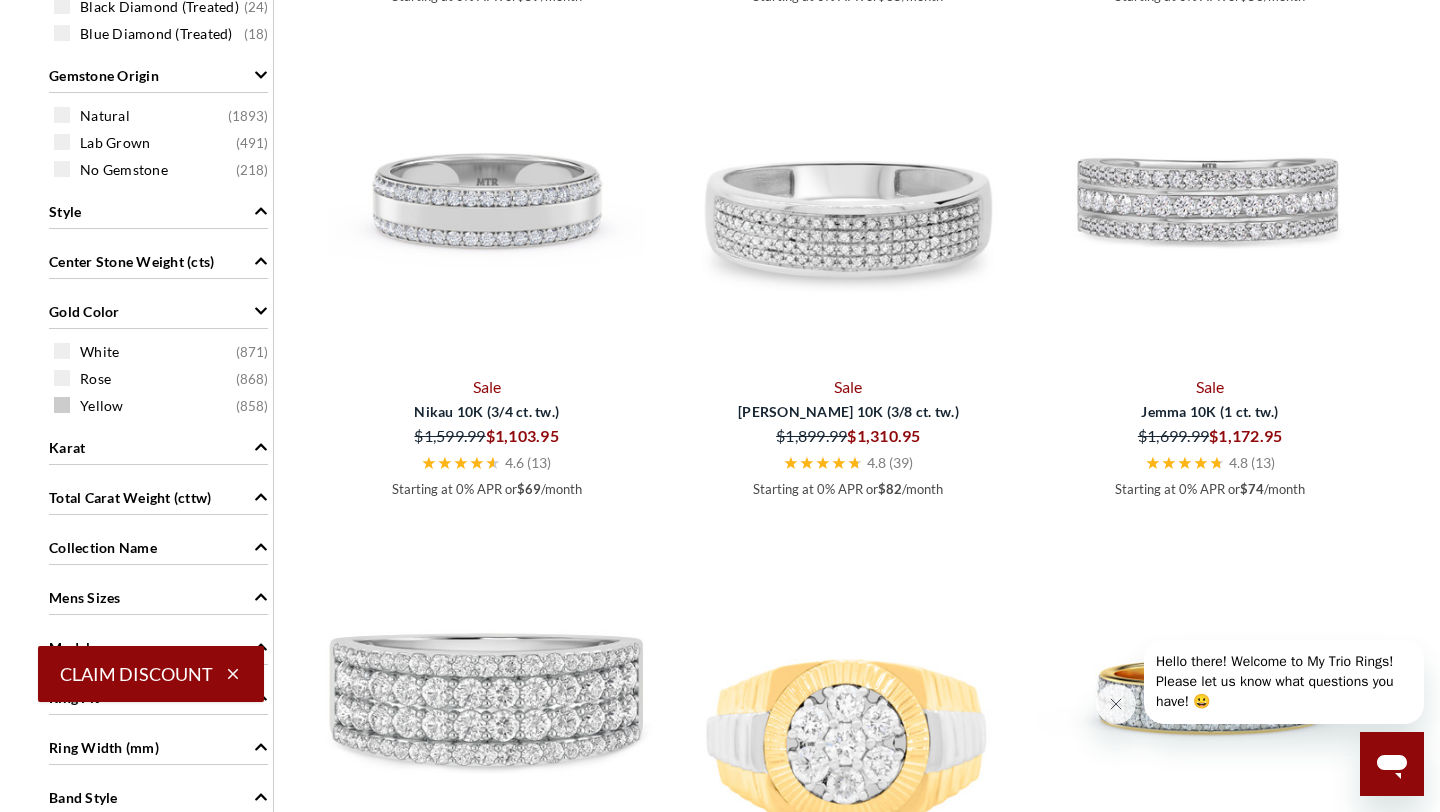 click on "Yellow" at bounding box center [102, 406] 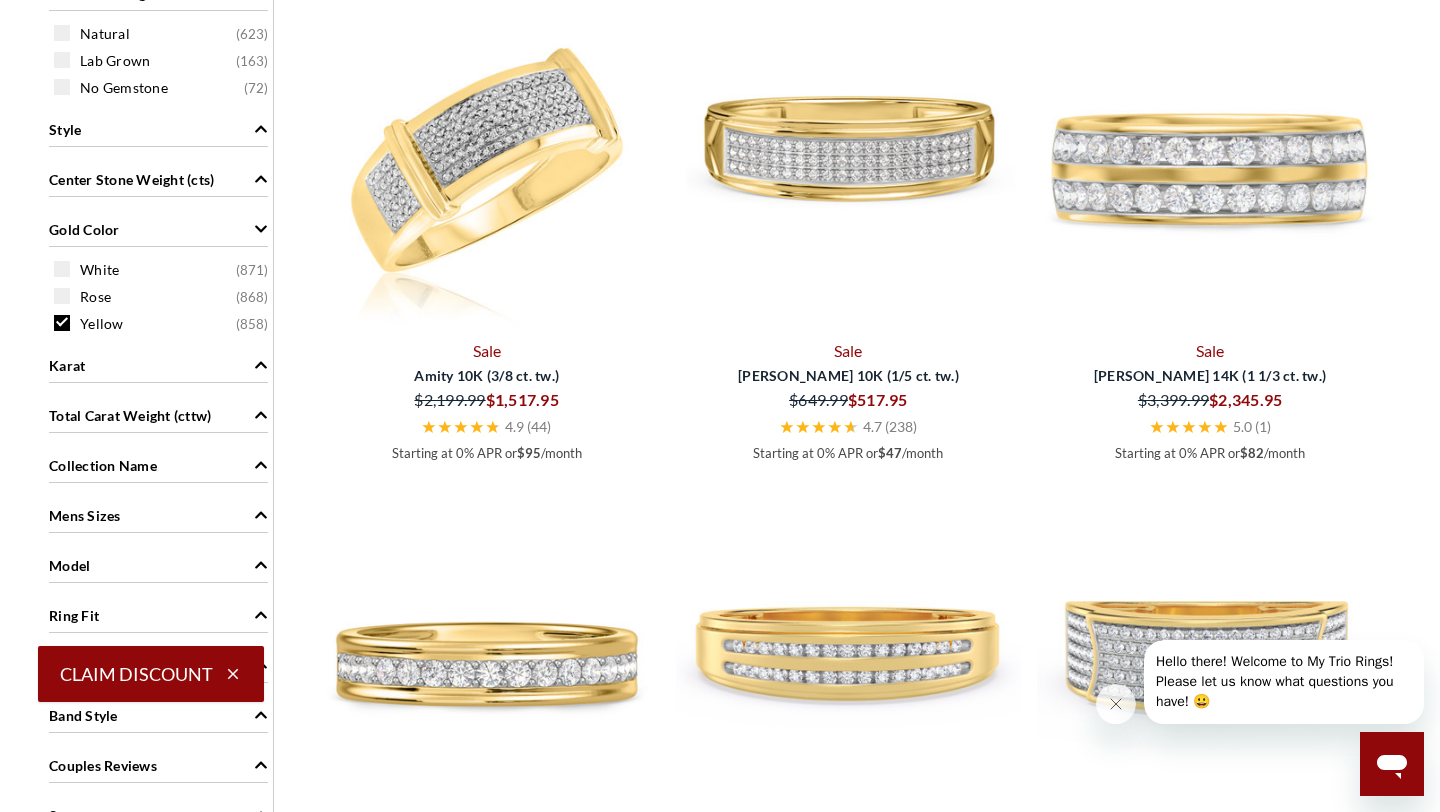 scroll, scrollTop: 1417, scrollLeft: 0, axis: vertical 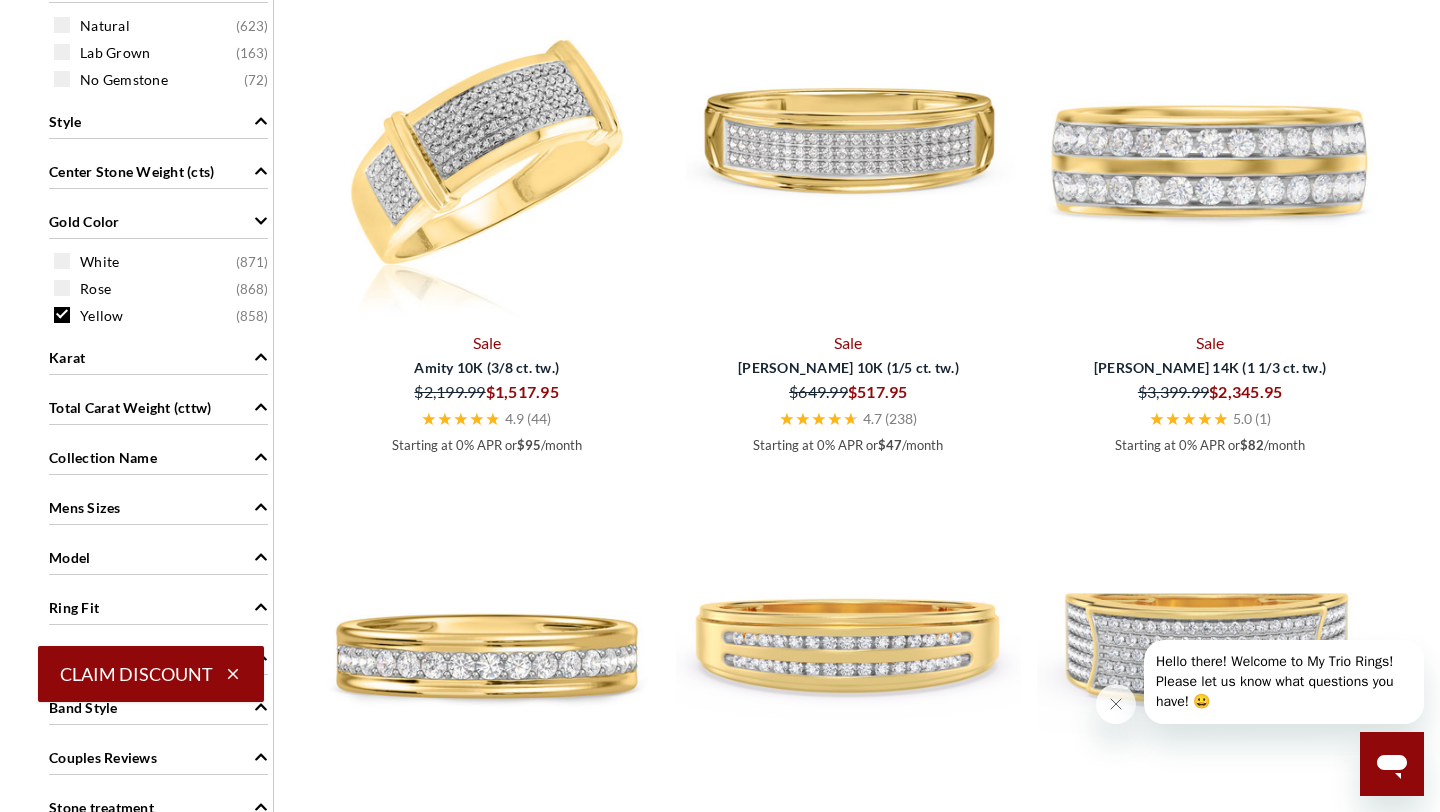 click on "Mens Sizes" at bounding box center [158, 506] 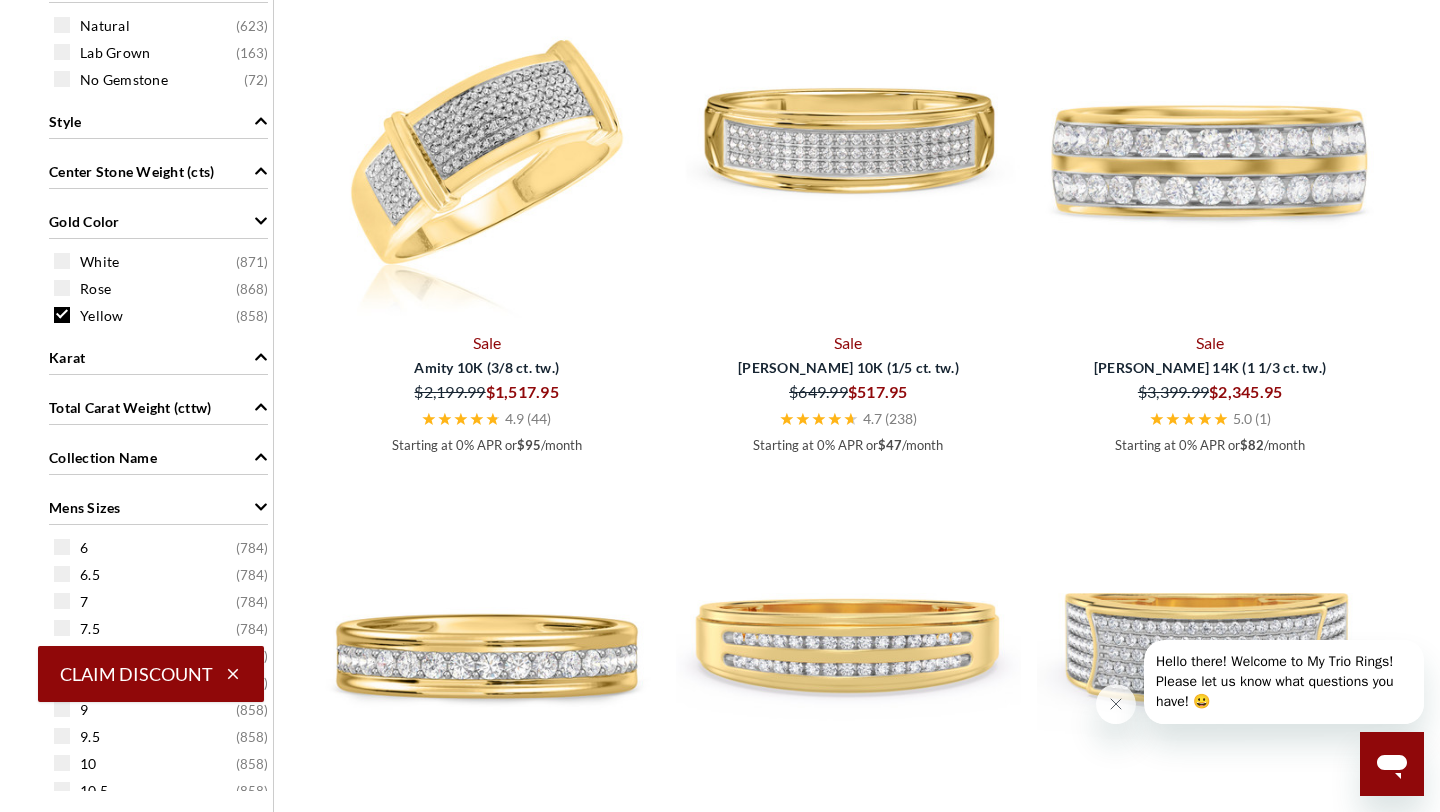 click on "Mens Sizes" at bounding box center [158, 506] 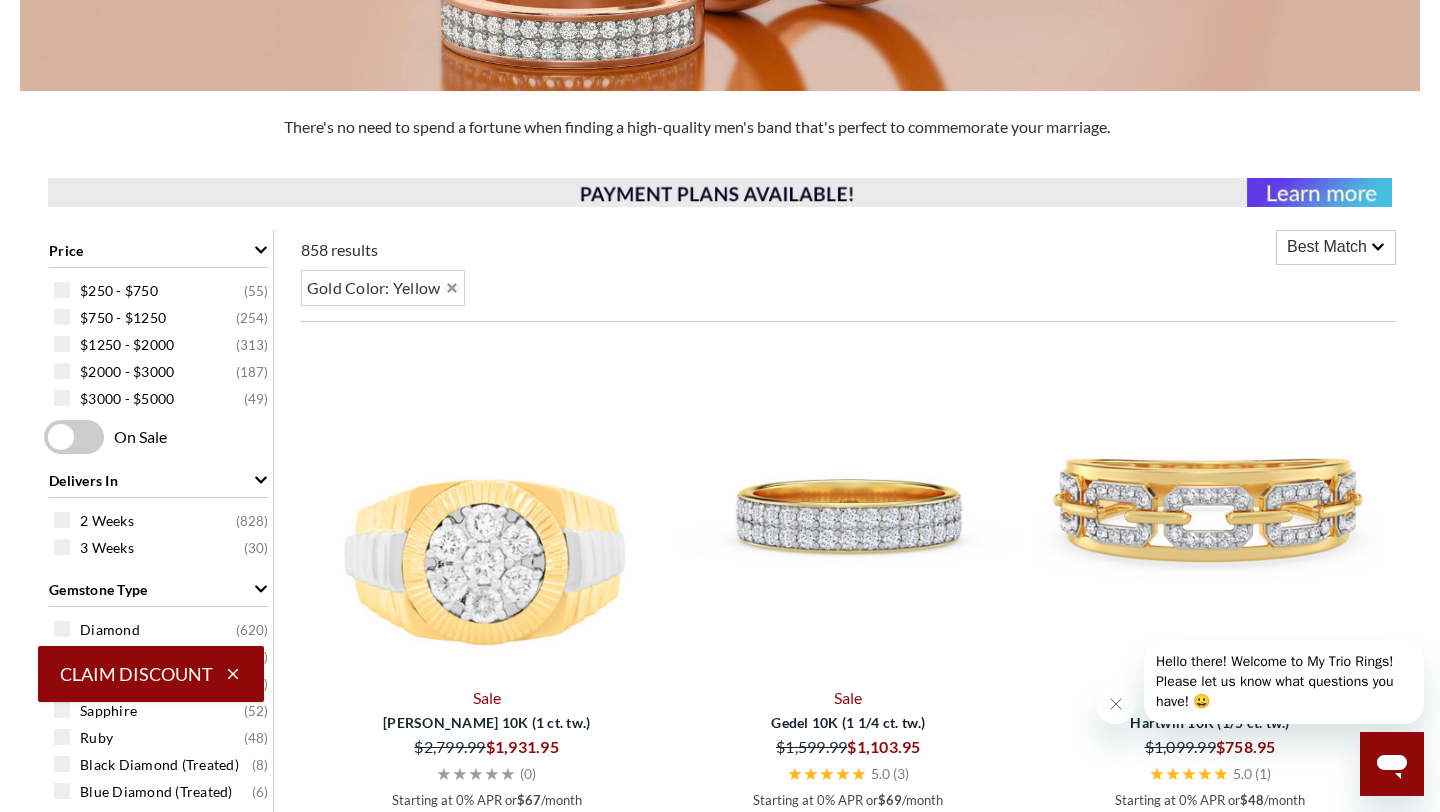 scroll, scrollTop: 542, scrollLeft: 0, axis: vertical 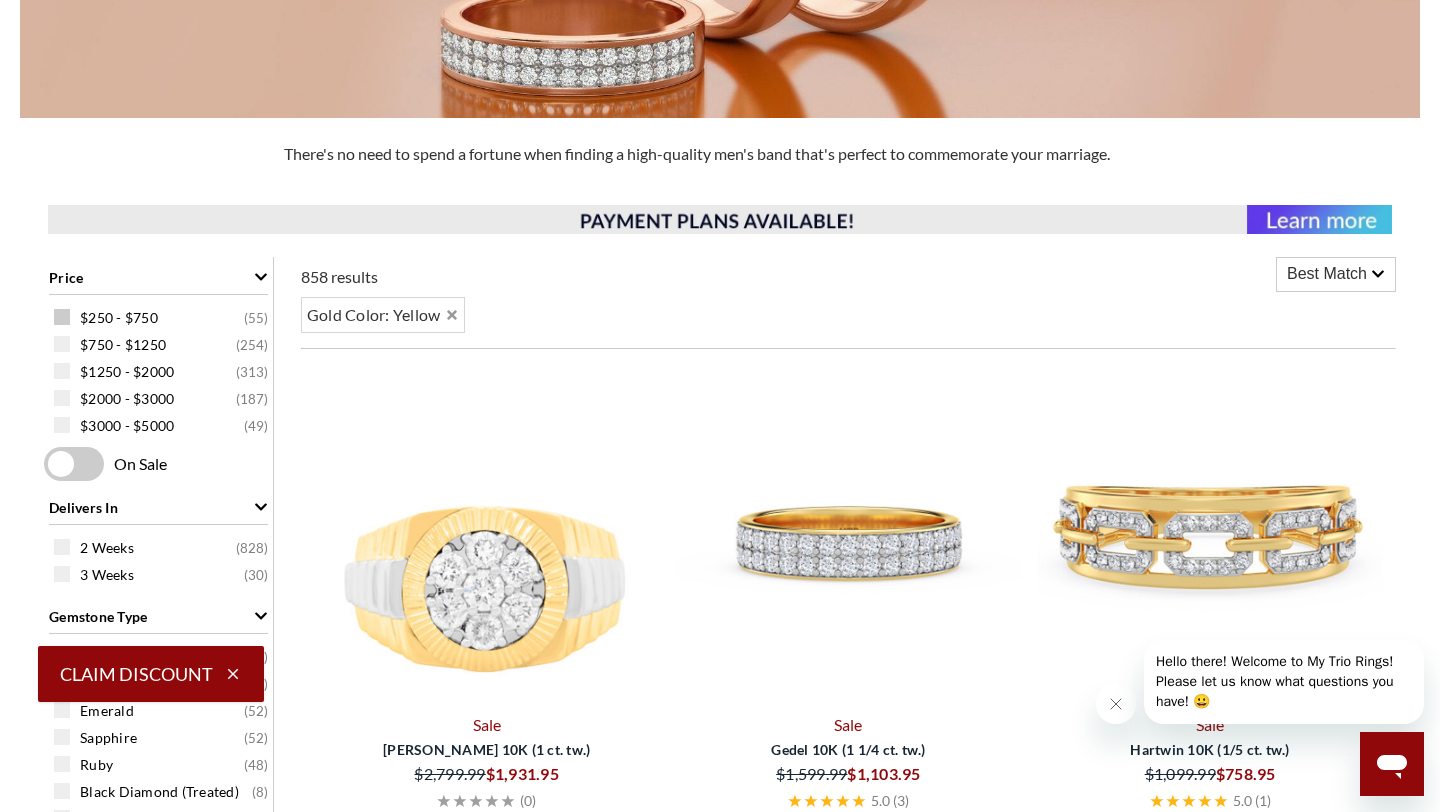 click at bounding box center [62, 317] 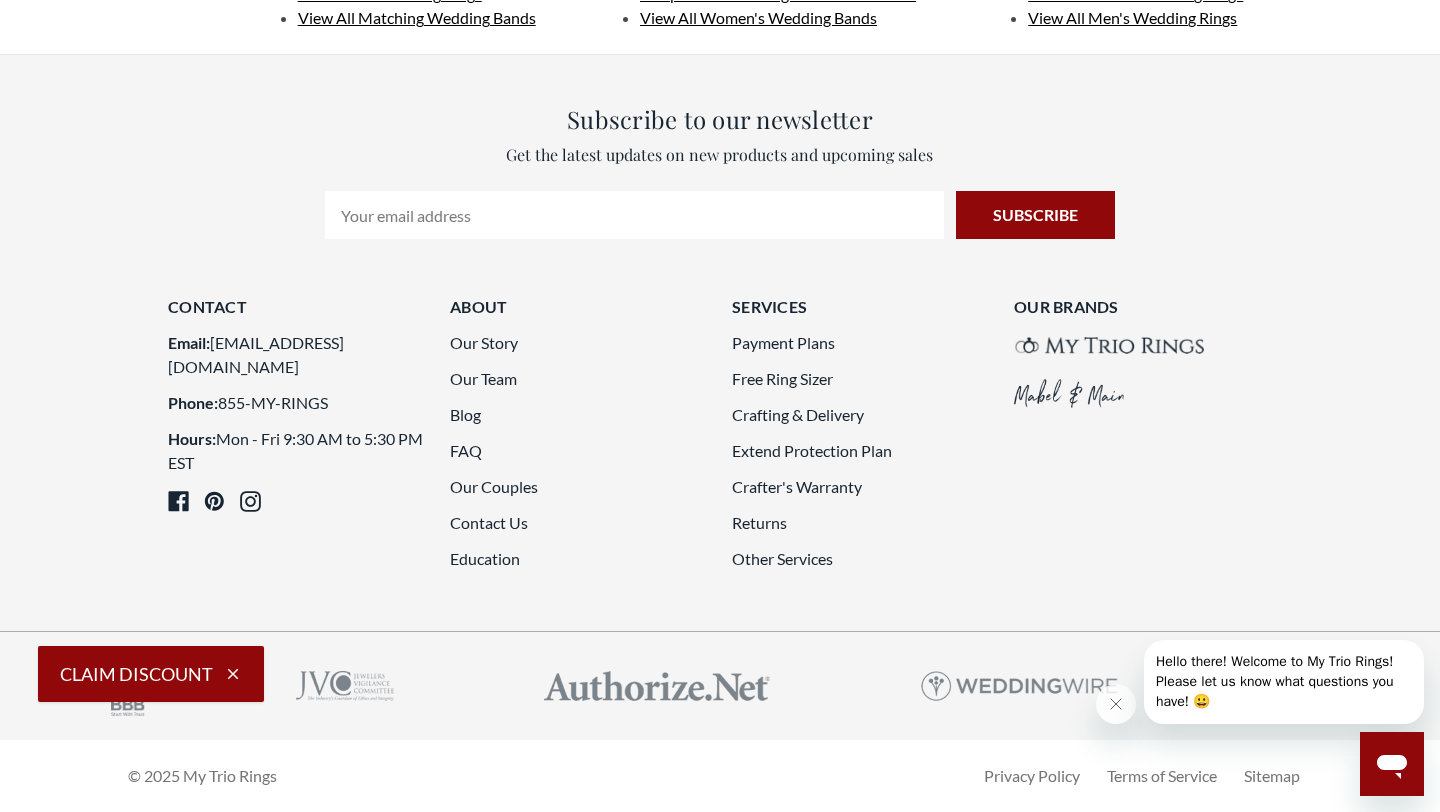 scroll, scrollTop: 5123, scrollLeft: 0, axis: vertical 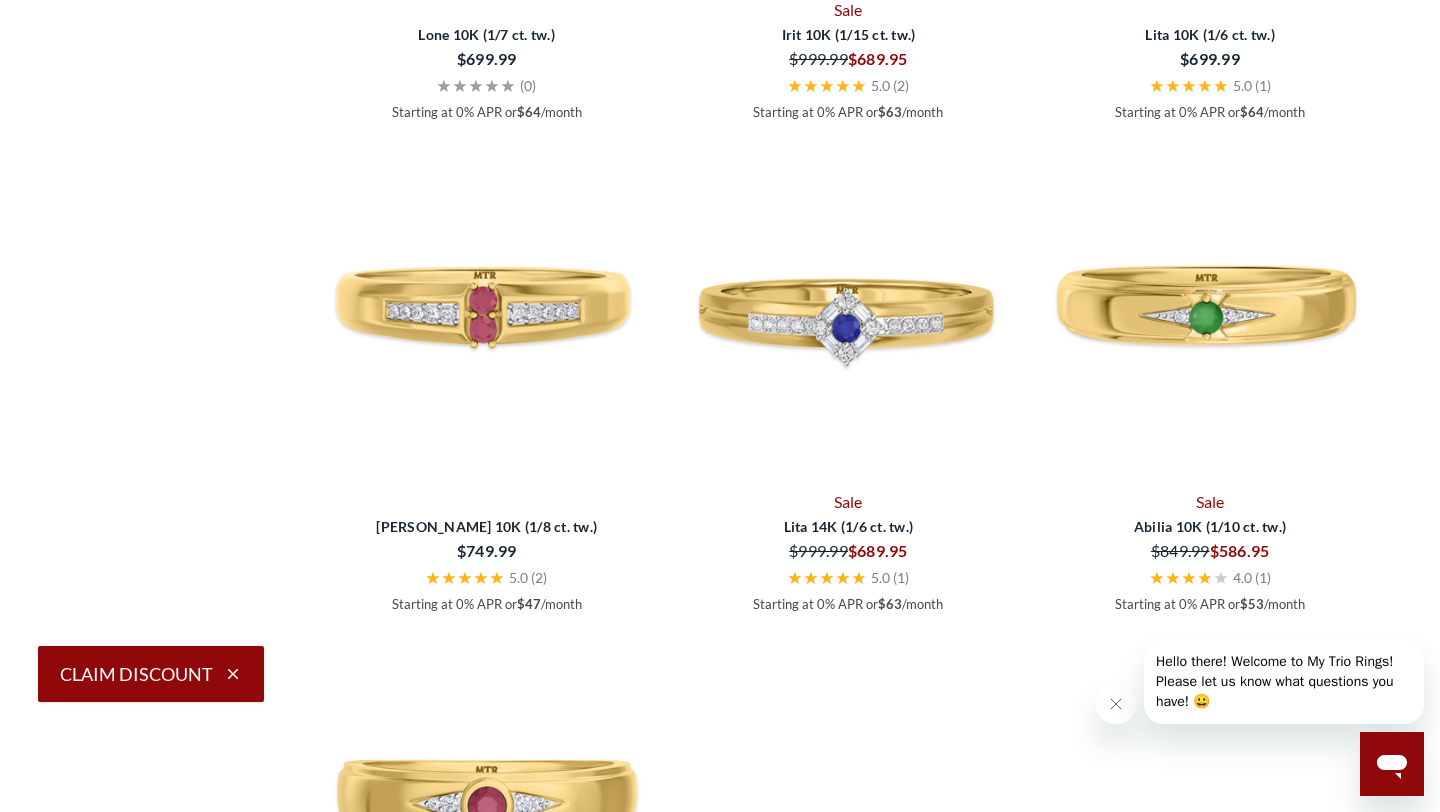 click at bounding box center (487, -182) 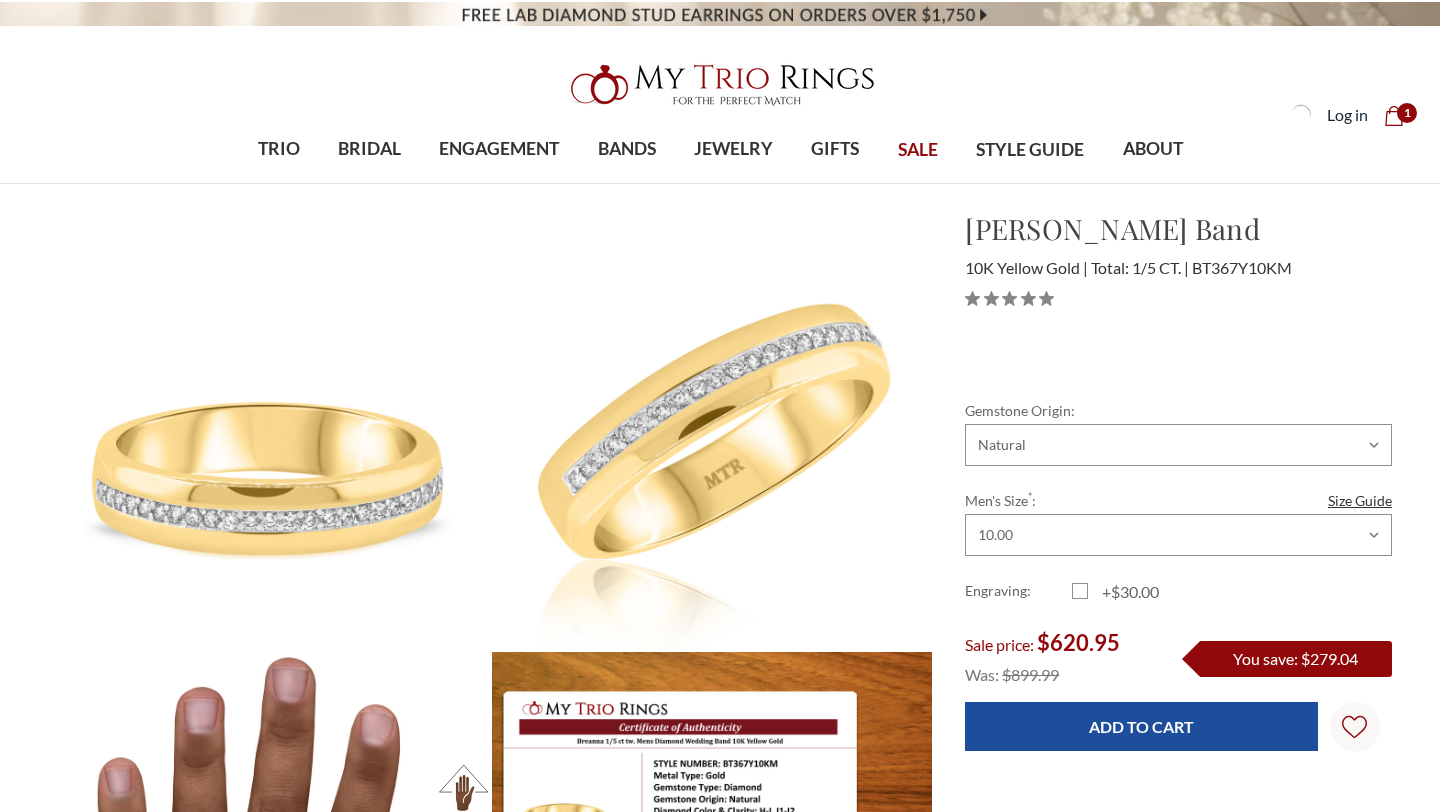 scroll, scrollTop: 0, scrollLeft: 0, axis: both 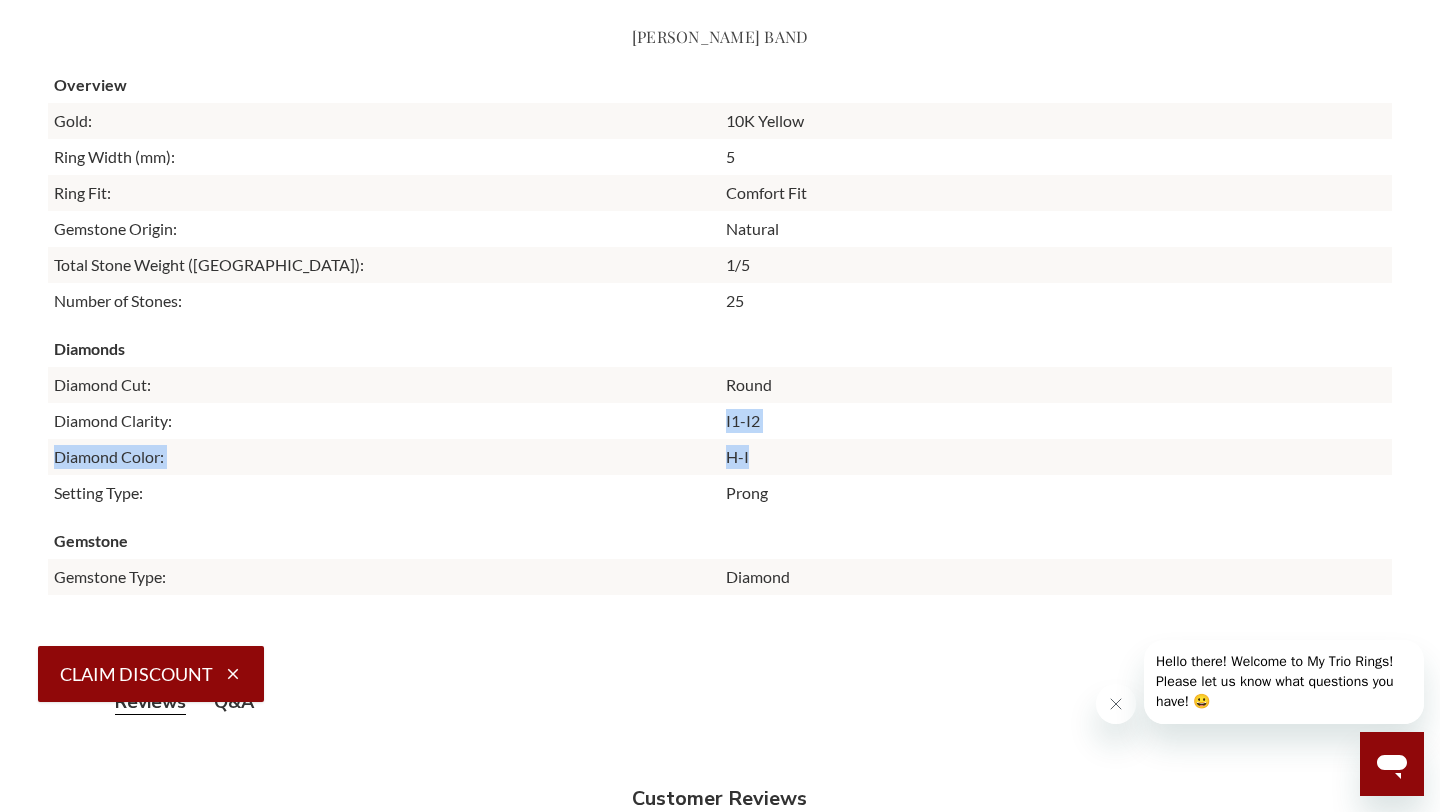 drag, startPoint x: 727, startPoint y: 441, endPoint x: 774, endPoint y: 482, distance: 62.369865 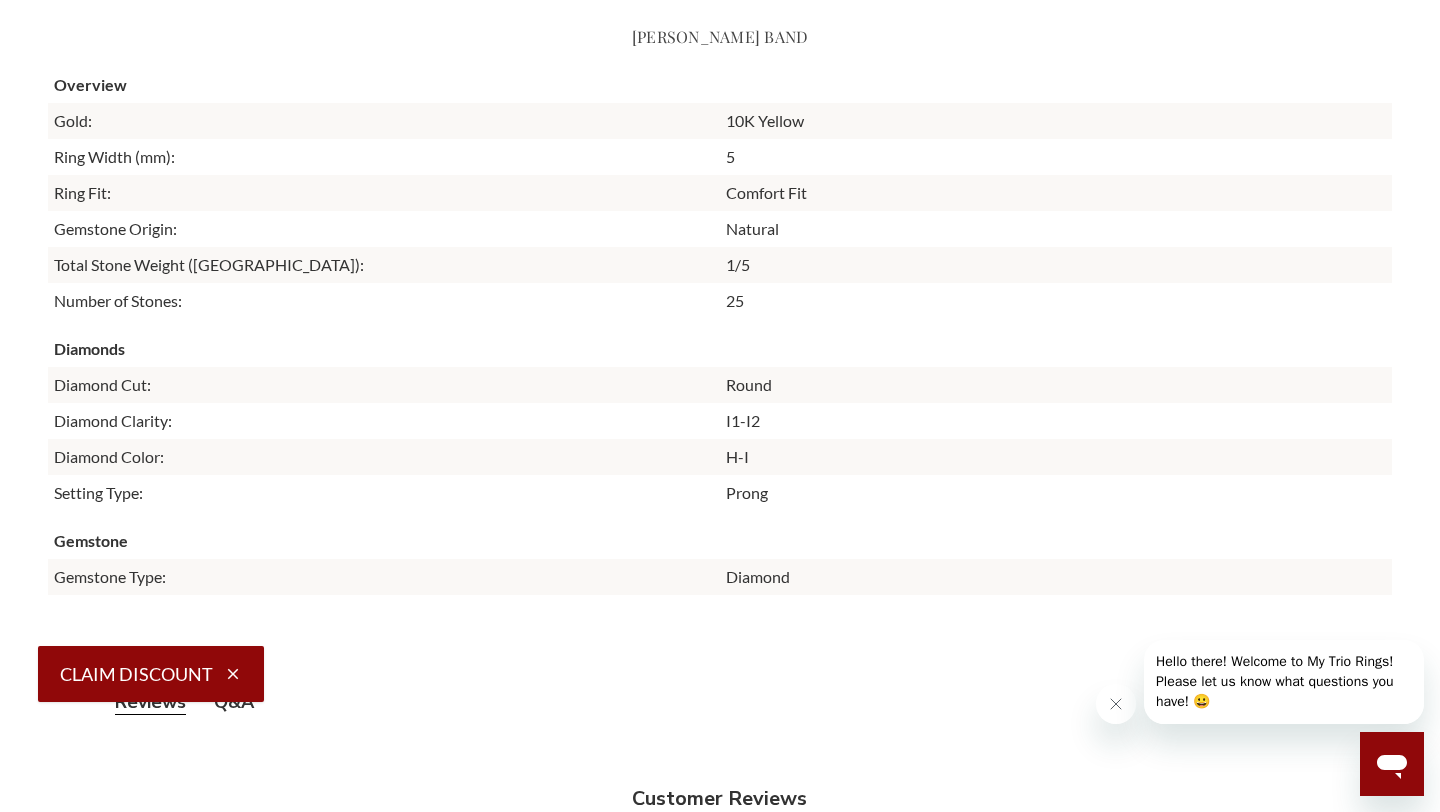 click on "Diamond Color:" at bounding box center (384, 457) 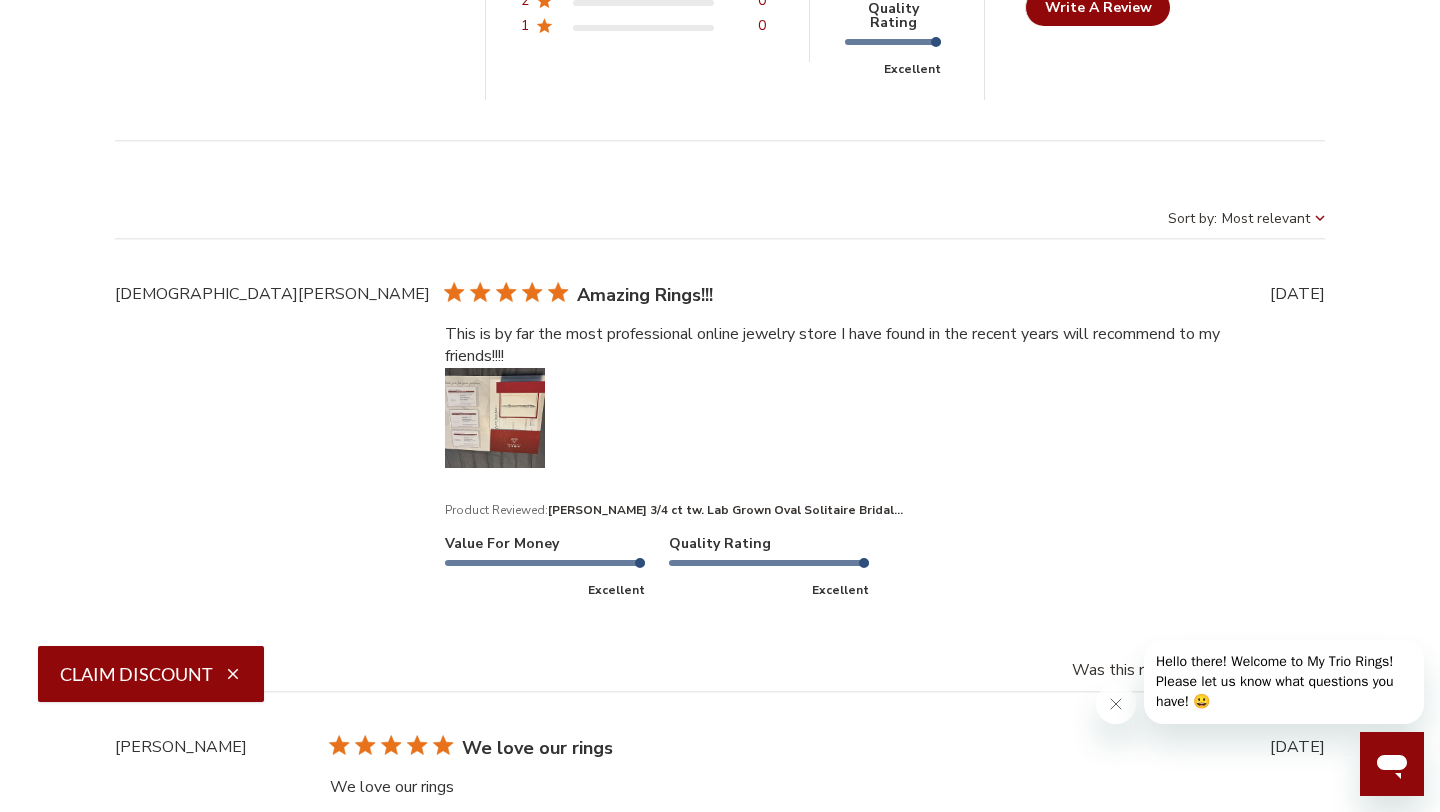 scroll, scrollTop: 4633, scrollLeft: 0, axis: vertical 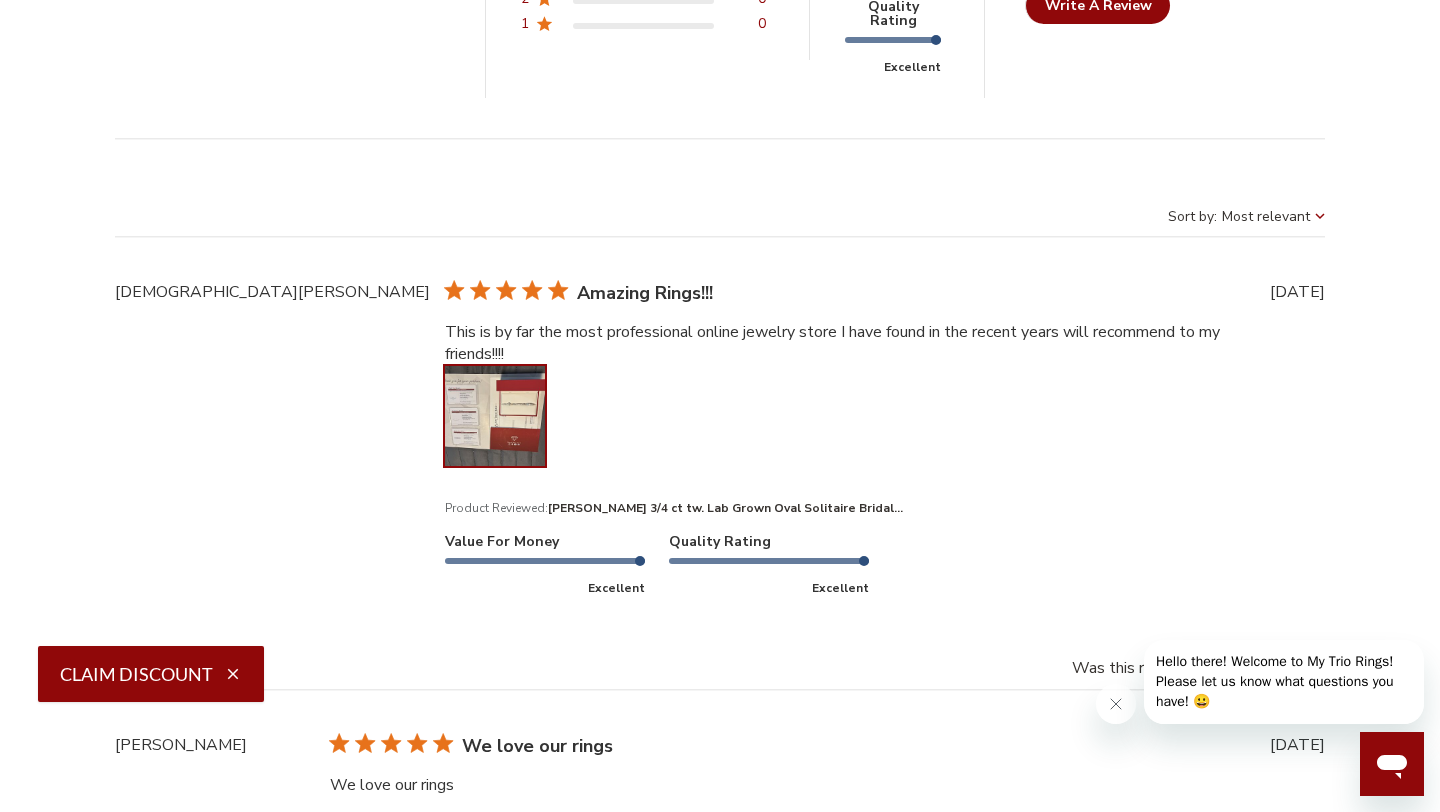 click at bounding box center (495, 416) 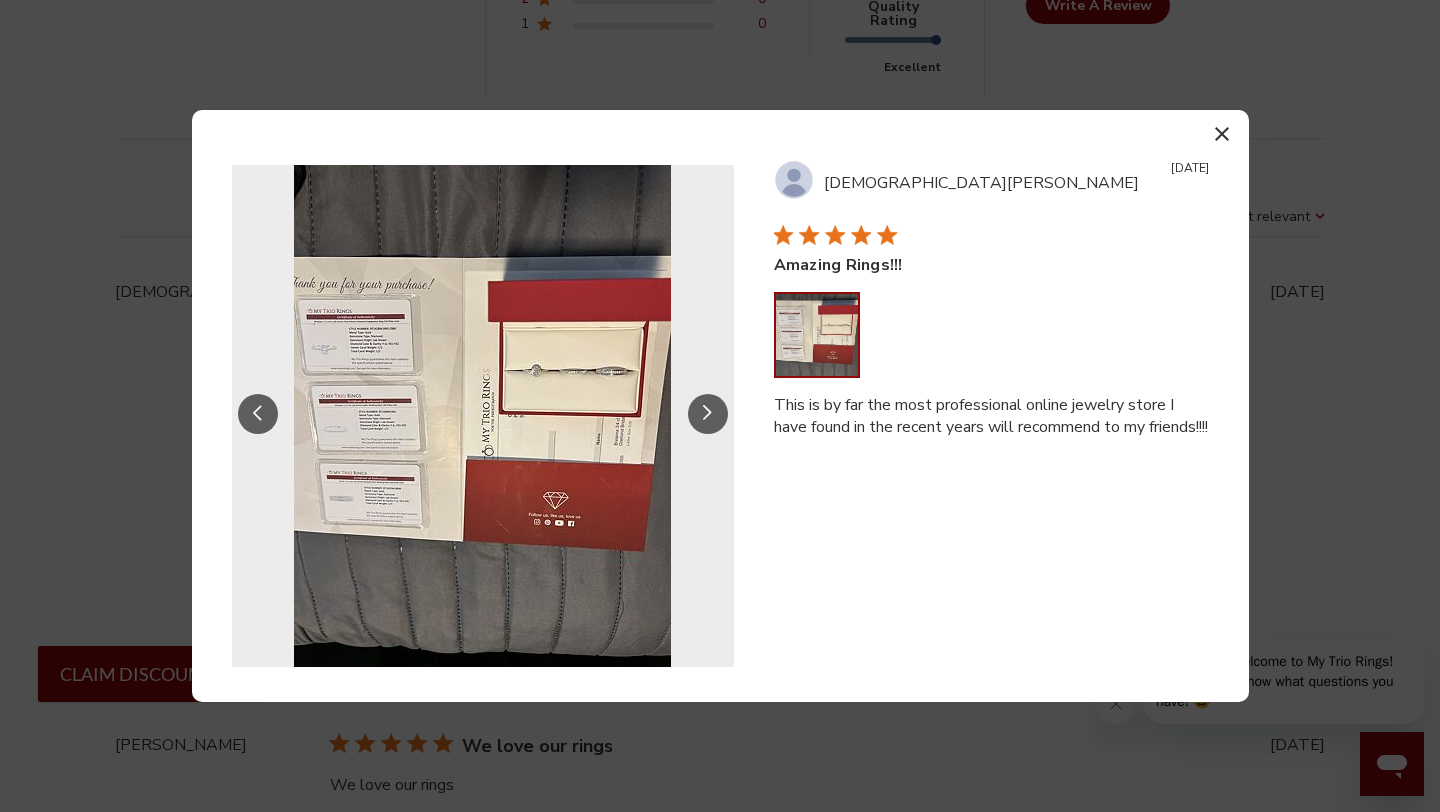 click at bounding box center [482, 416] 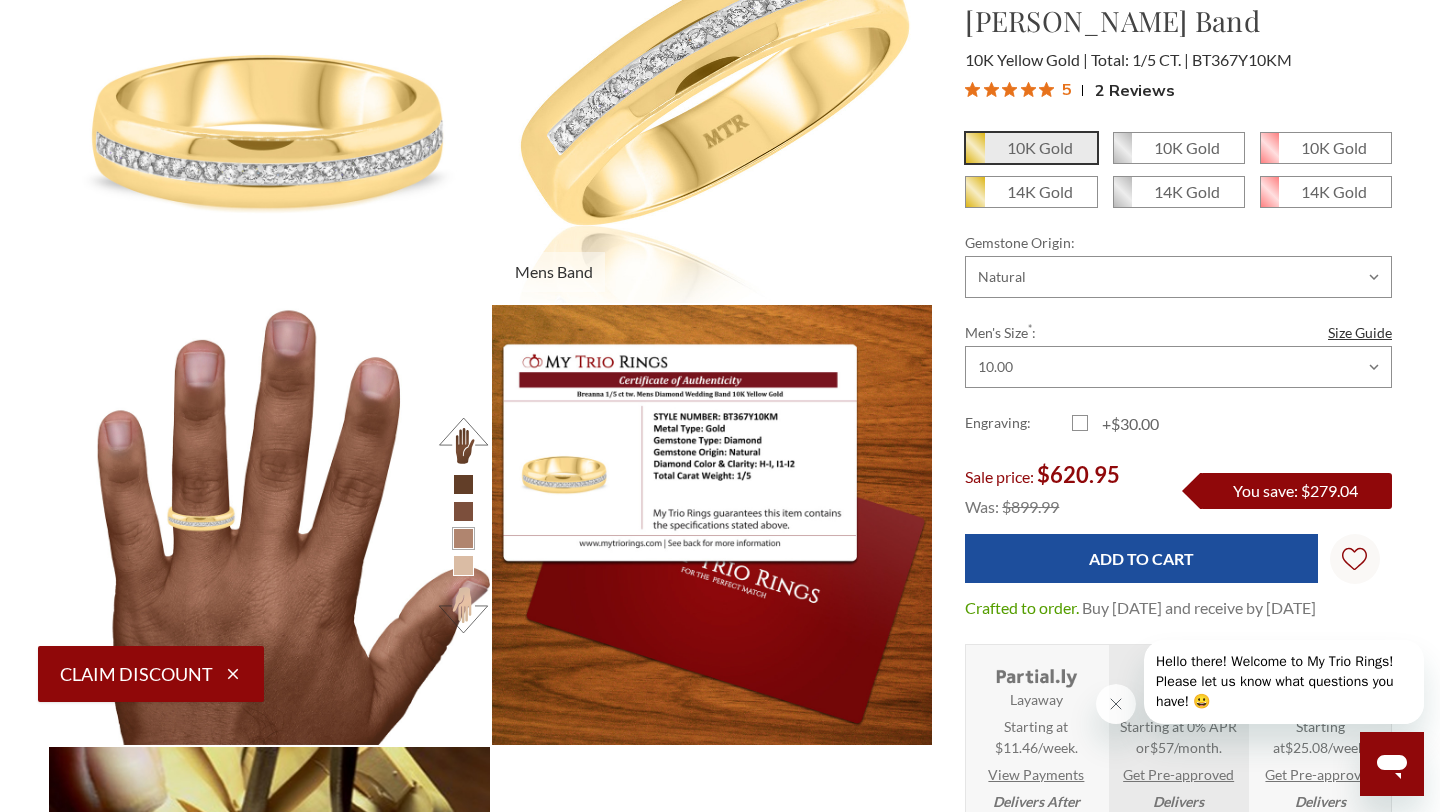 scroll, scrollTop: 349, scrollLeft: 0, axis: vertical 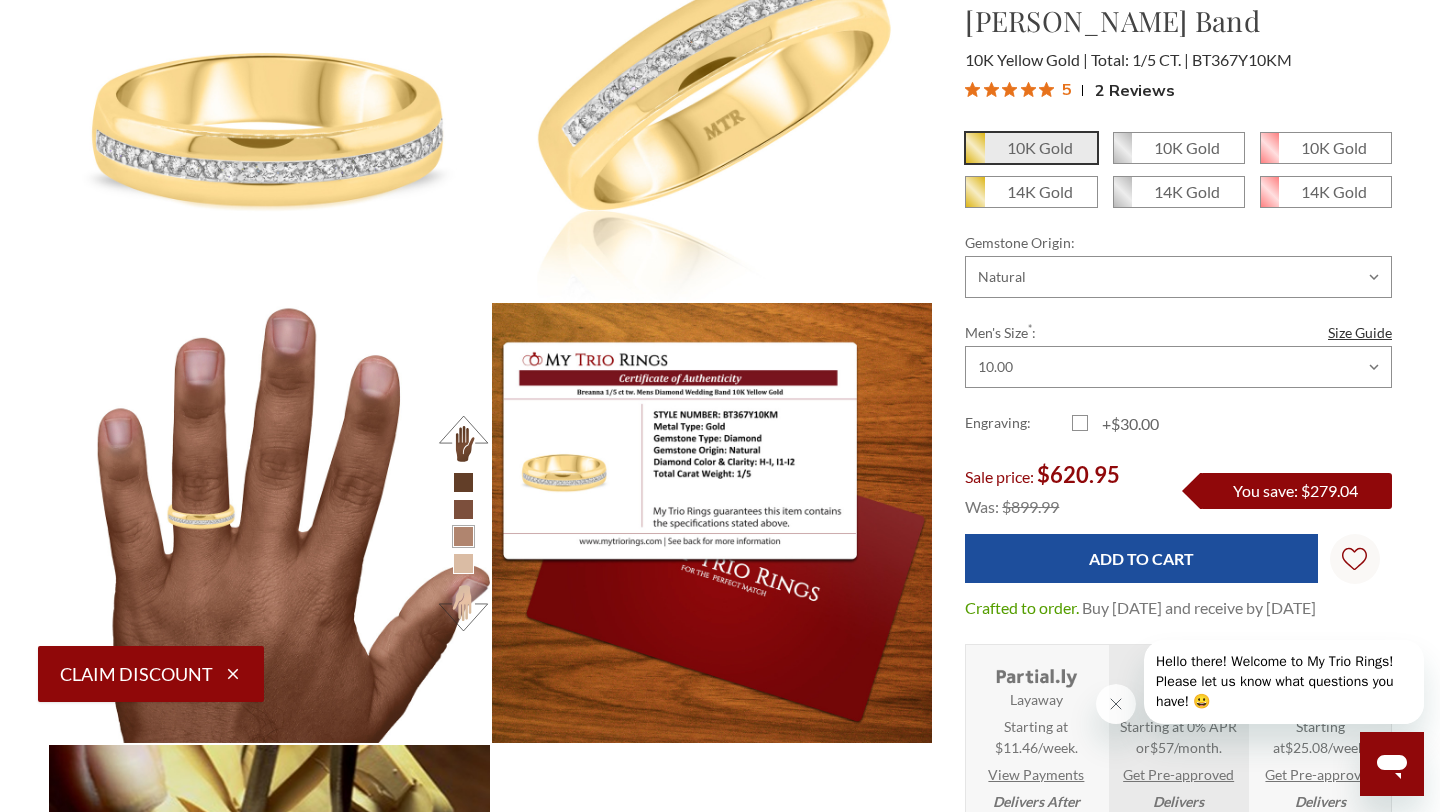 click on "Claim Discount" at bounding box center (151, 674) 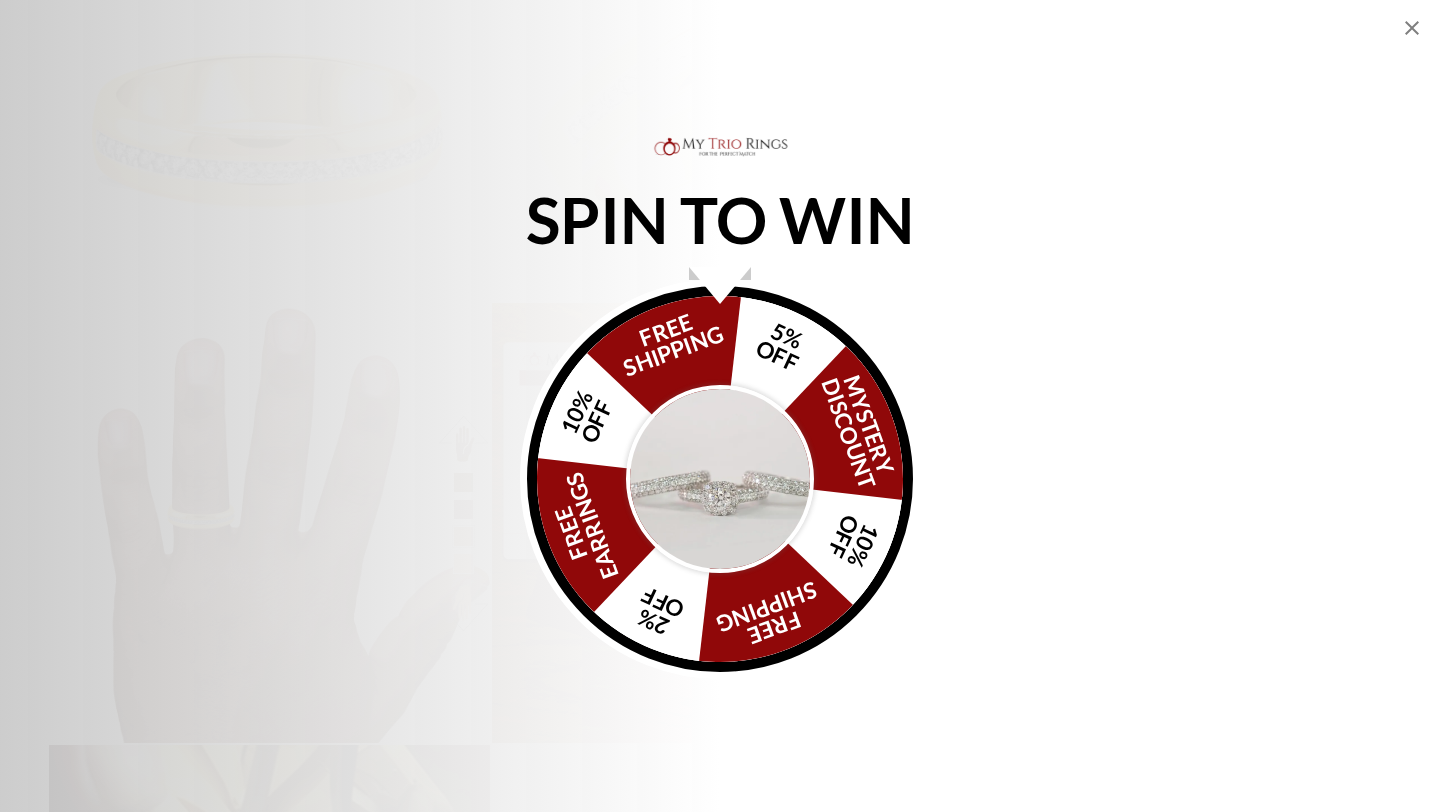 click on "FREE SHIPPING
5%   OFF
Mystery   Discount
10% OFF
FREE SHIPPING
2% OFF
FREE EARRINGS
10% OFF" at bounding box center (720, 479) 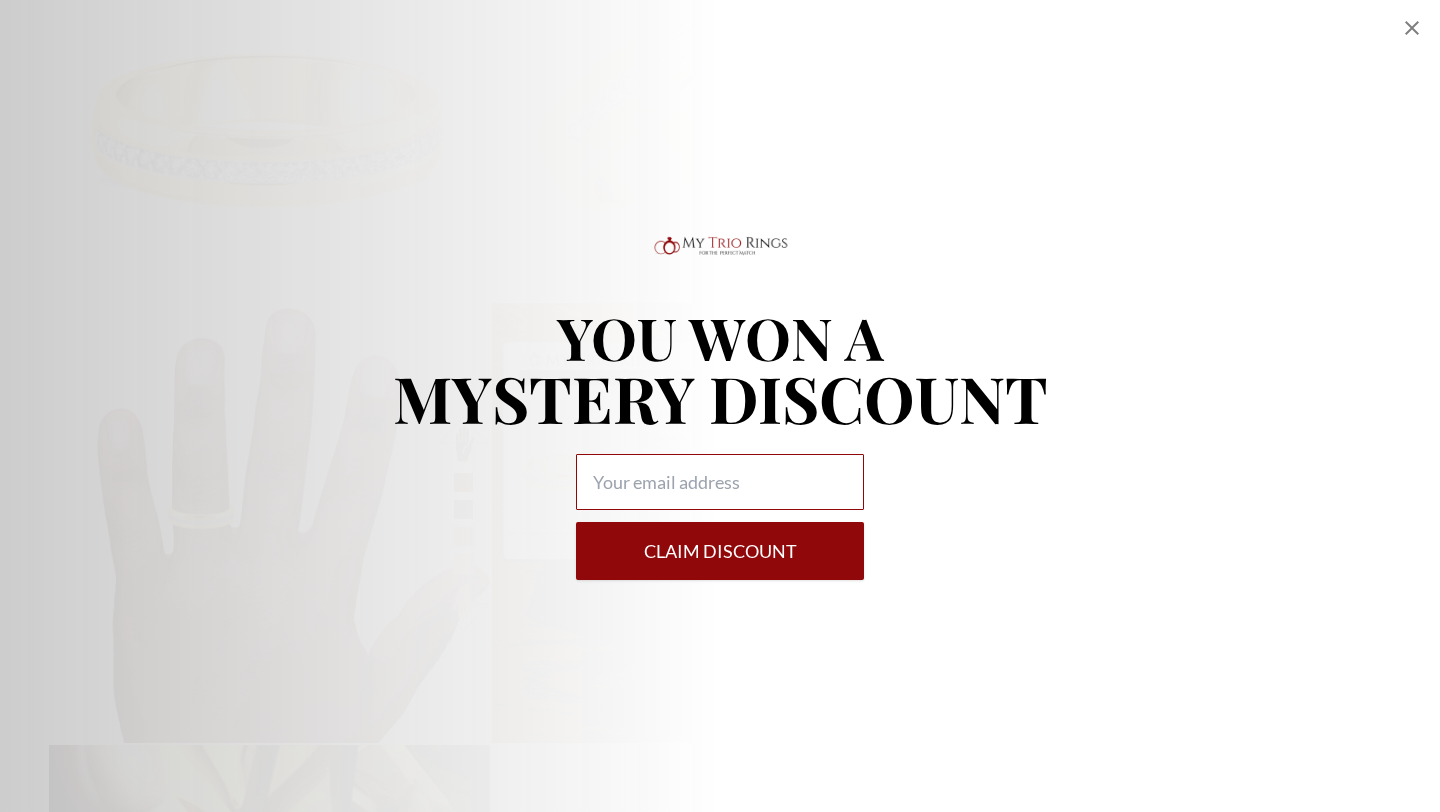 click at bounding box center (720, 482) 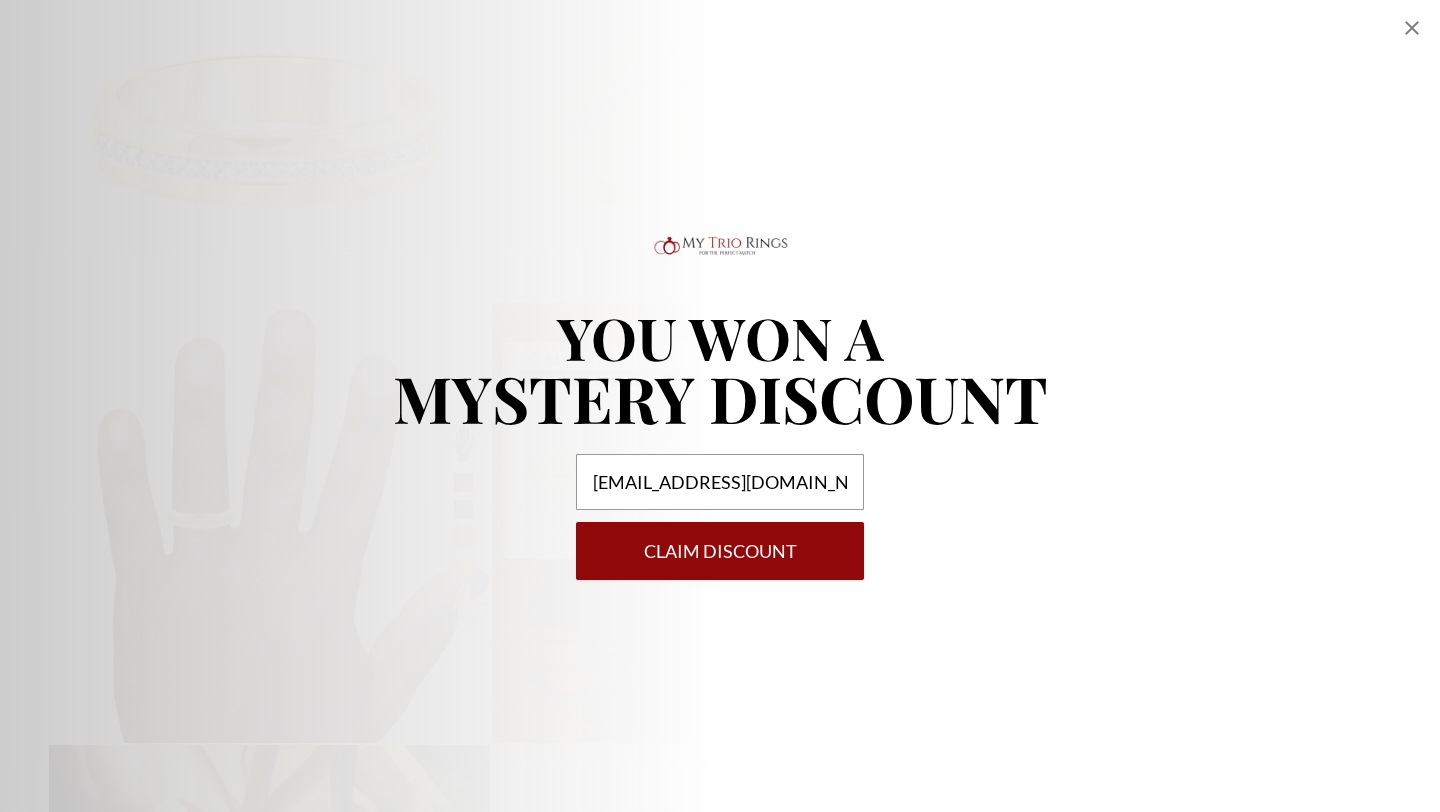 click on "Claim DISCOUNT" at bounding box center (720, 551) 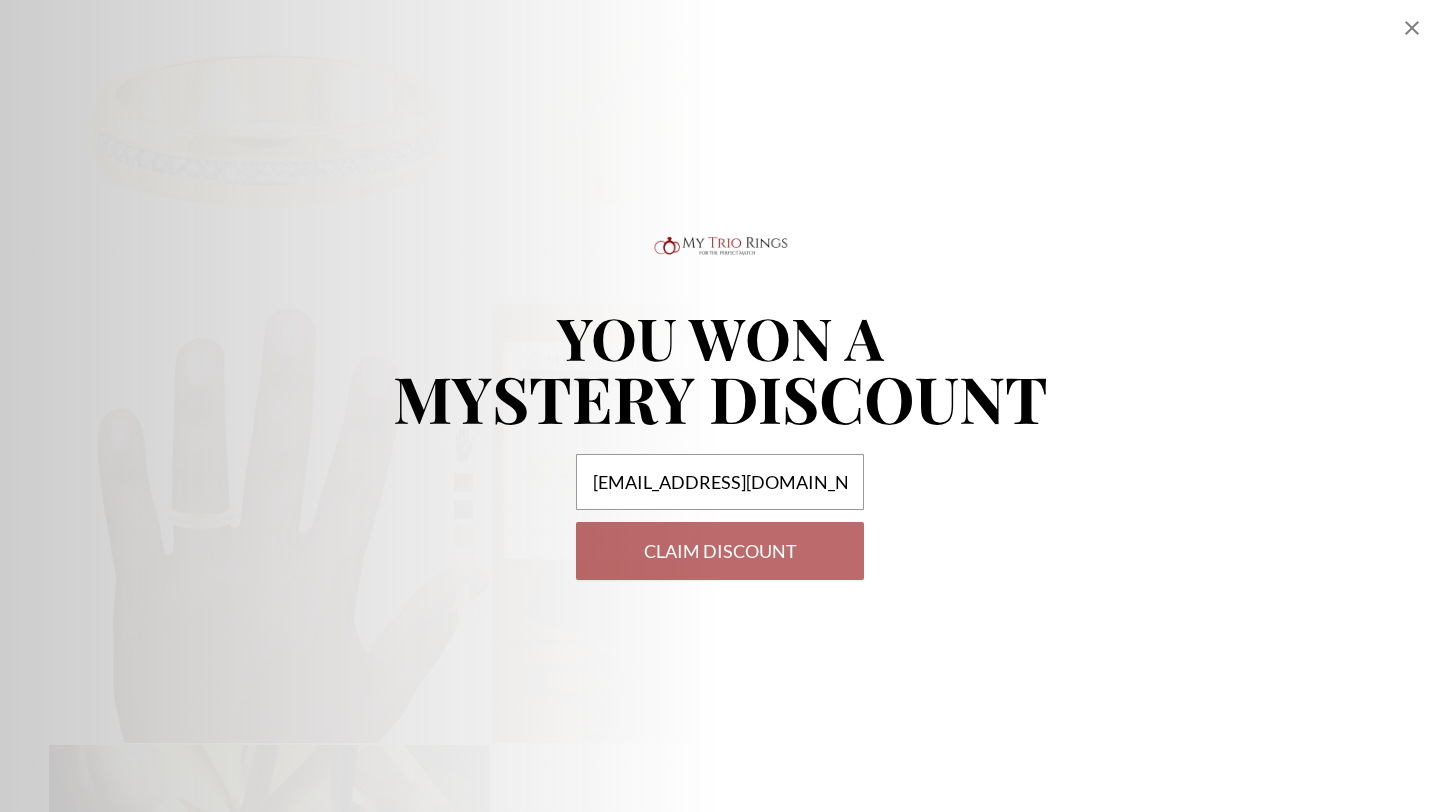 select on "US" 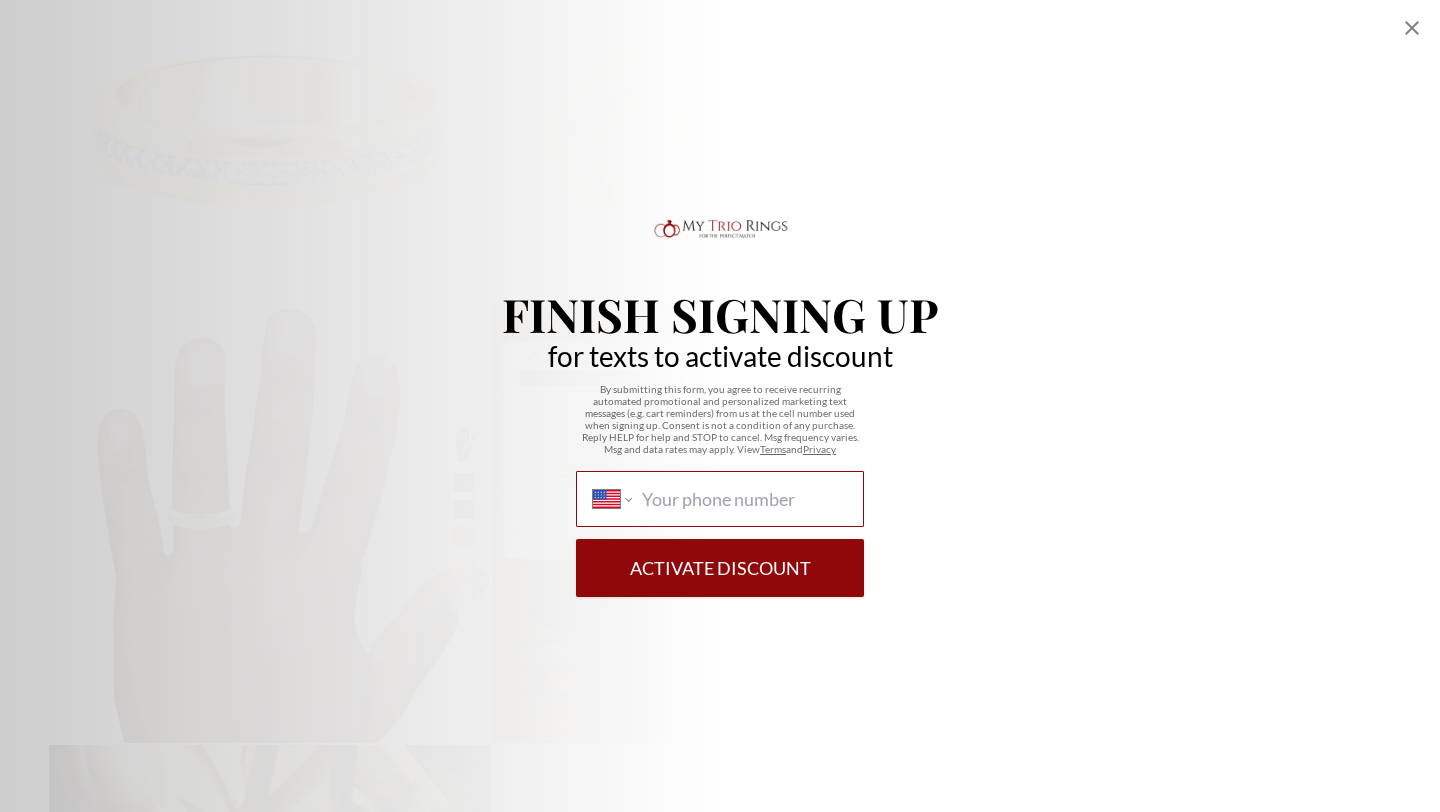 click on "International Afghanistan Åland Islands Albania Algeria American Samoa Andorra Angola Anguilla Antigua and Barbuda Argentina Armenia Aruba Ascension Island Australia Austria Azerbaijan Bahamas Bahrain Bangladesh Barbados Belarus Belgium Belize Benin Bermuda Bhutan Bolivia Bonaire, Sint Eustatius and Saba Bosnia and Herzegovina Botswana Brazil British Indian Ocean Territory Brunei Darussalam Bulgaria Burkina Faso Burundi Cambodia Cameroon Canada Cape Verde Cayman Islands Central African Republic Chad Chile China Christmas Island Cocos (Keeling) Islands Colombia Comoros Congo Congo, Democratic Republic of the Cook Islands Costa Rica Cote d'Ivoire Croatia Cuba Curaçao Cyprus Czech Republic Denmark Djibouti Dominica Dominican Republic Ecuador Egypt El Salvador Equatorial Guinea Eritrea Estonia Ethiopia Falkland Islands Faroe Islands Federated States of Micronesia Fiji Finland France French Guiana French Polynesia Gabon Gambia Georgia Germany Ghana Gibraltar Greece Greenland Grenada Guadeloupe Guam Guatemala" at bounding box center [744, 499] 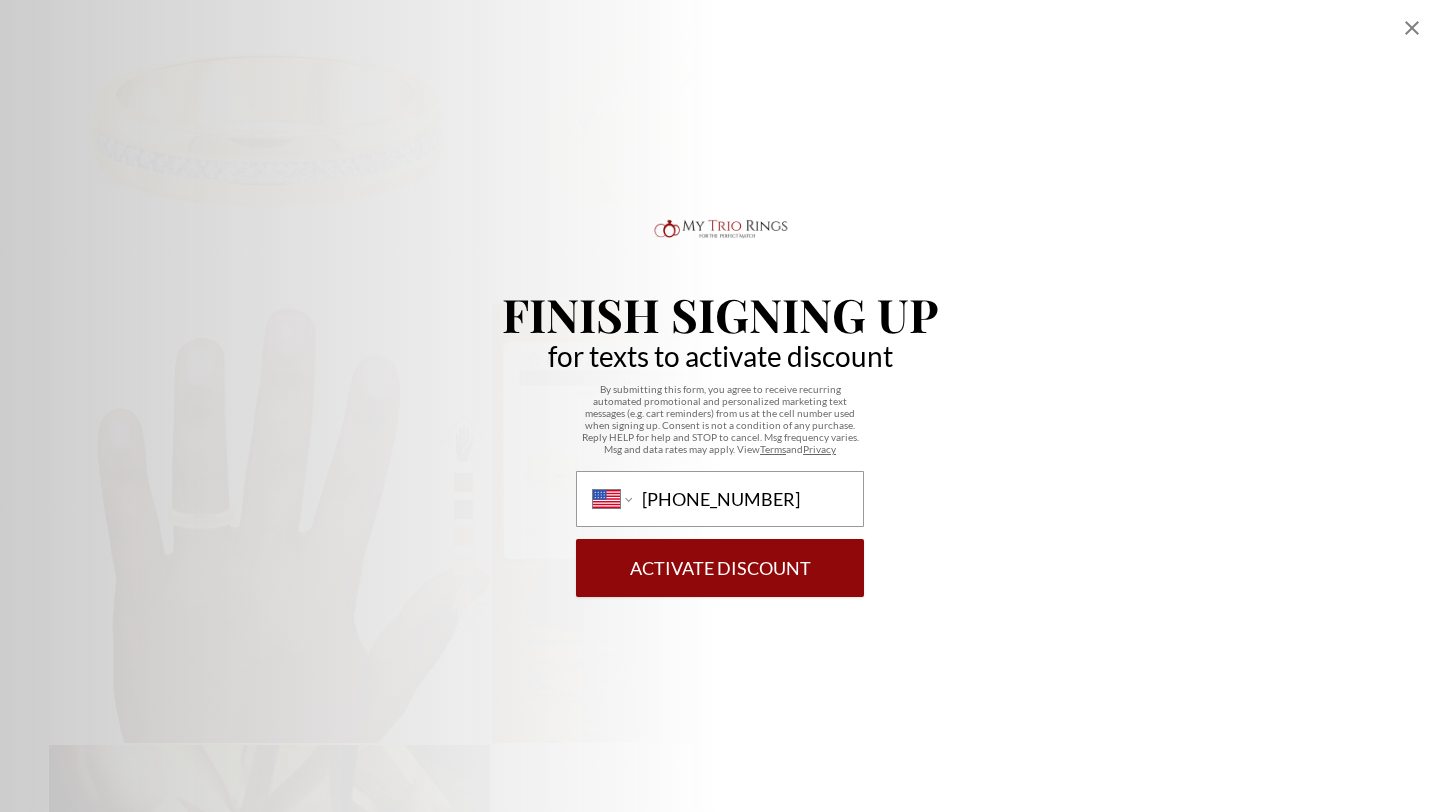click on "Activate Discount" at bounding box center [720, 568] 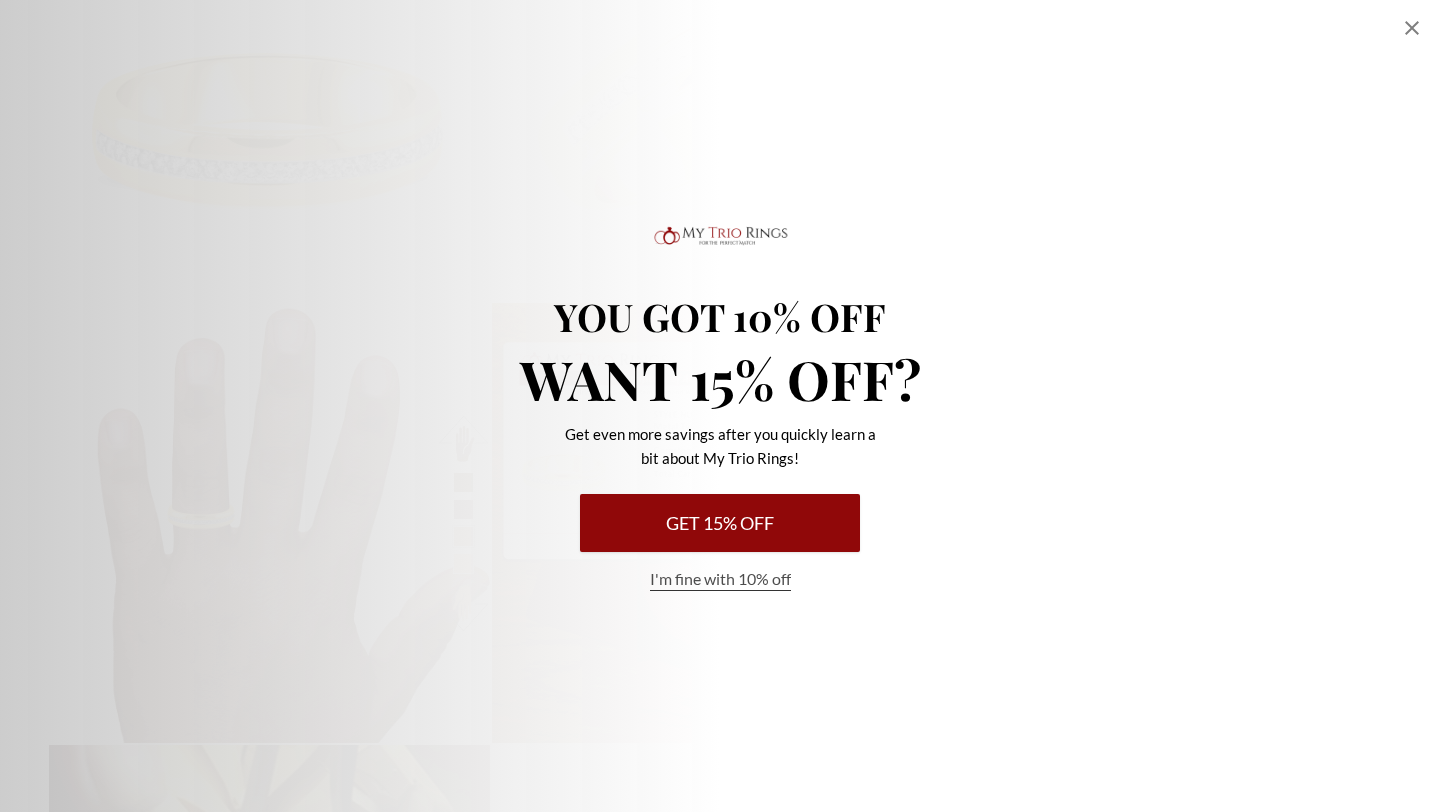 click on "Get 15% Off" at bounding box center (720, 523) 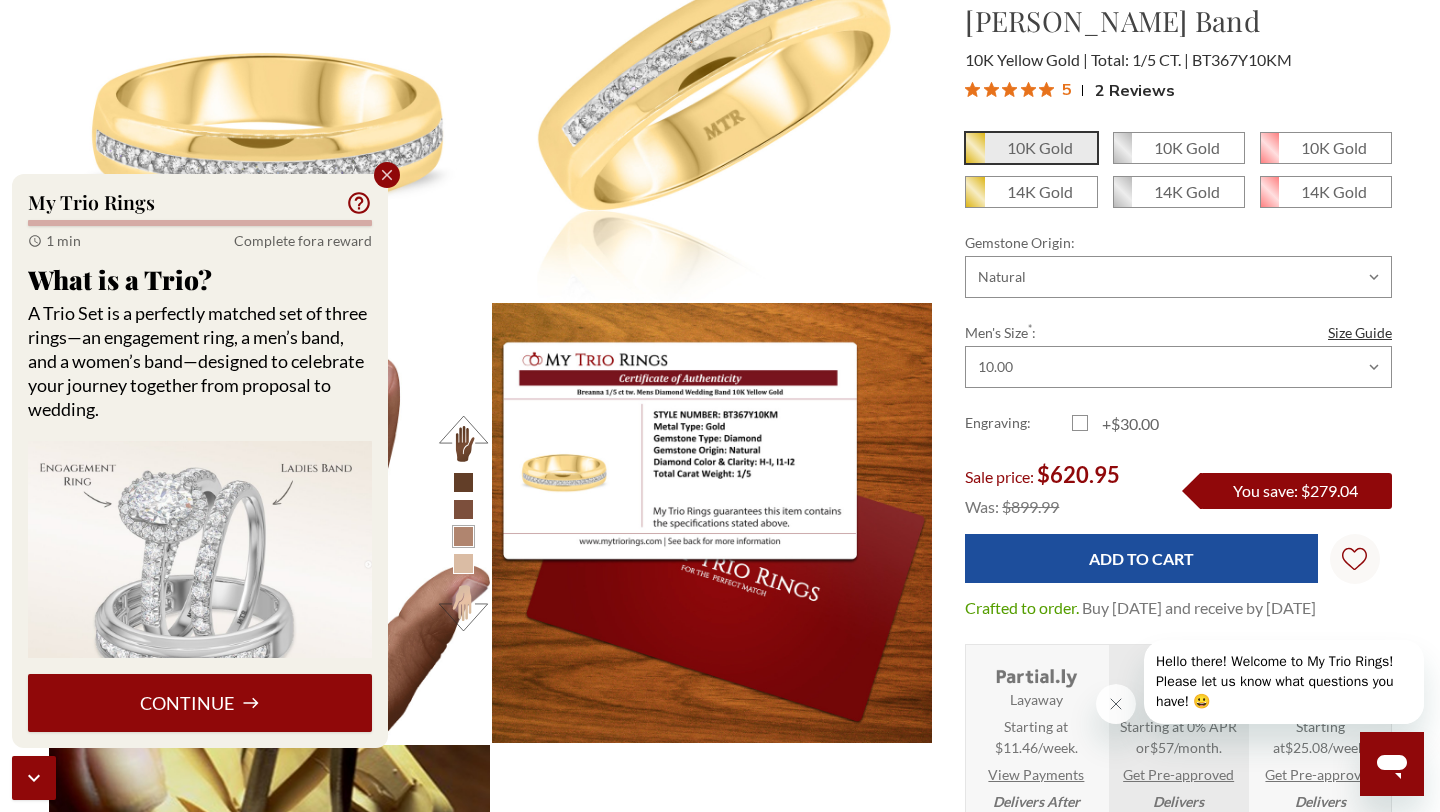 click on "Continue" at bounding box center [200, 703] 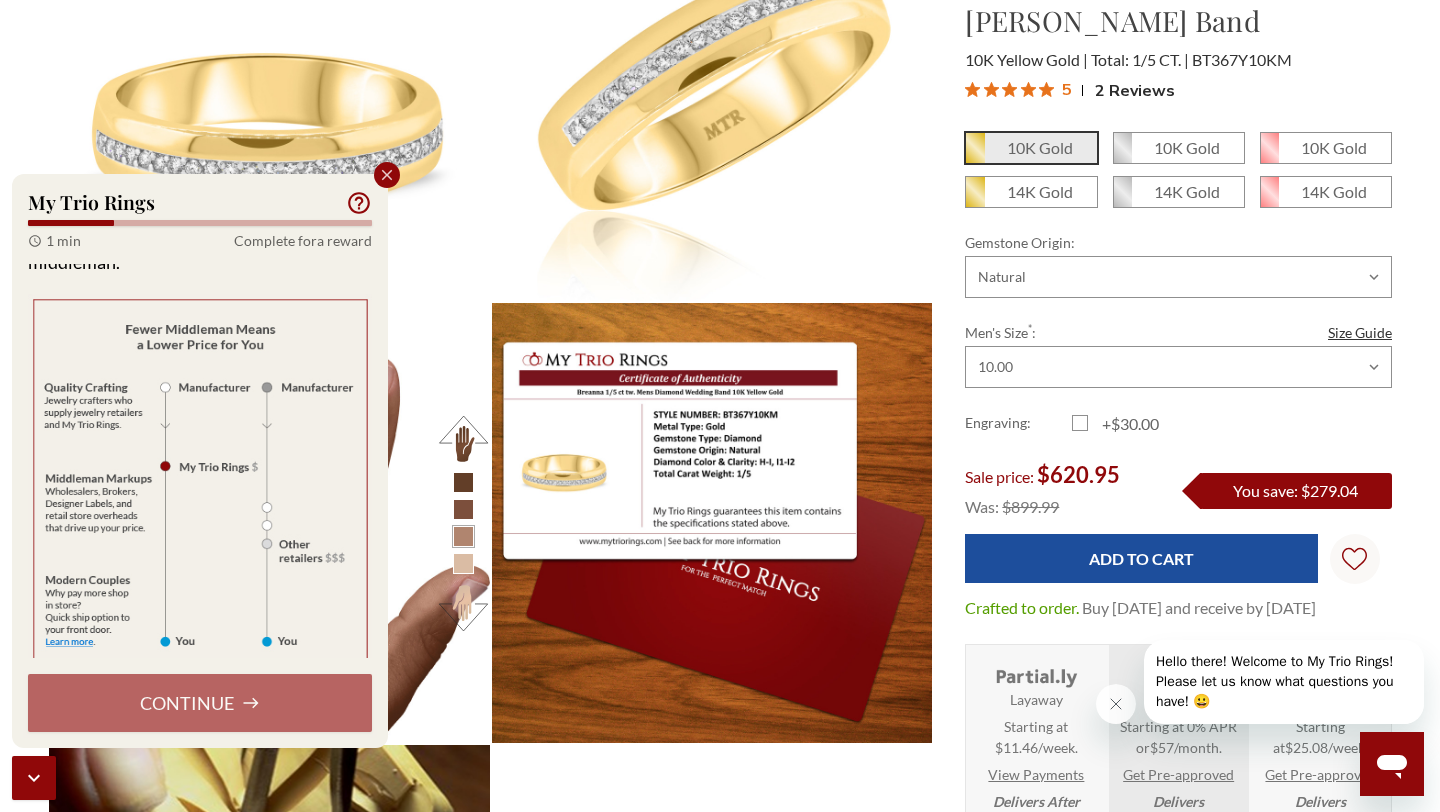 scroll, scrollTop: 164, scrollLeft: 0, axis: vertical 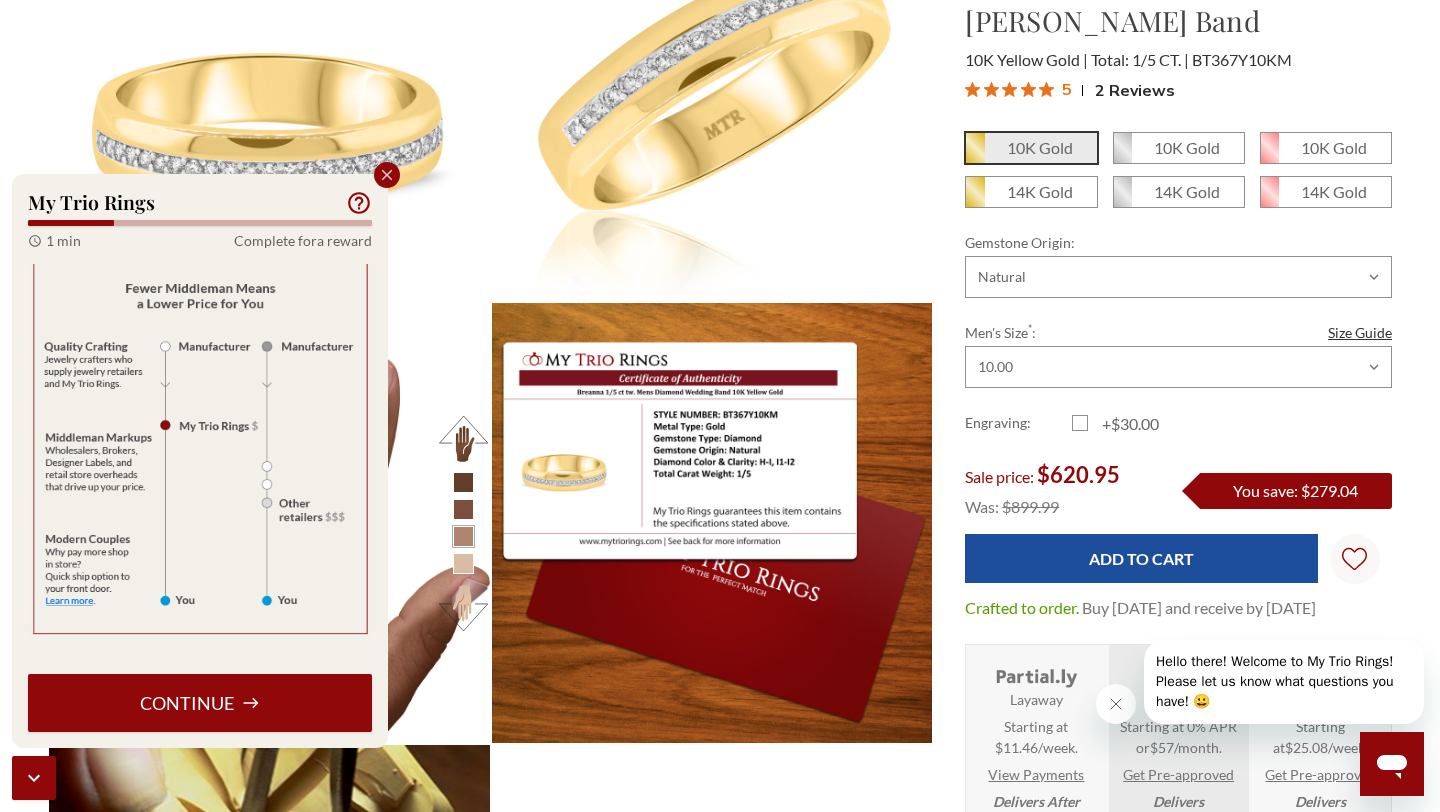 click on "Continue" at bounding box center [200, 703] 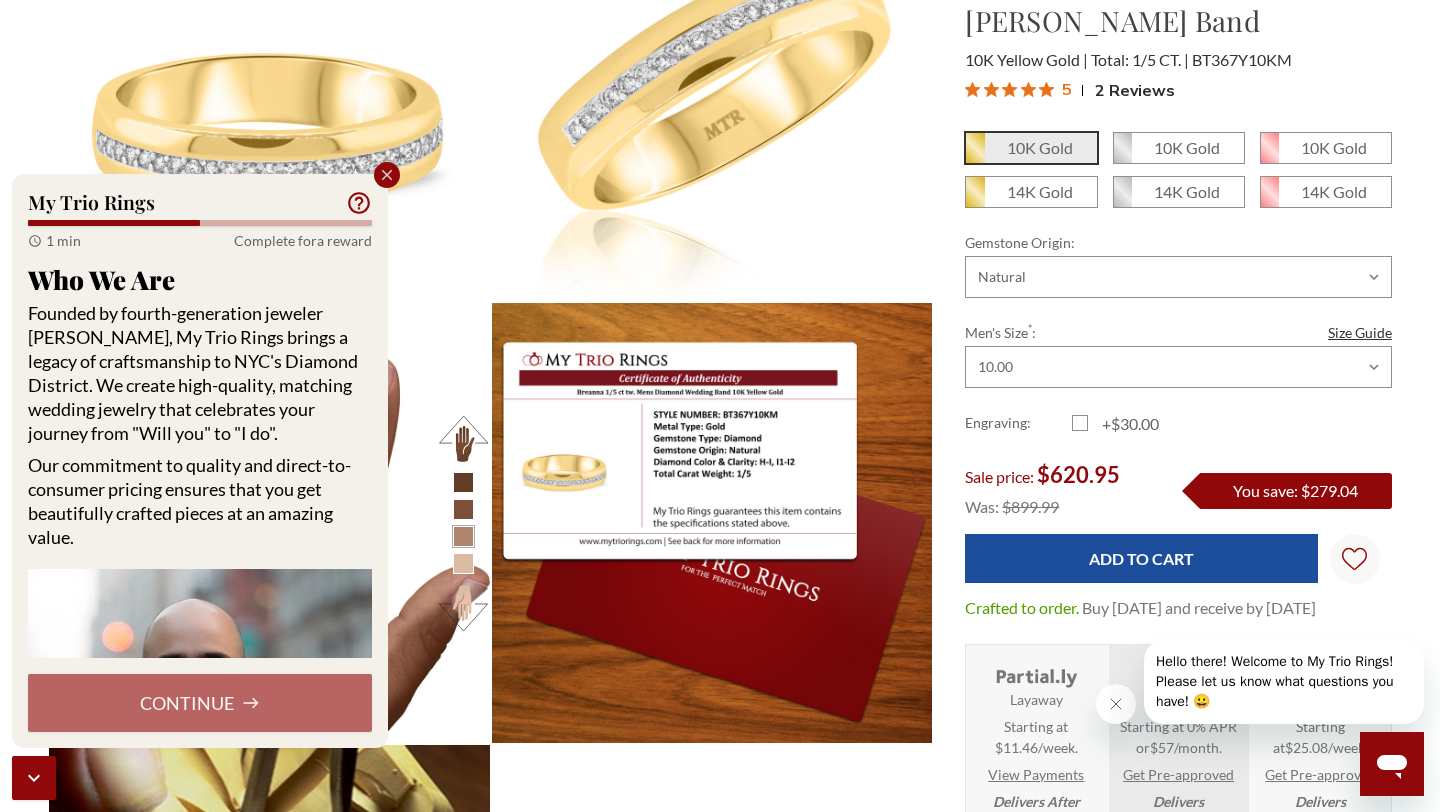 scroll, scrollTop: 197, scrollLeft: 0, axis: vertical 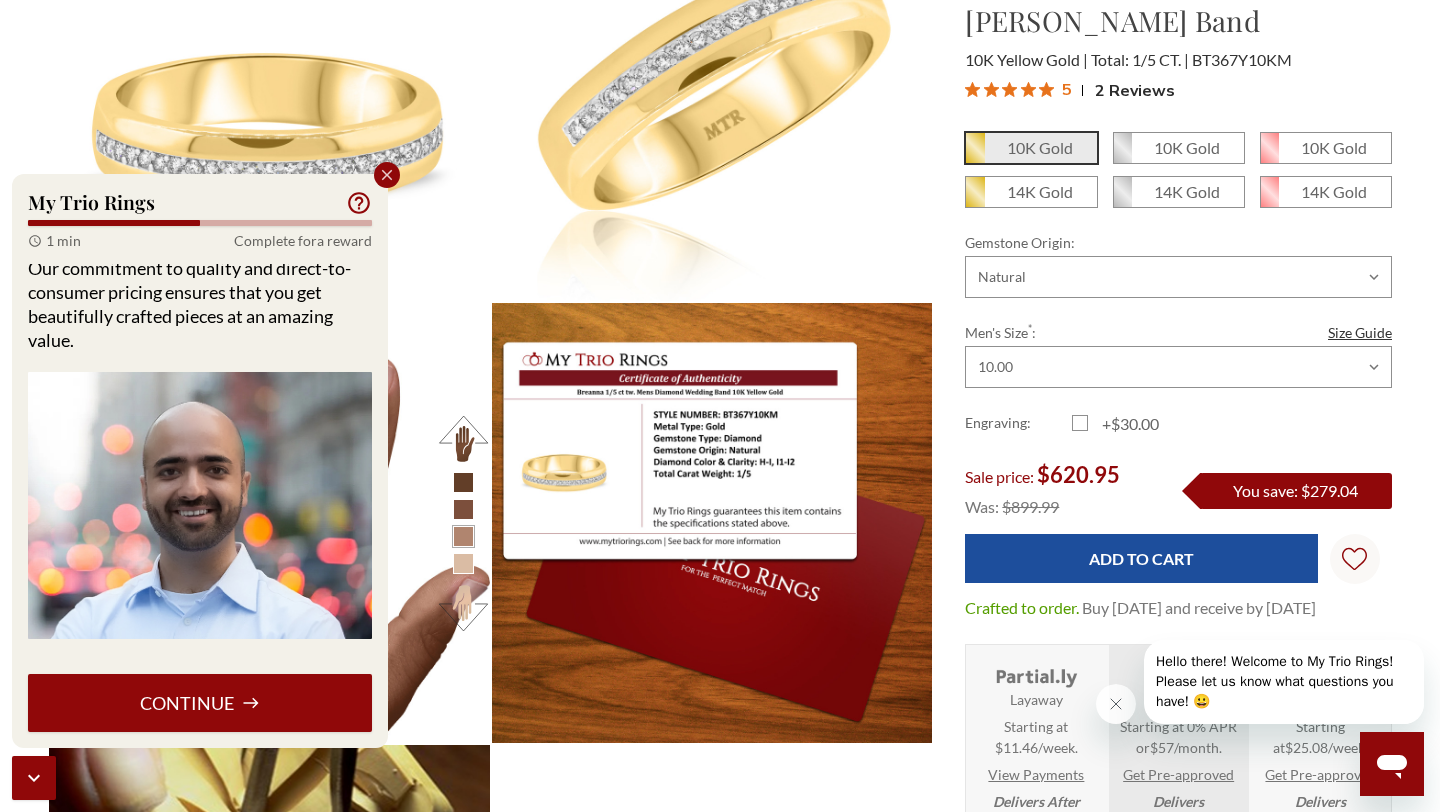 click on "Continue" at bounding box center (200, 703) 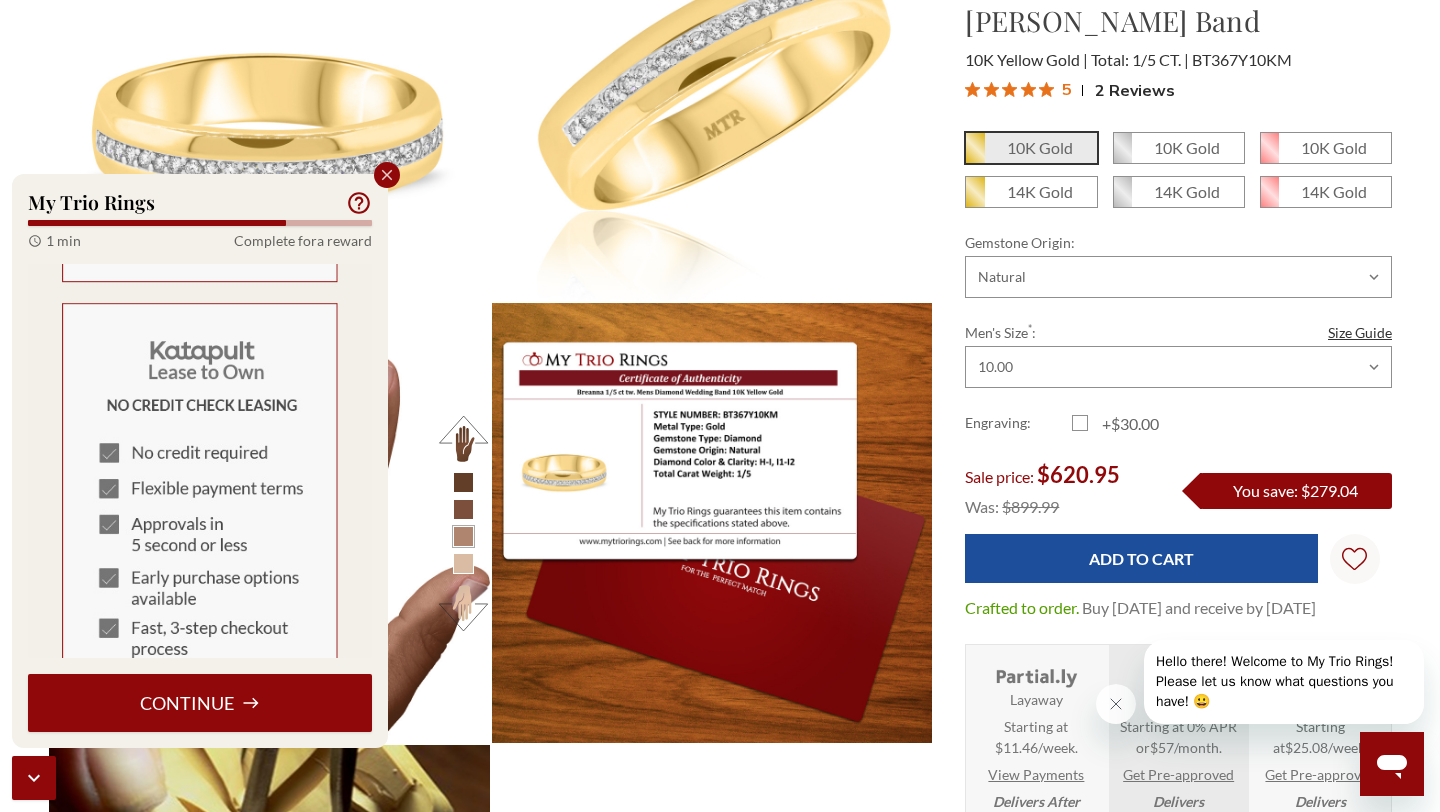 scroll, scrollTop: 709, scrollLeft: 0, axis: vertical 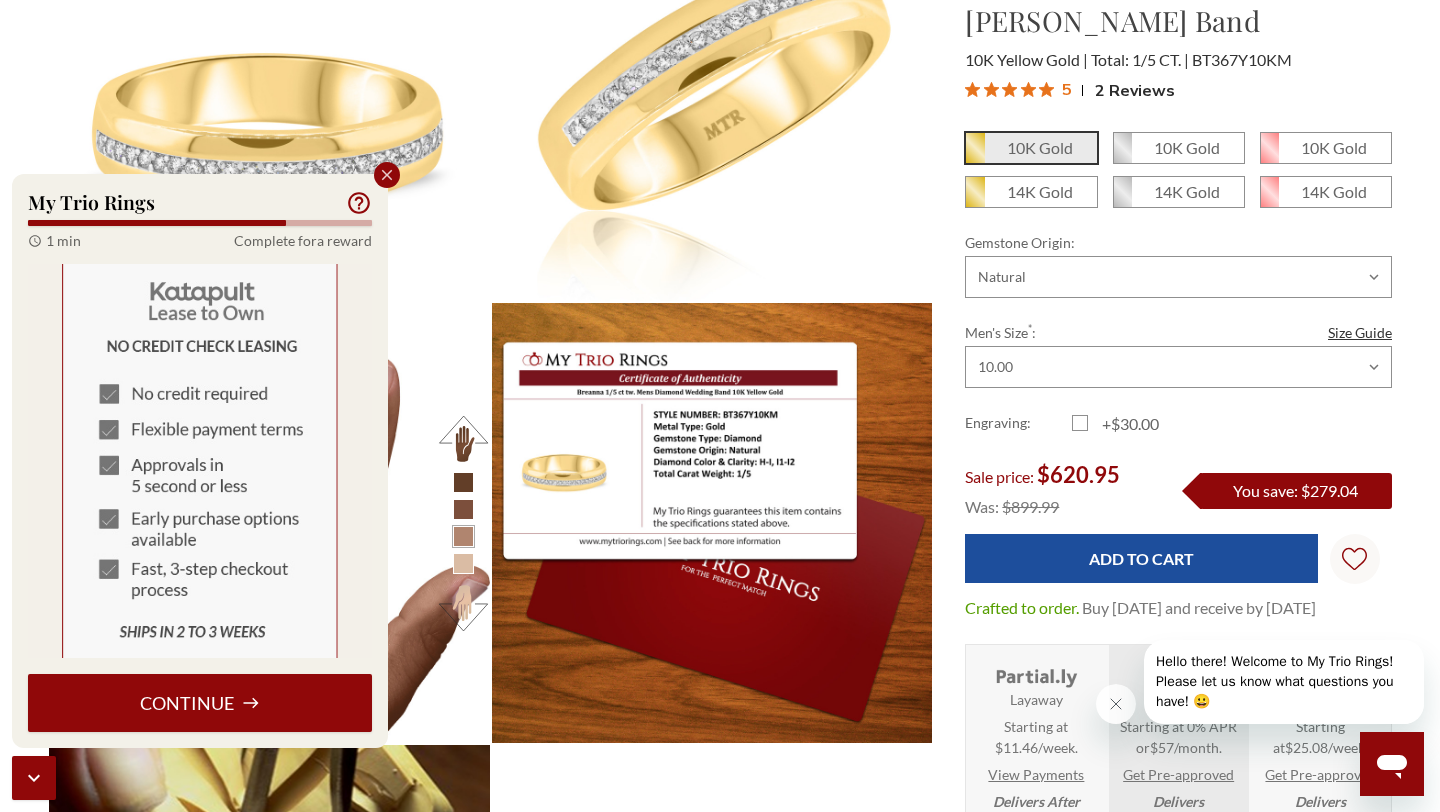 click on "Continue" at bounding box center (200, 703) 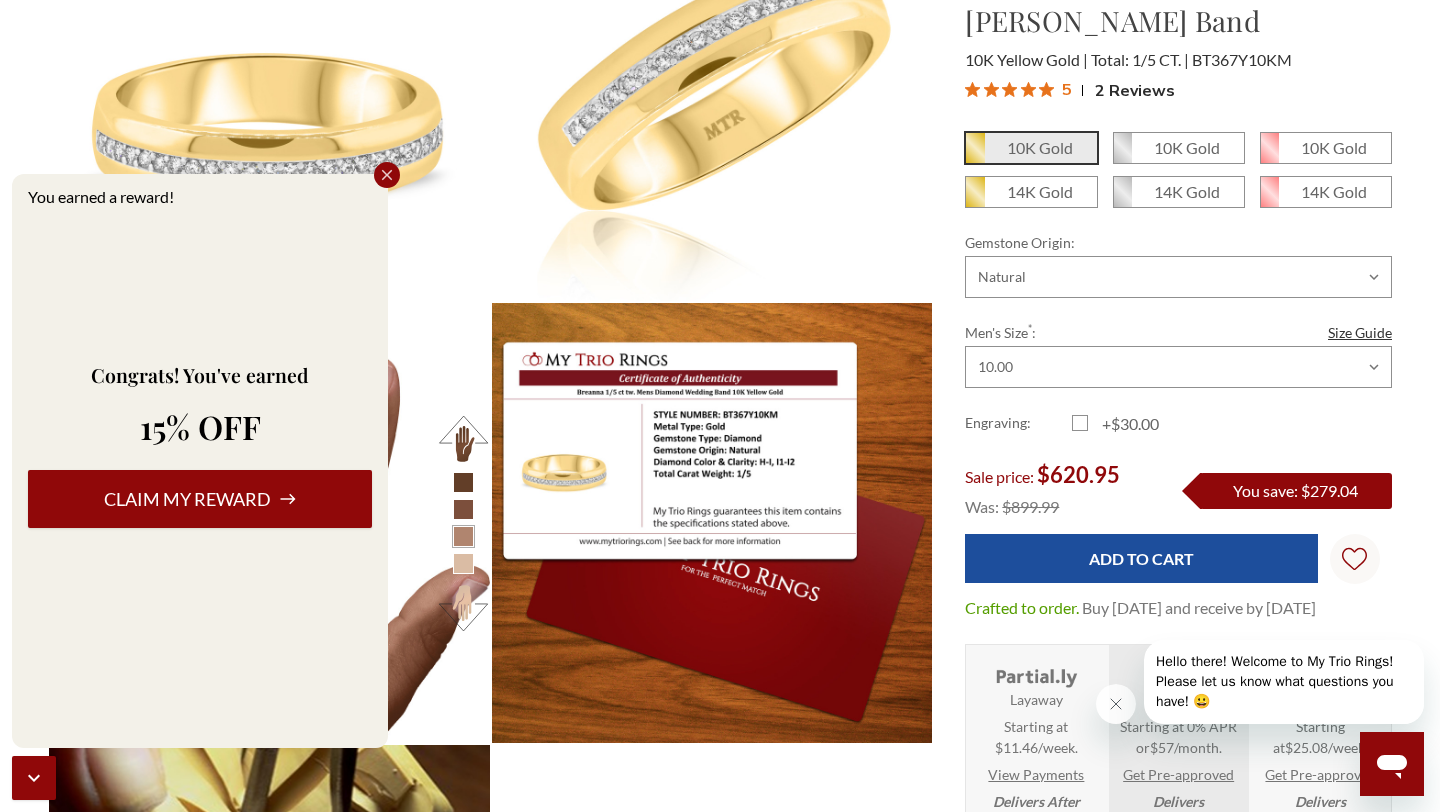 click on "Claim my reward" at bounding box center (200, 499) 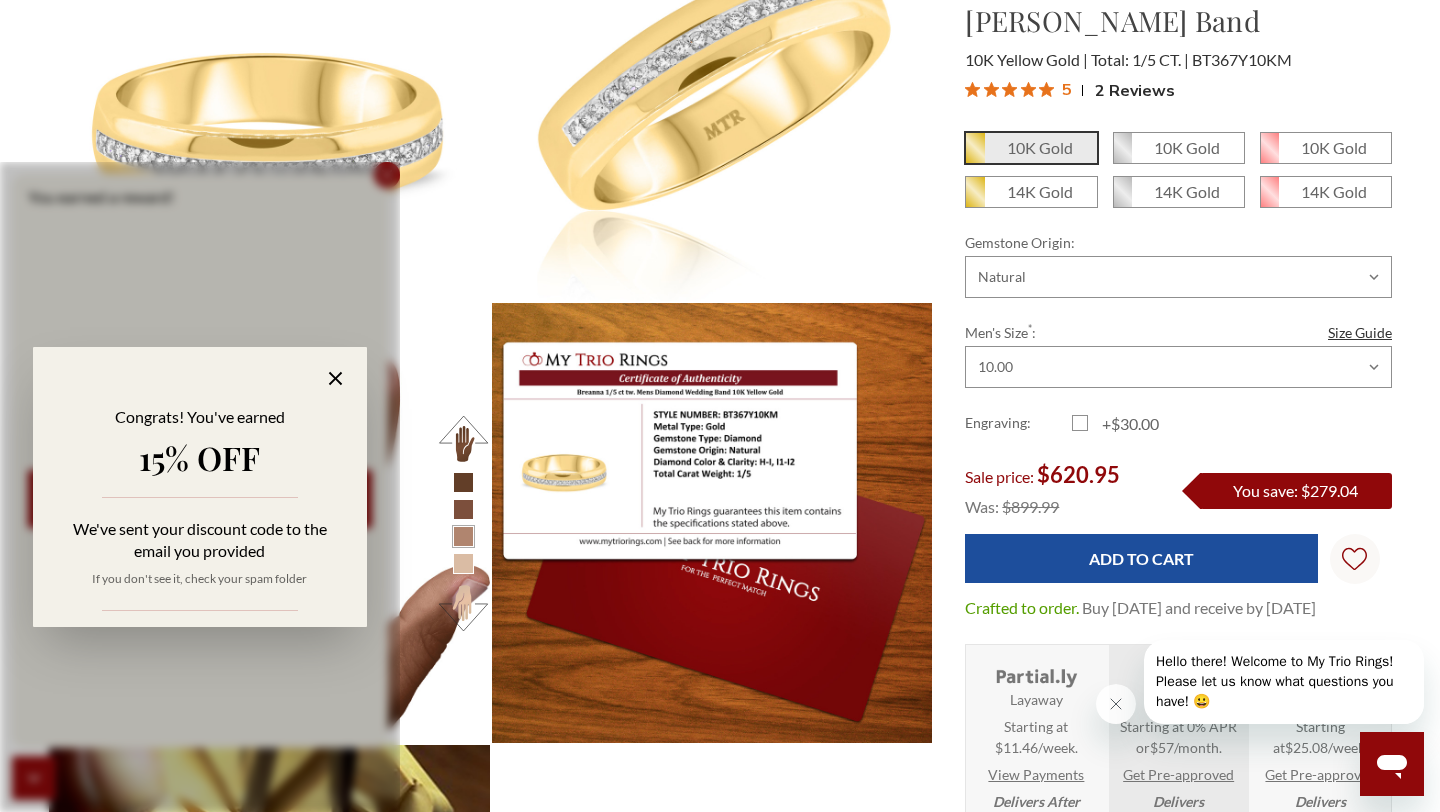 click 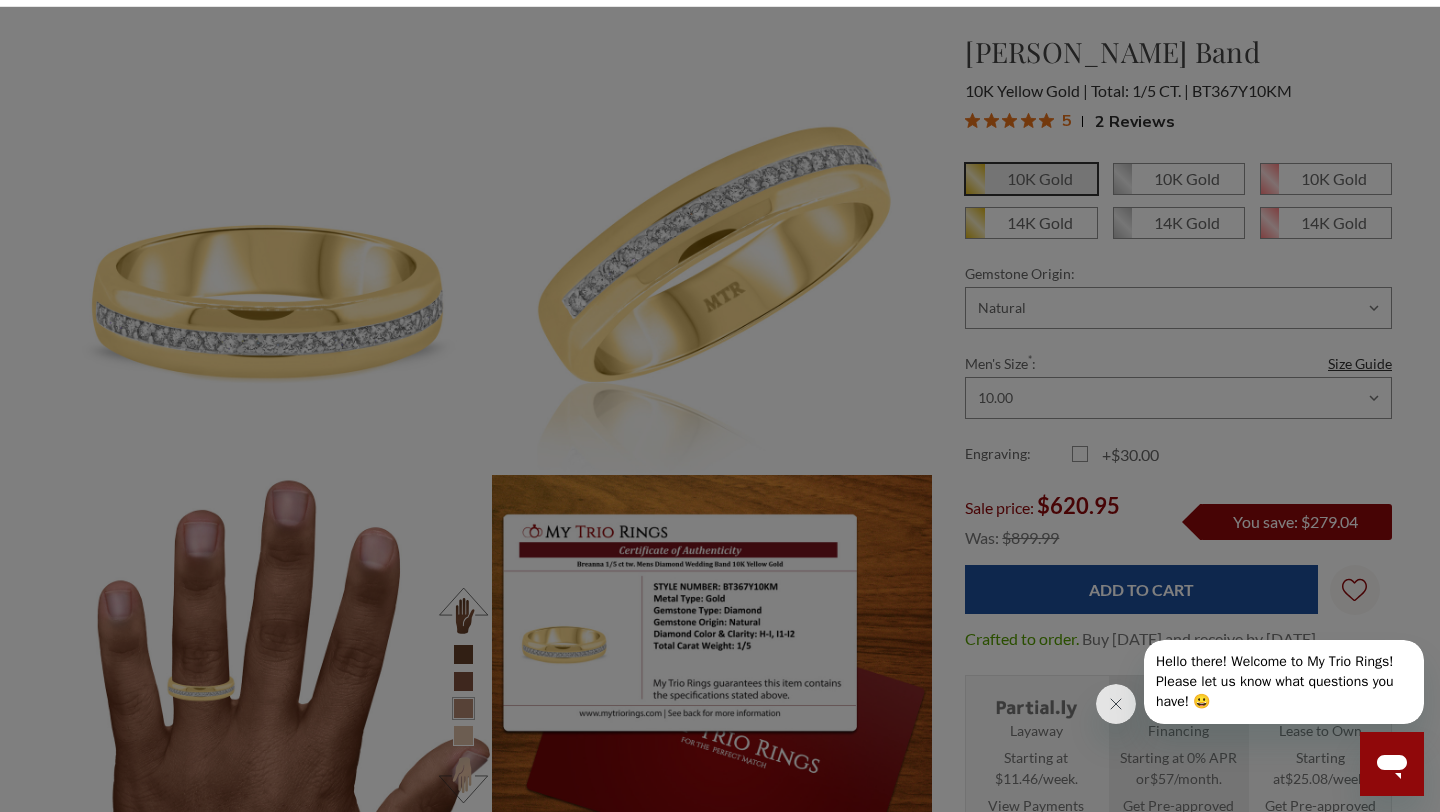 scroll, scrollTop: 200, scrollLeft: 0, axis: vertical 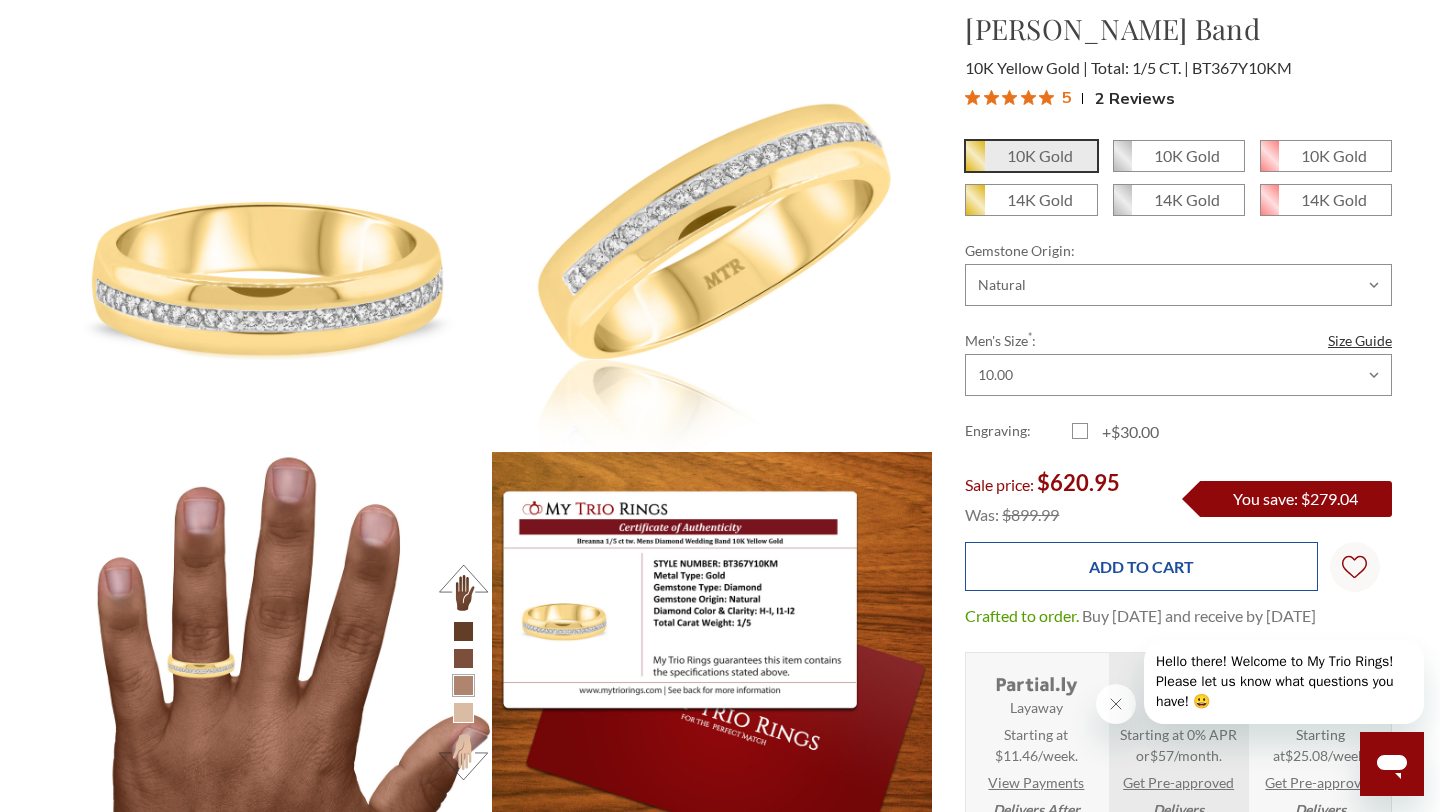 click on "Add to Cart" at bounding box center [1141, 566] 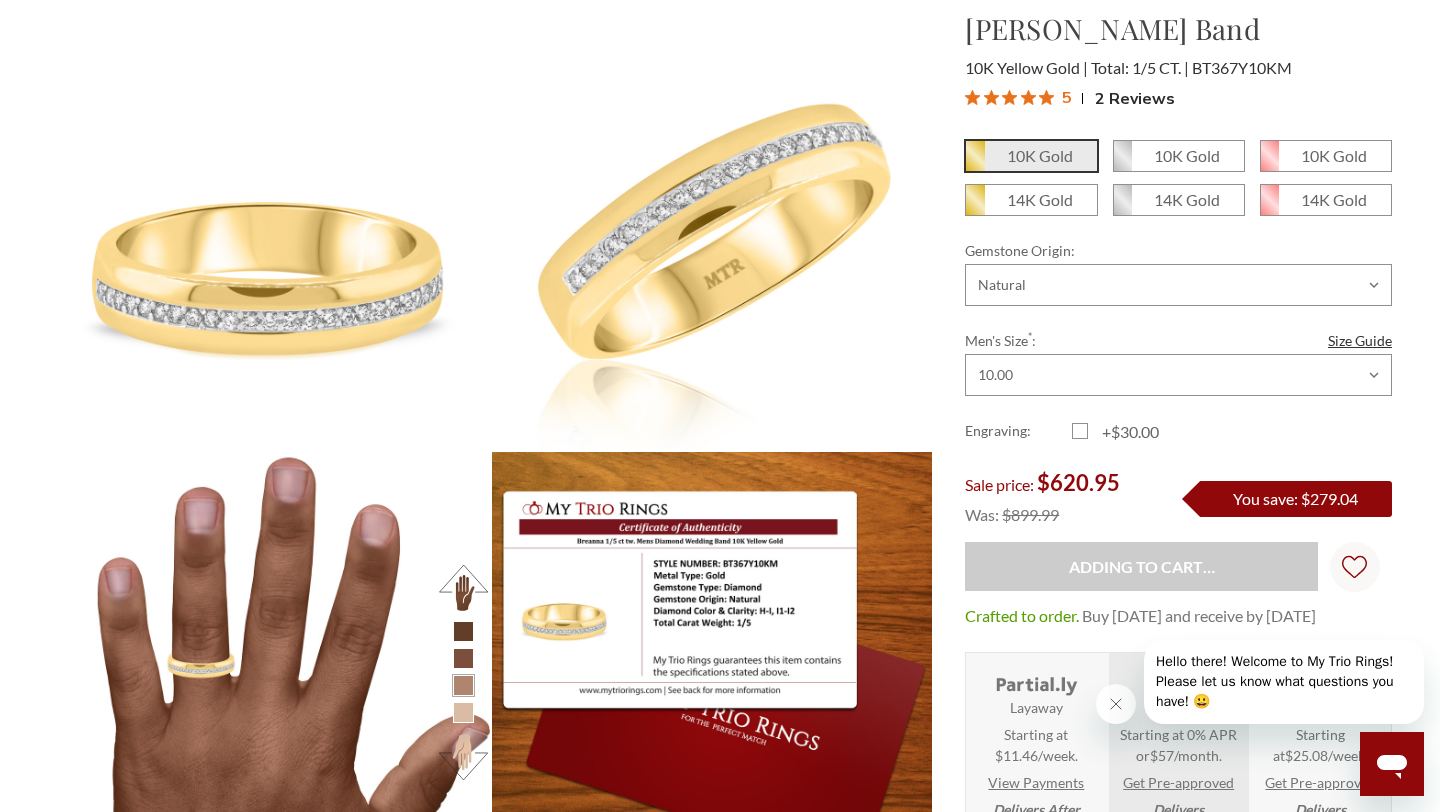 type on "Add to Cart" 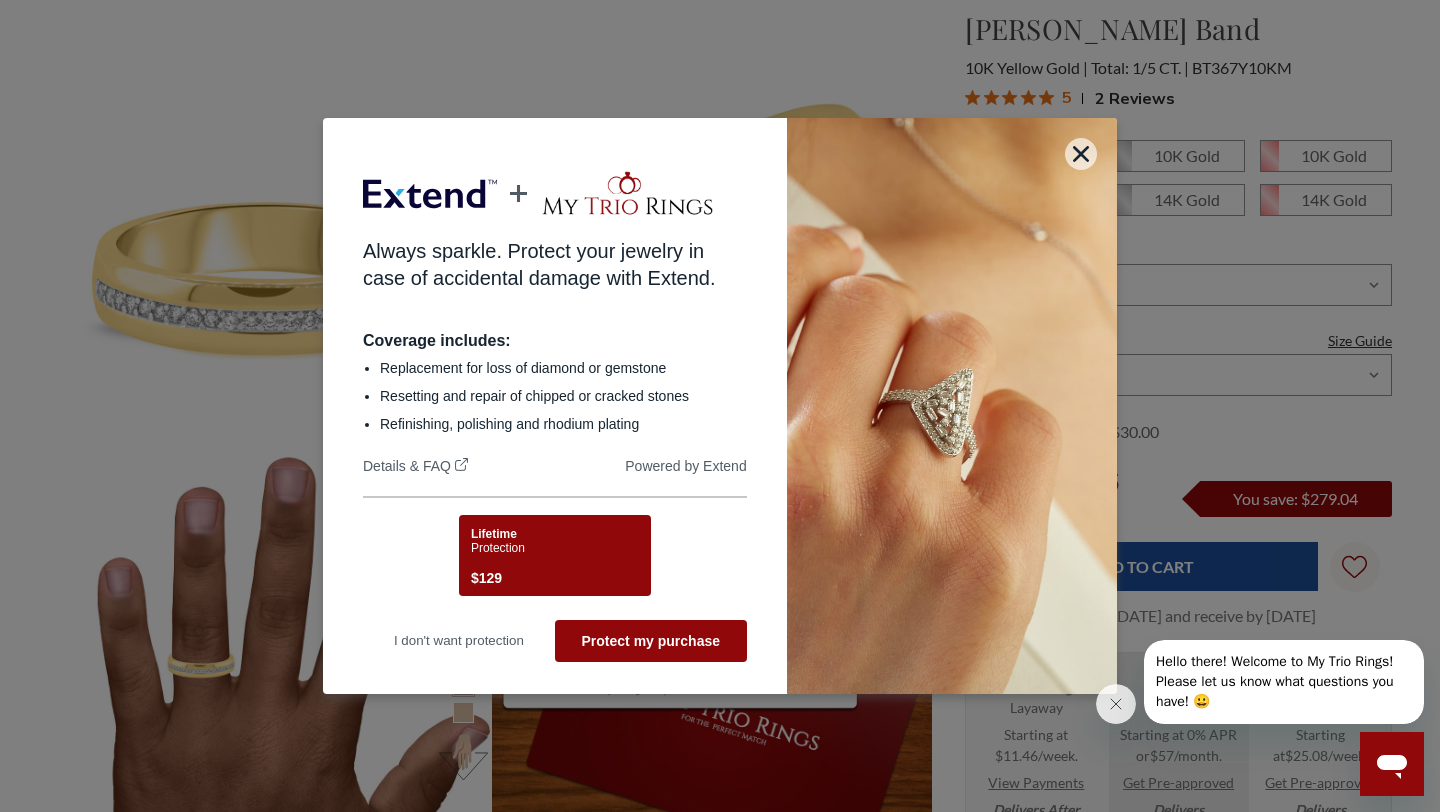 scroll, scrollTop: 0, scrollLeft: 0, axis: both 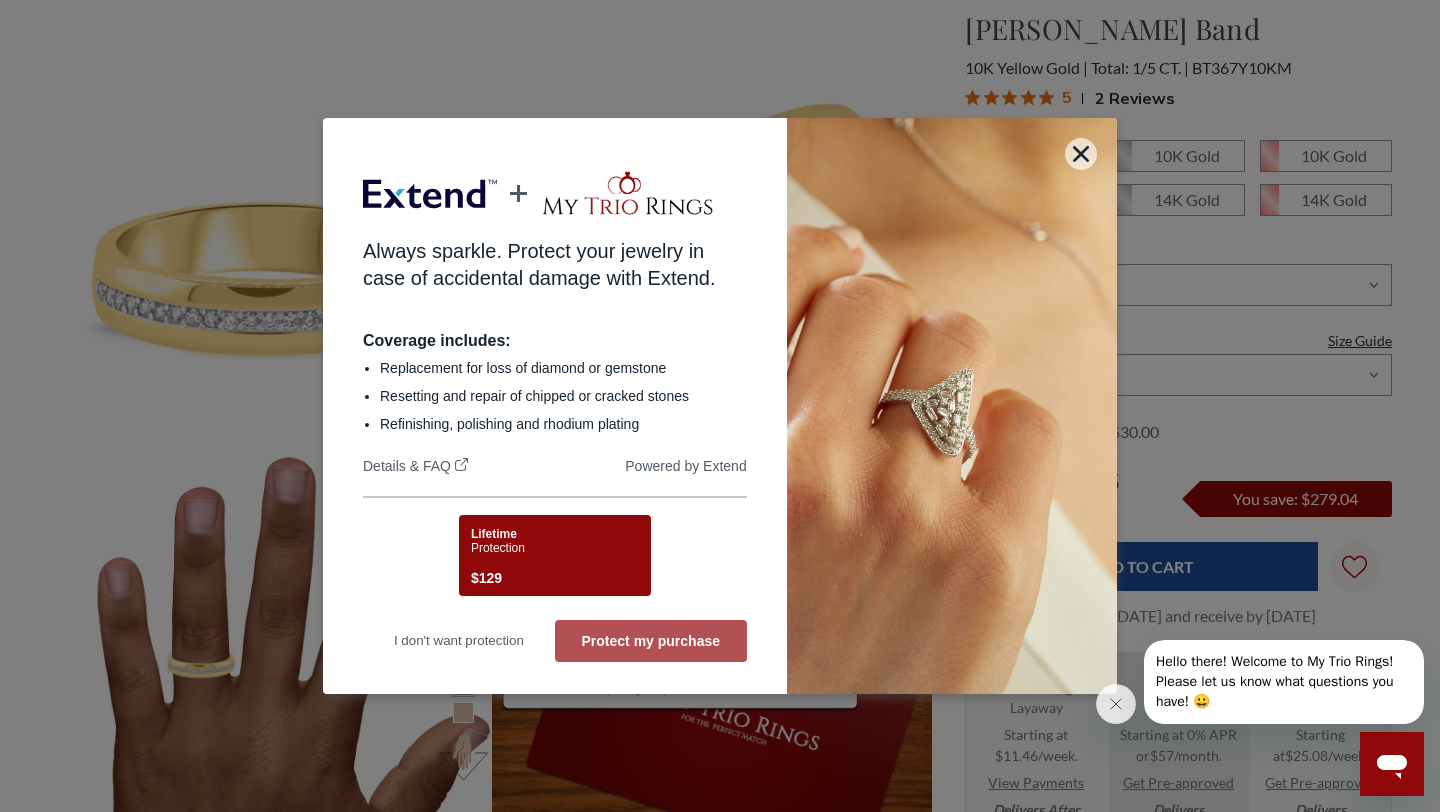 click on "Protect my purchase" at bounding box center (651, 641) 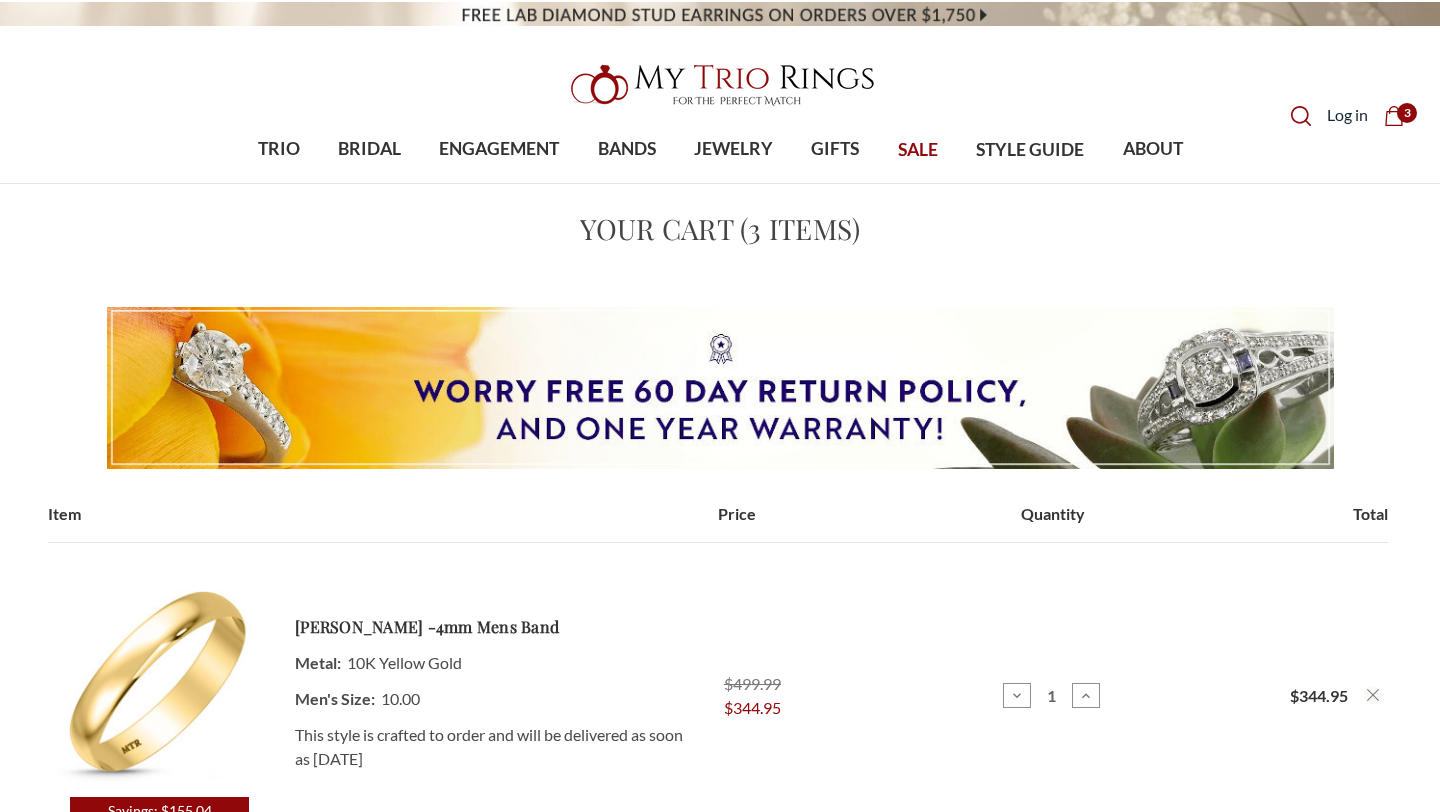 scroll, scrollTop: 0, scrollLeft: 0, axis: both 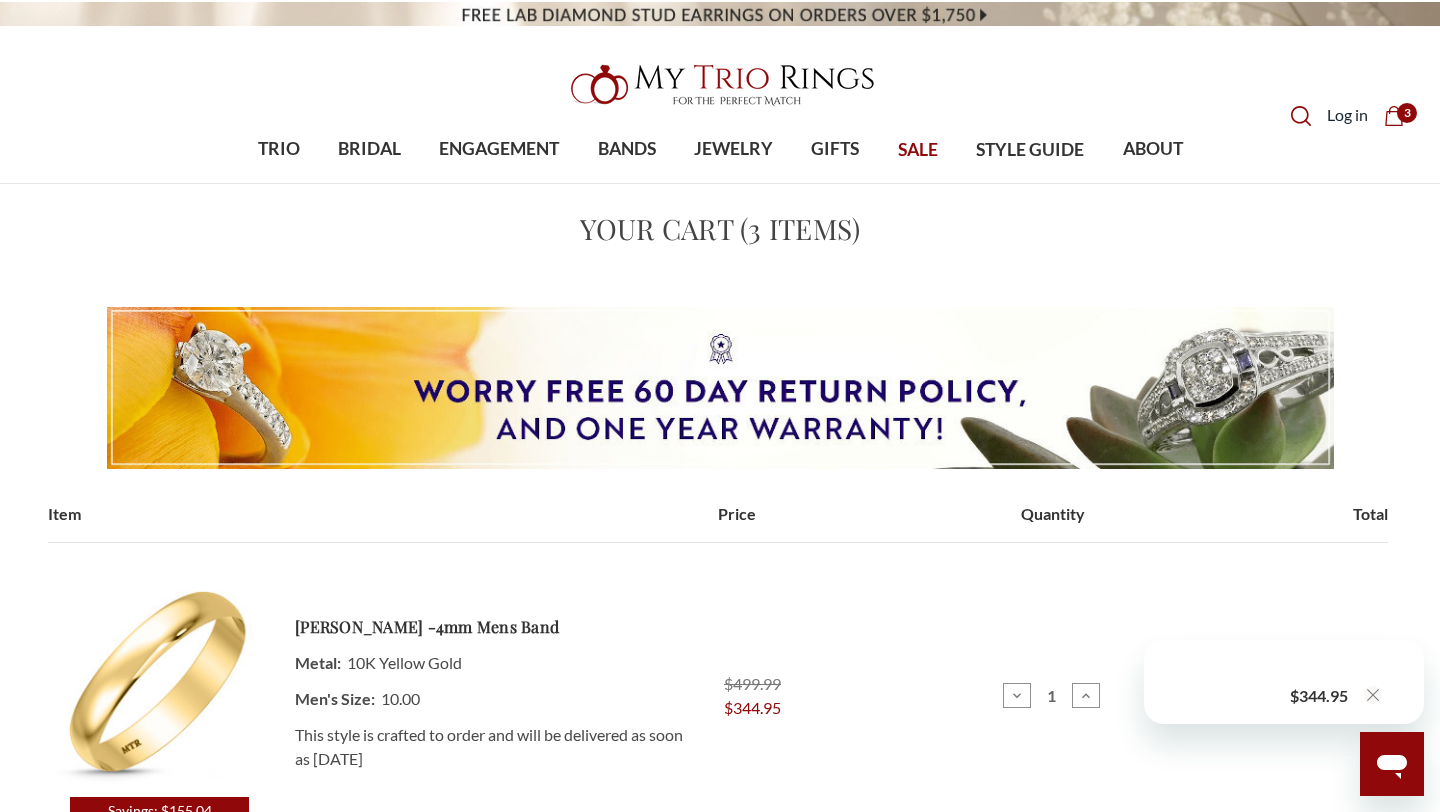 click on "Home
Your Cart
Your Cart (3 items)
Item
Price
Quantity
Total
1 1" at bounding box center [720, 1290] 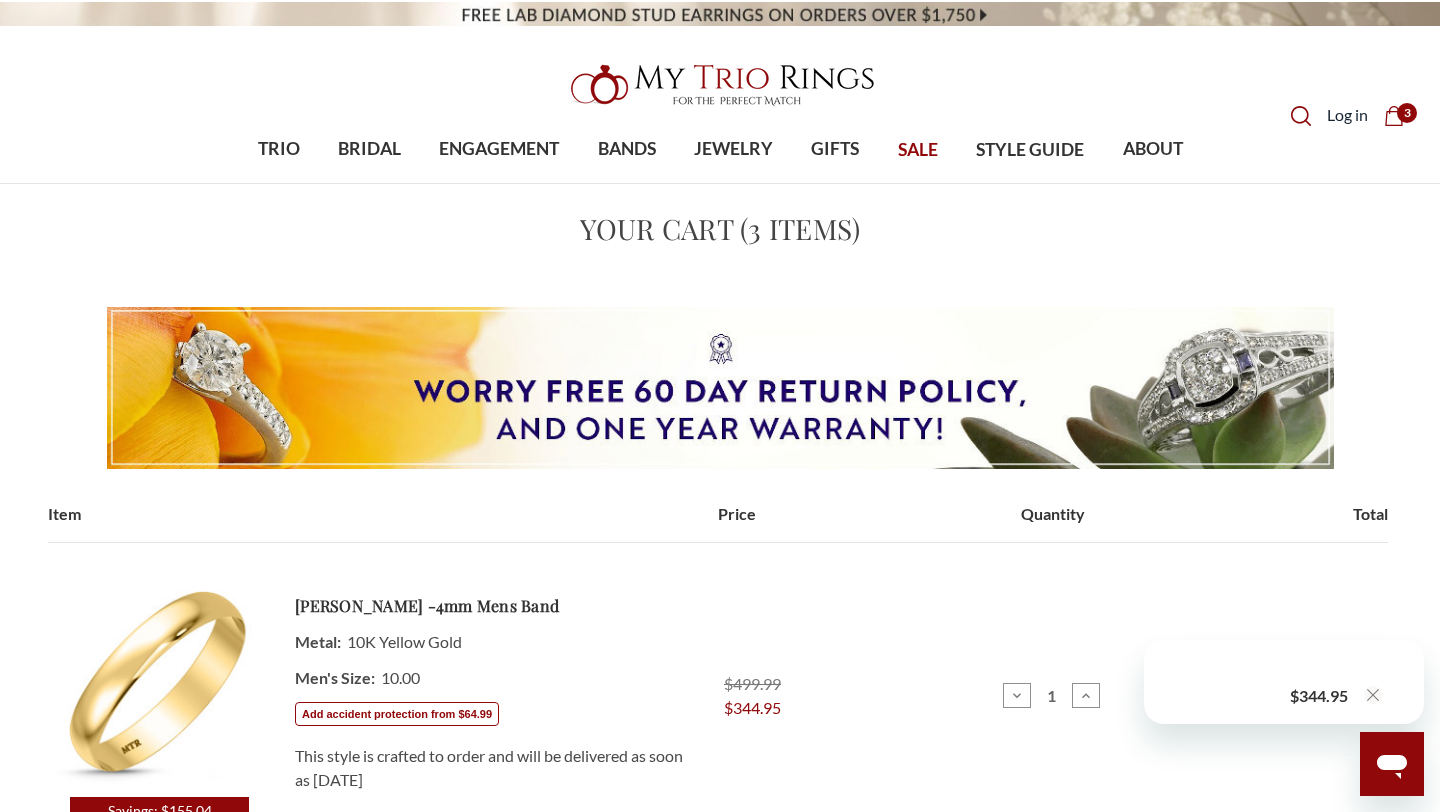 scroll, scrollTop: 0, scrollLeft: 0, axis: both 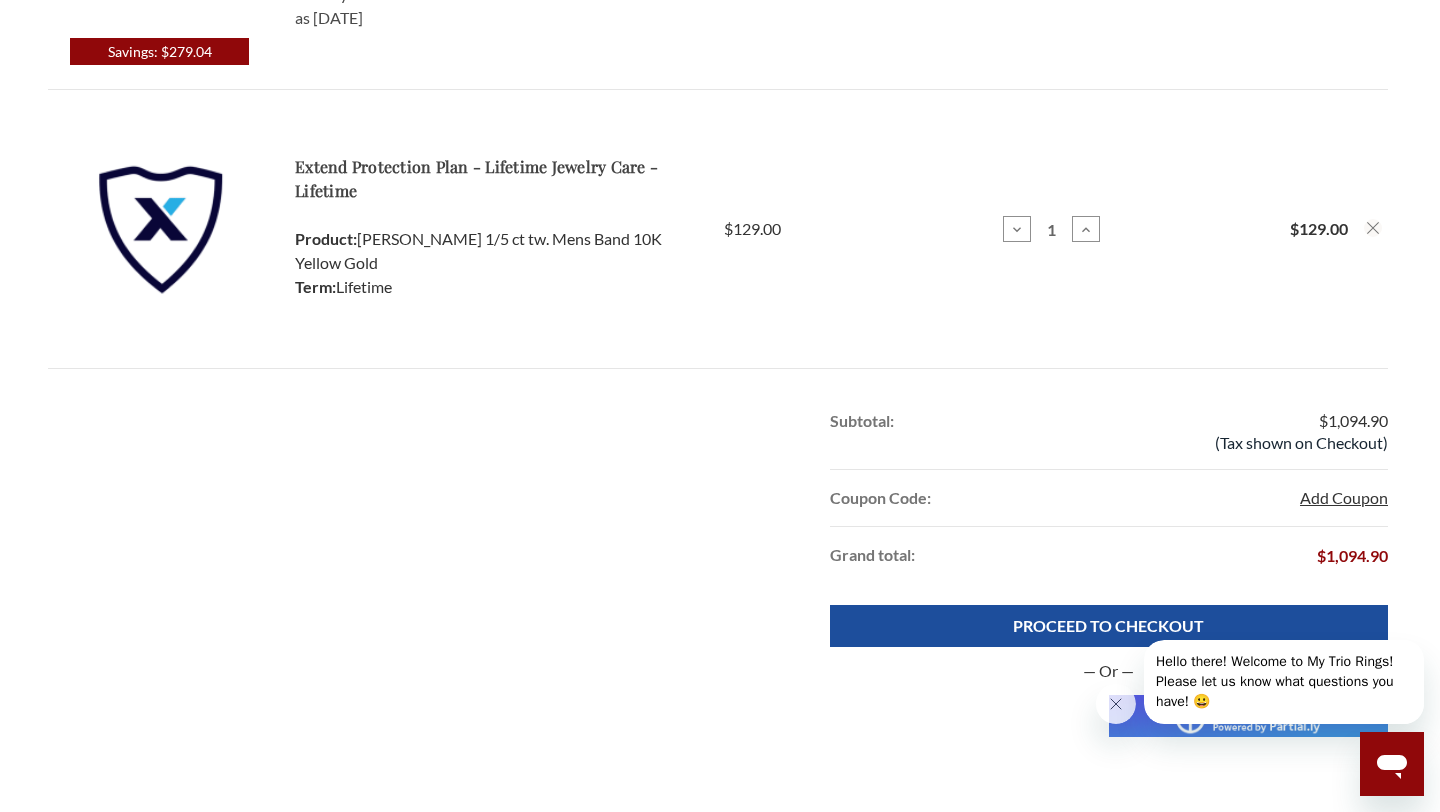 click on "Add Coupon" at bounding box center [1344, 498] 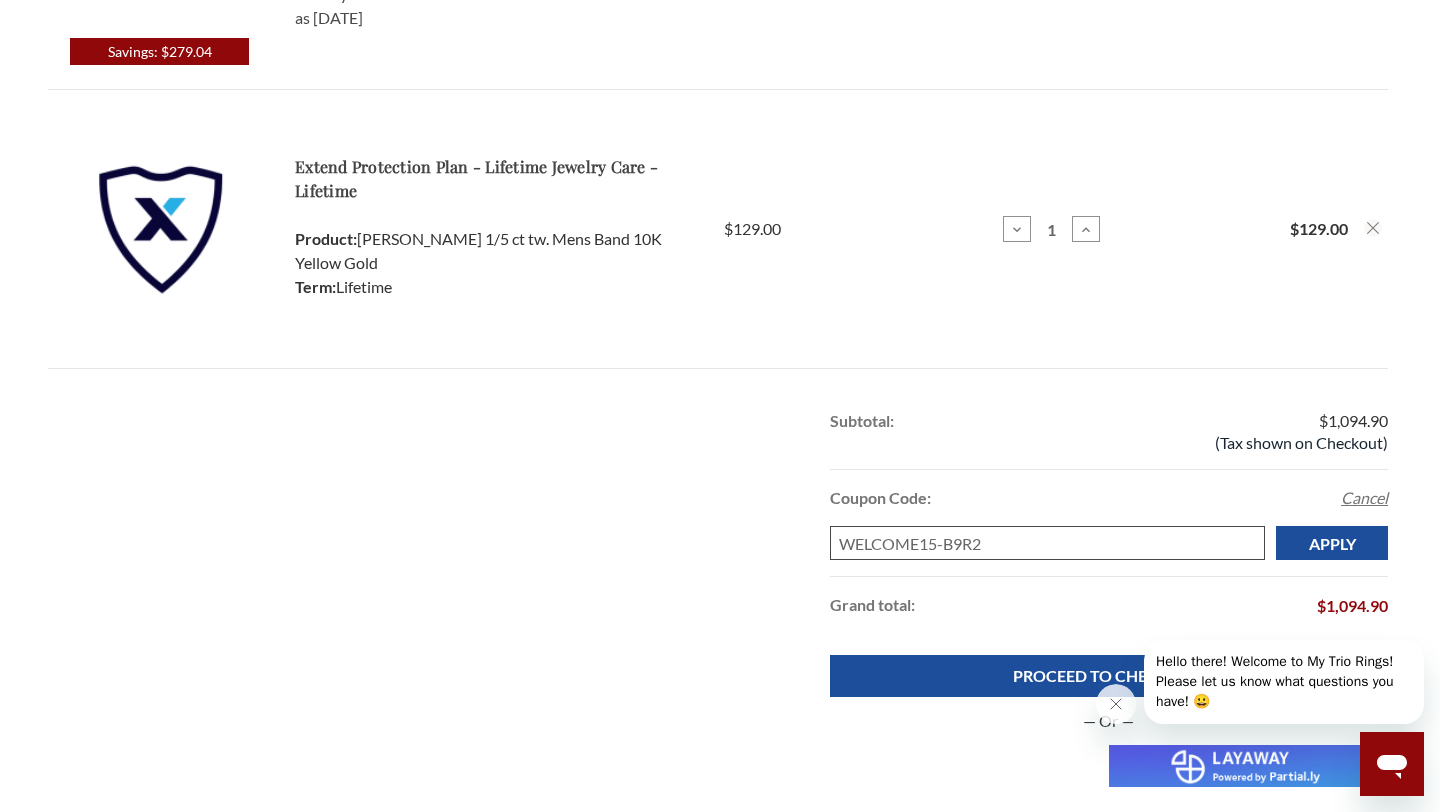 type on "WELCOME15-B9R2" 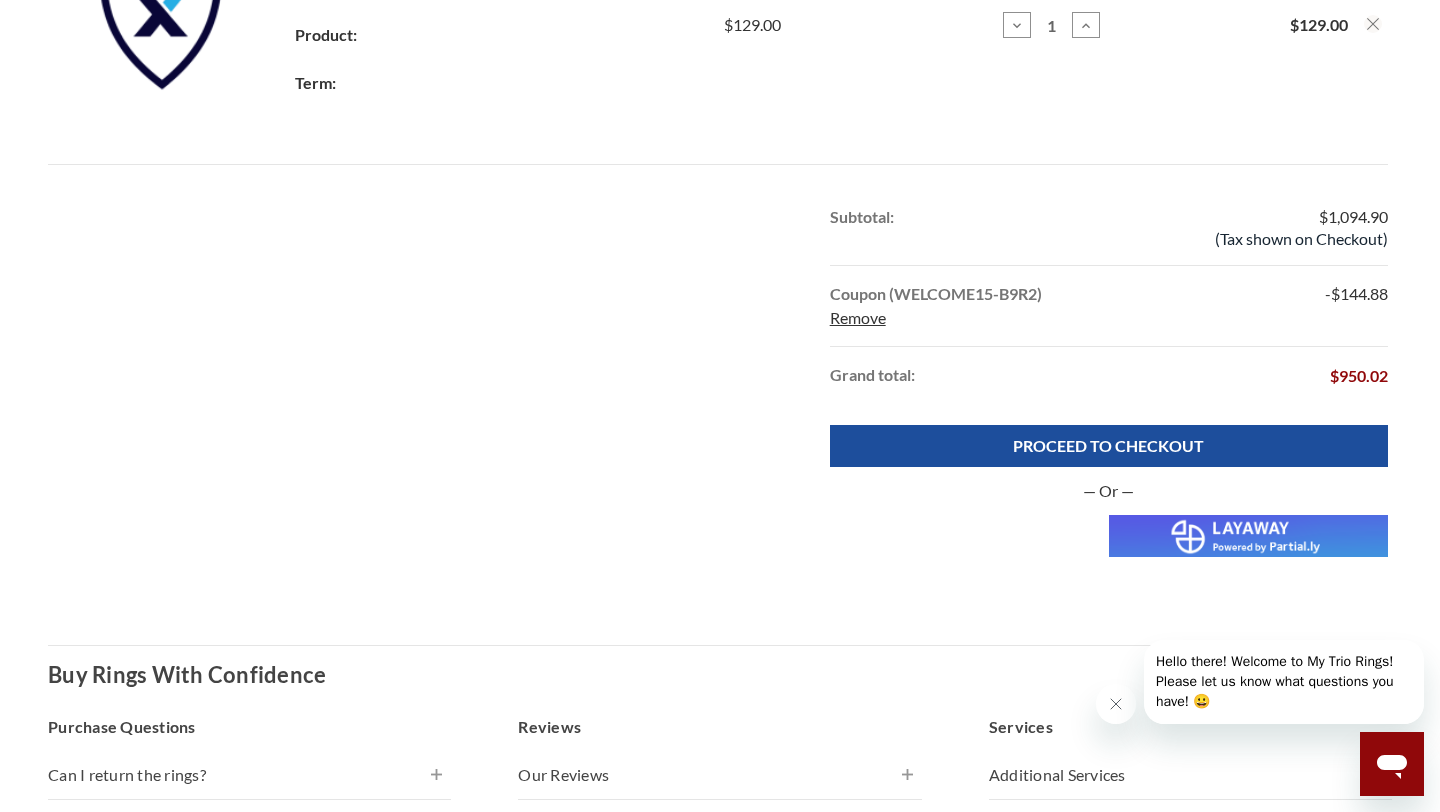 scroll, scrollTop: 861, scrollLeft: 0, axis: vertical 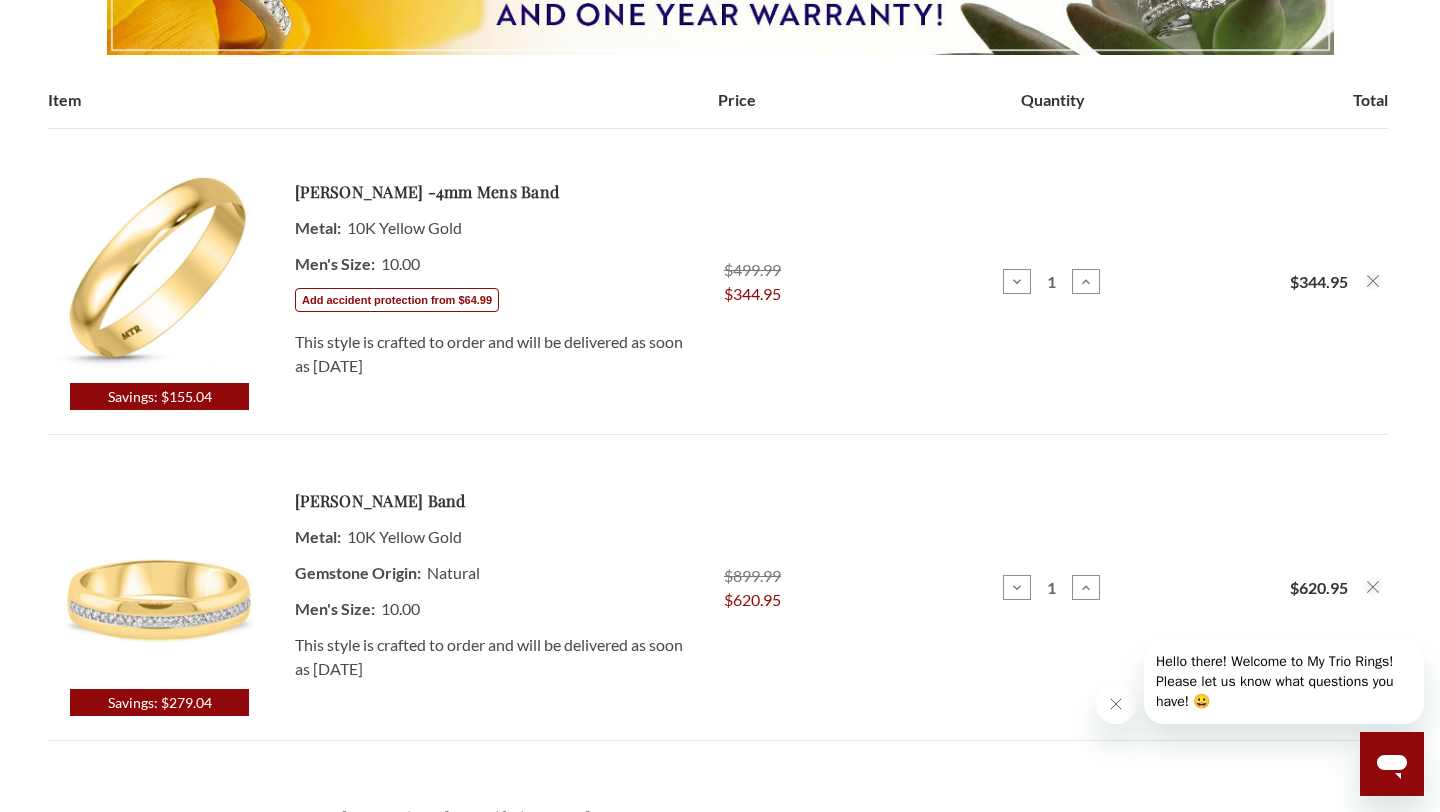 click at bounding box center [1373, 281] 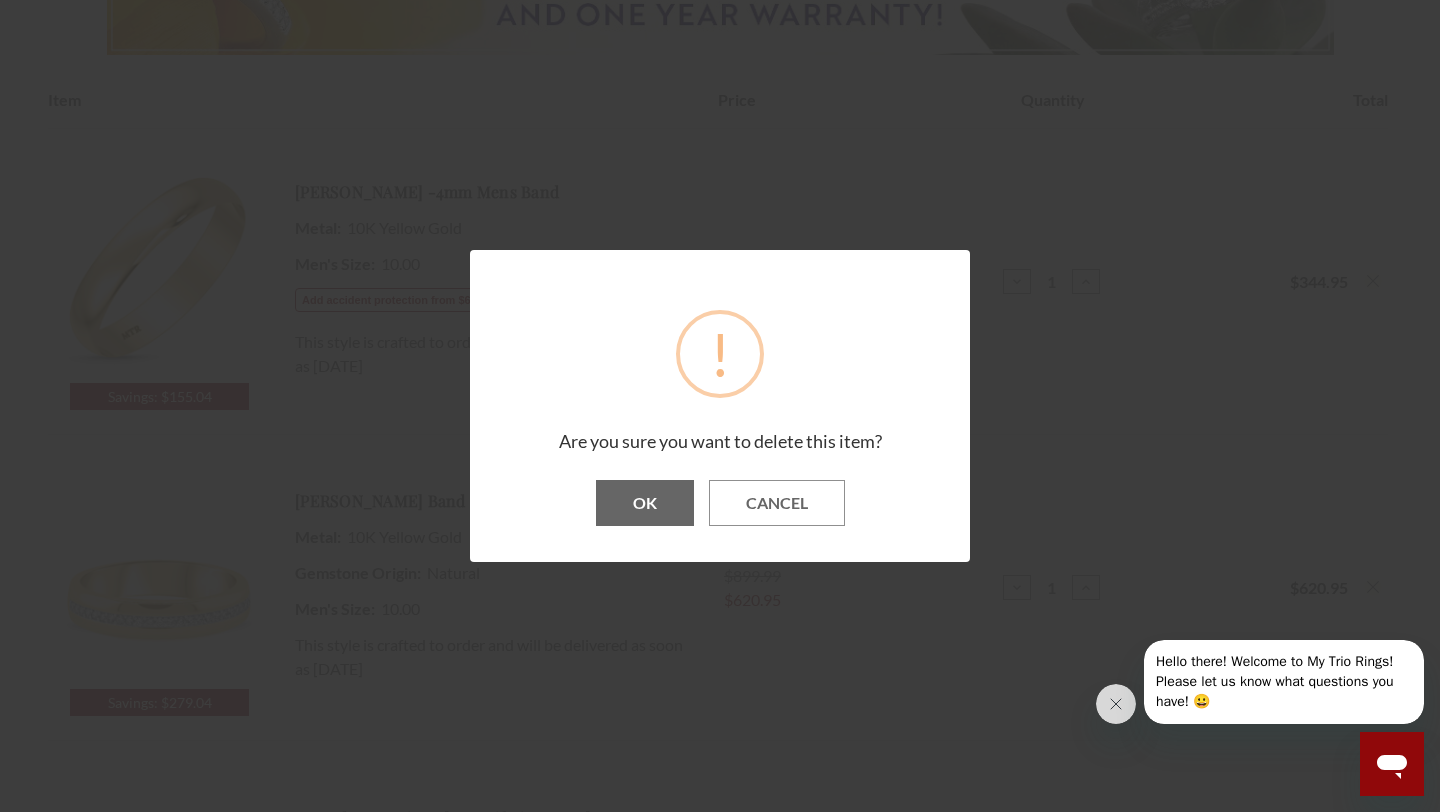 click on "OK" at bounding box center (645, 503) 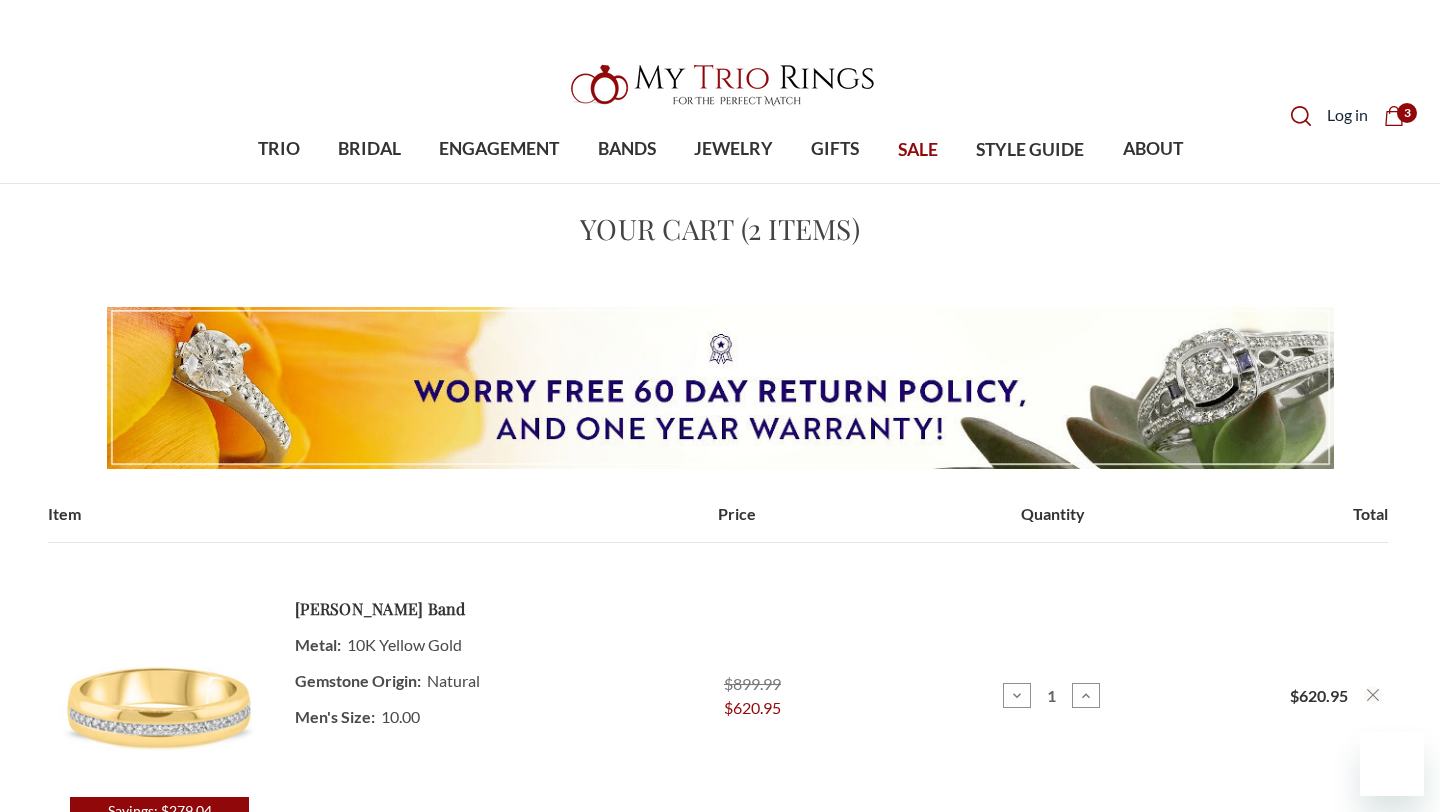 scroll, scrollTop: 414, scrollLeft: 0, axis: vertical 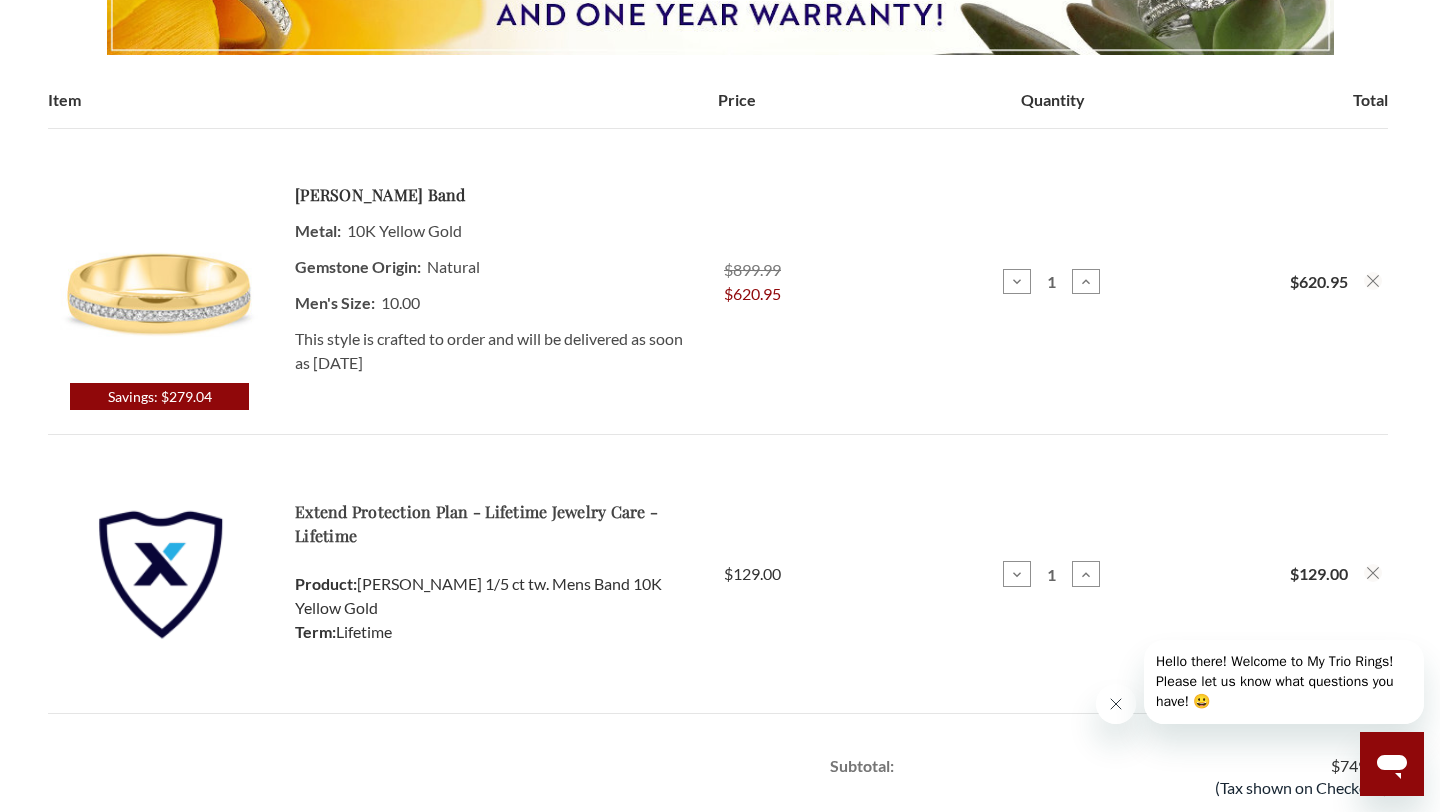click 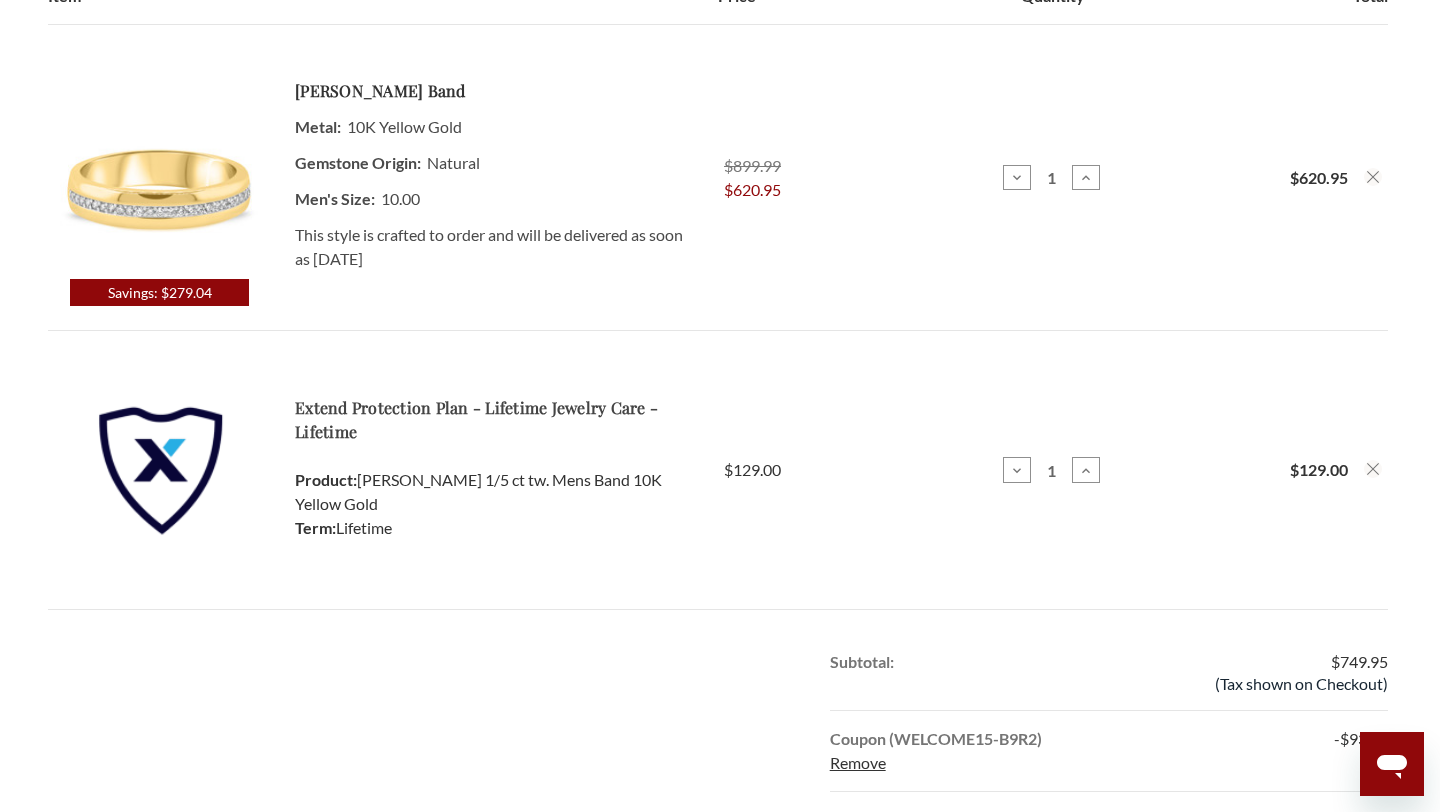 scroll, scrollTop: 524, scrollLeft: 0, axis: vertical 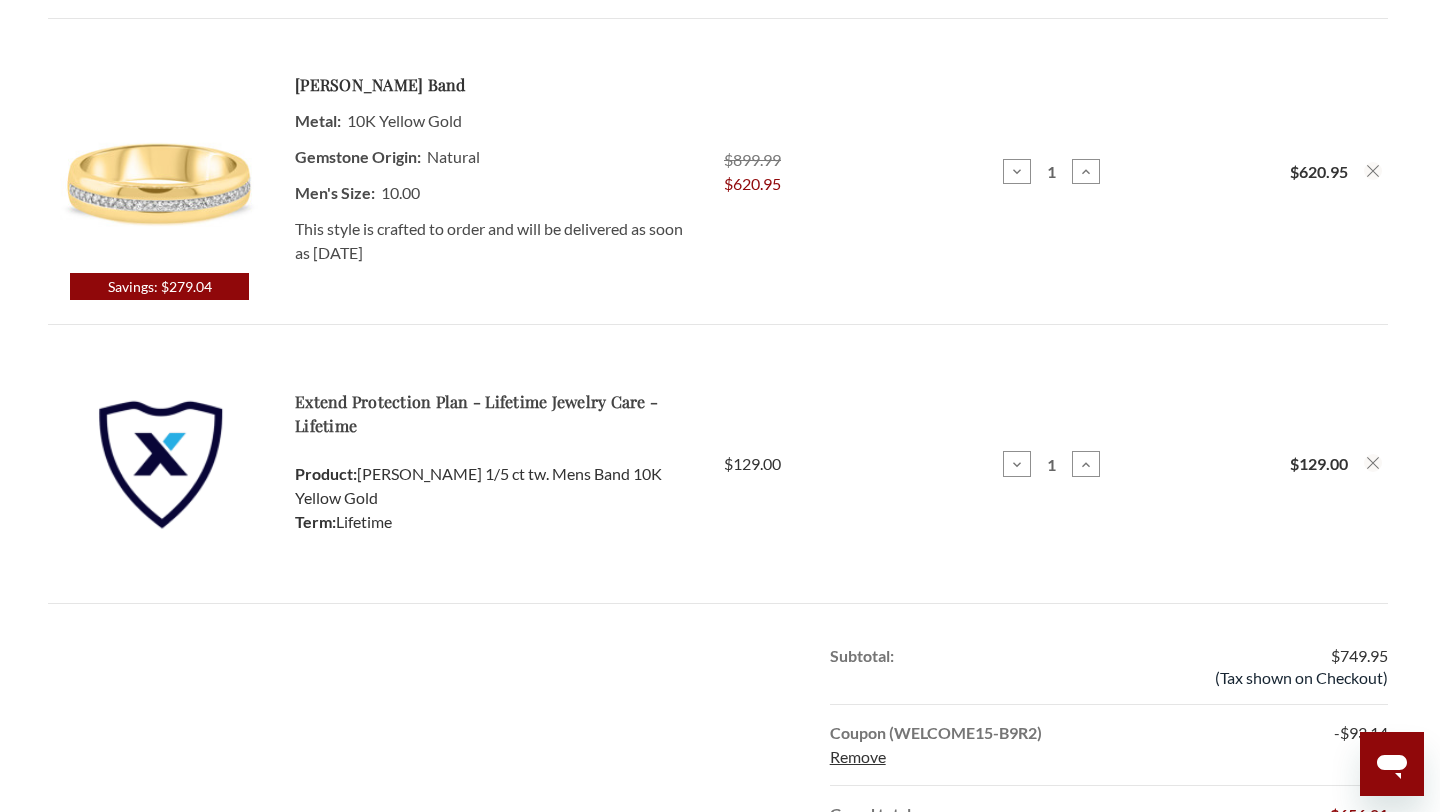 click on "Extend Protection Plan - Lifetime Jewelry Care - Lifetime" at bounding box center [494, 414] 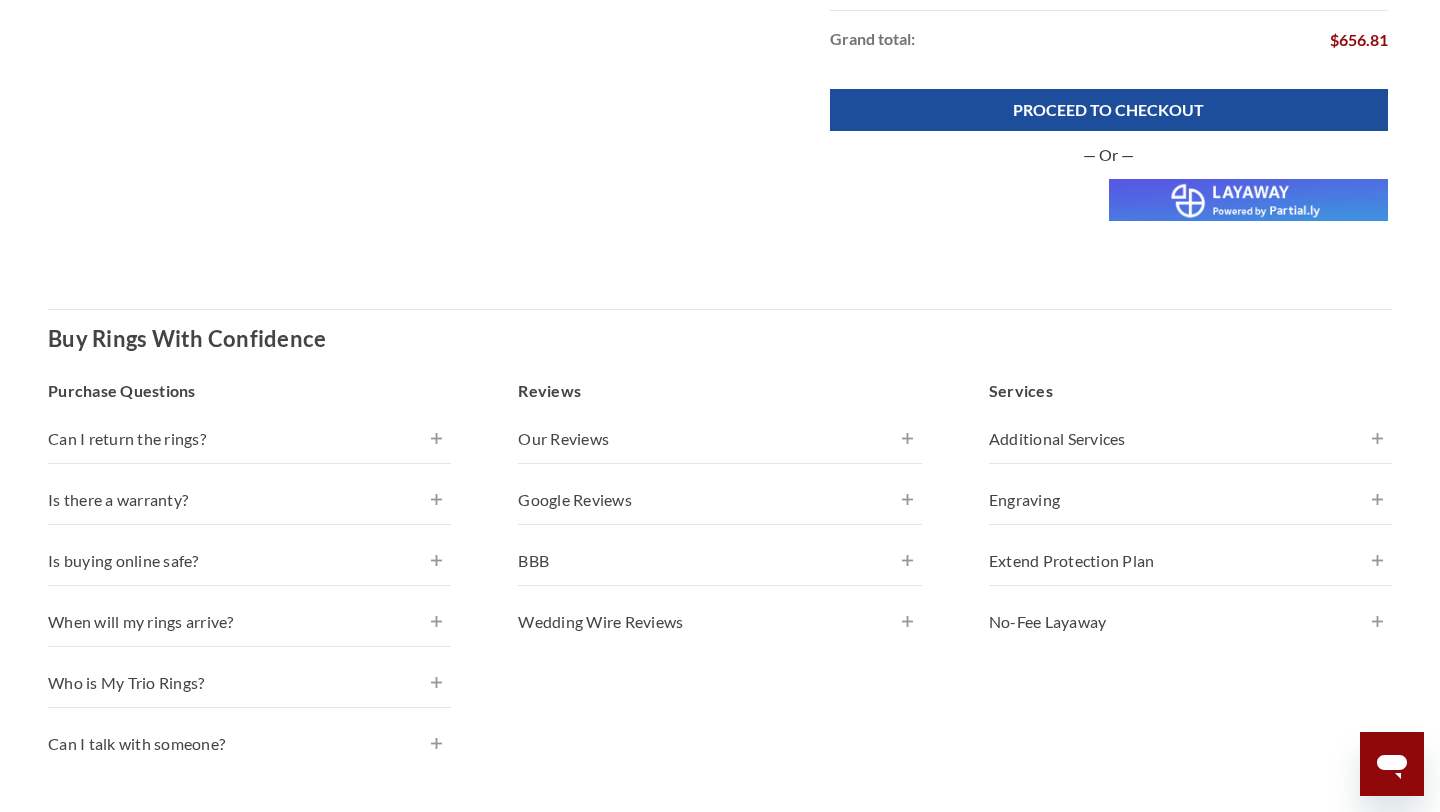 scroll, scrollTop: 1336, scrollLeft: 0, axis: vertical 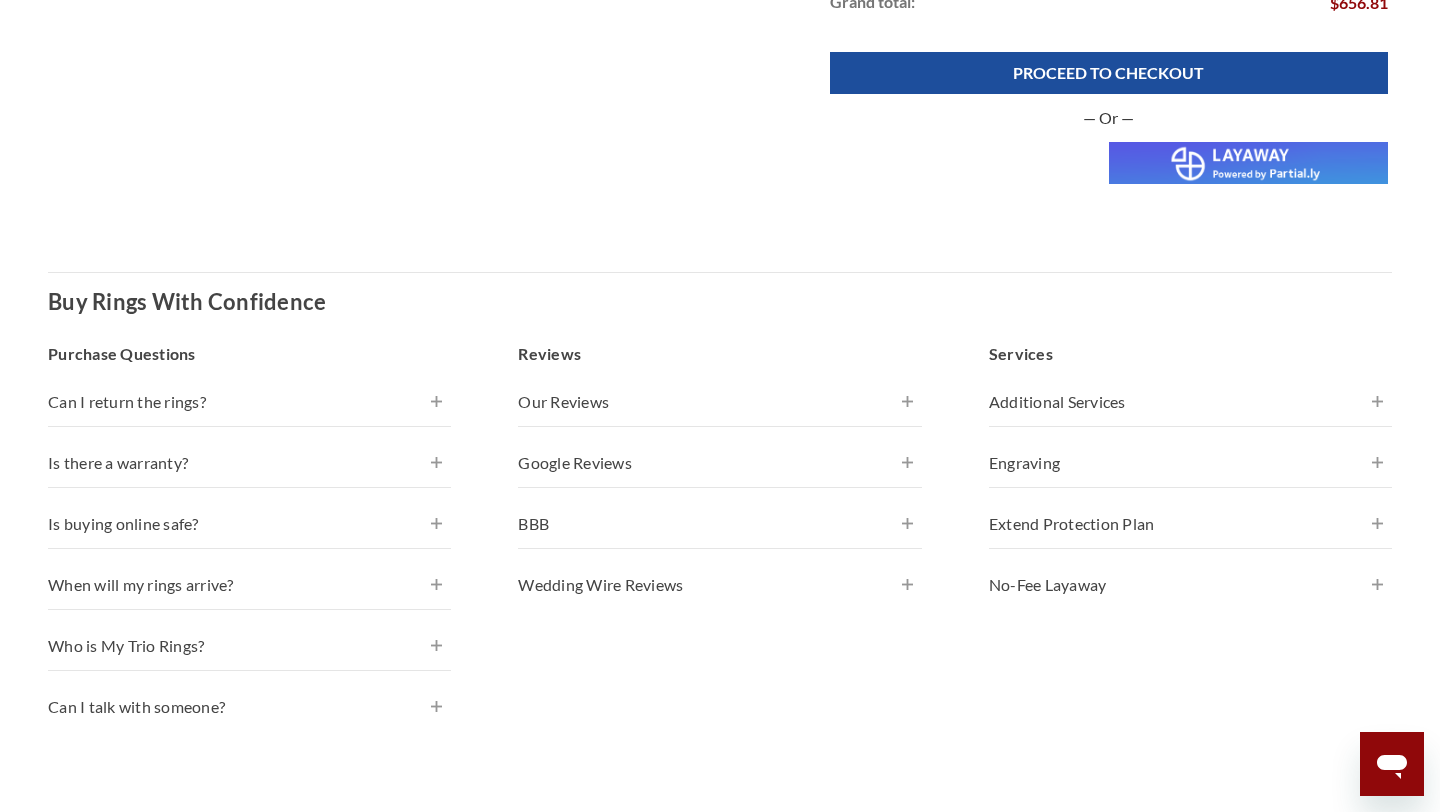 click on "Can I return the rings?" at bounding box center (249, 402) 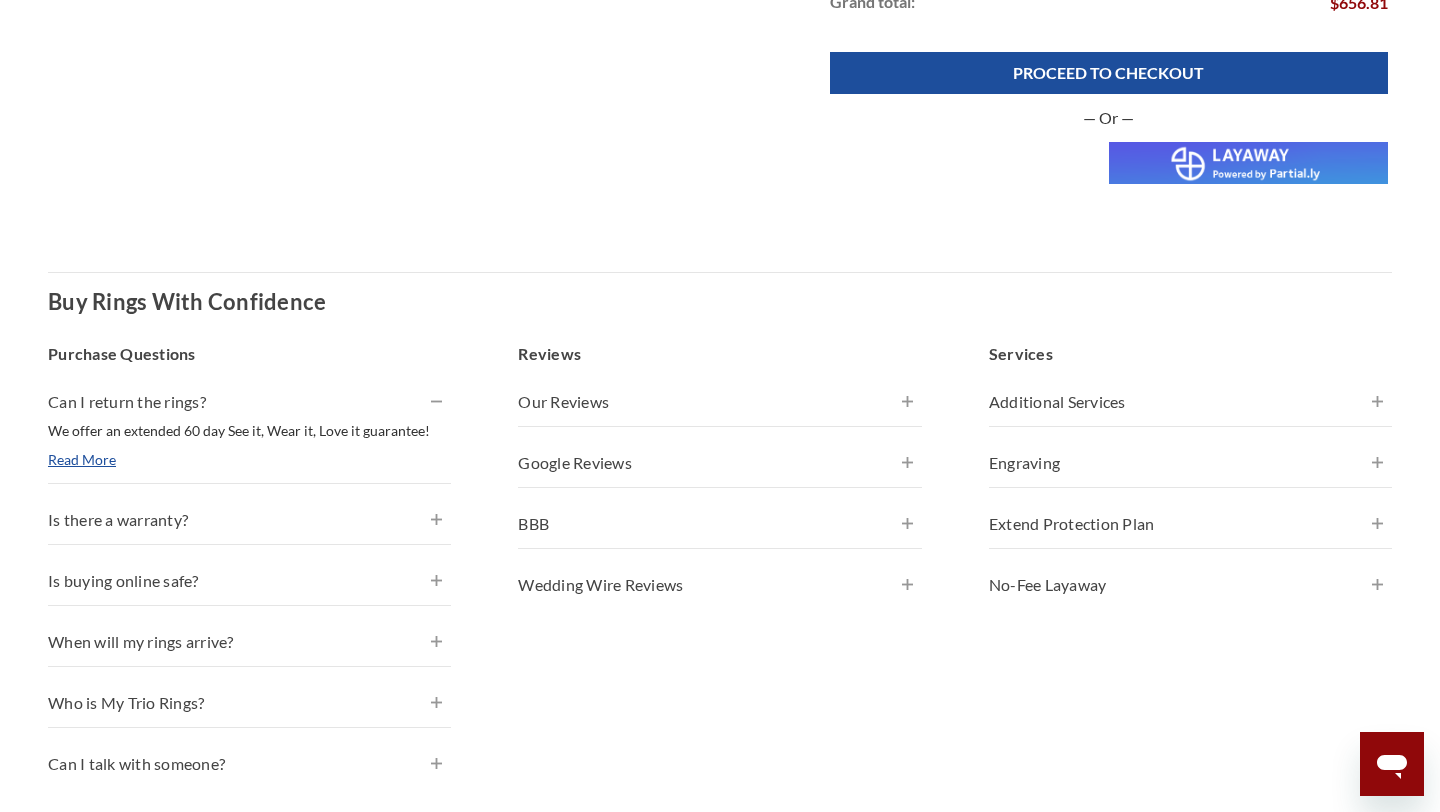 click on "Is there a warranty?" at bounding box center [249, 520] 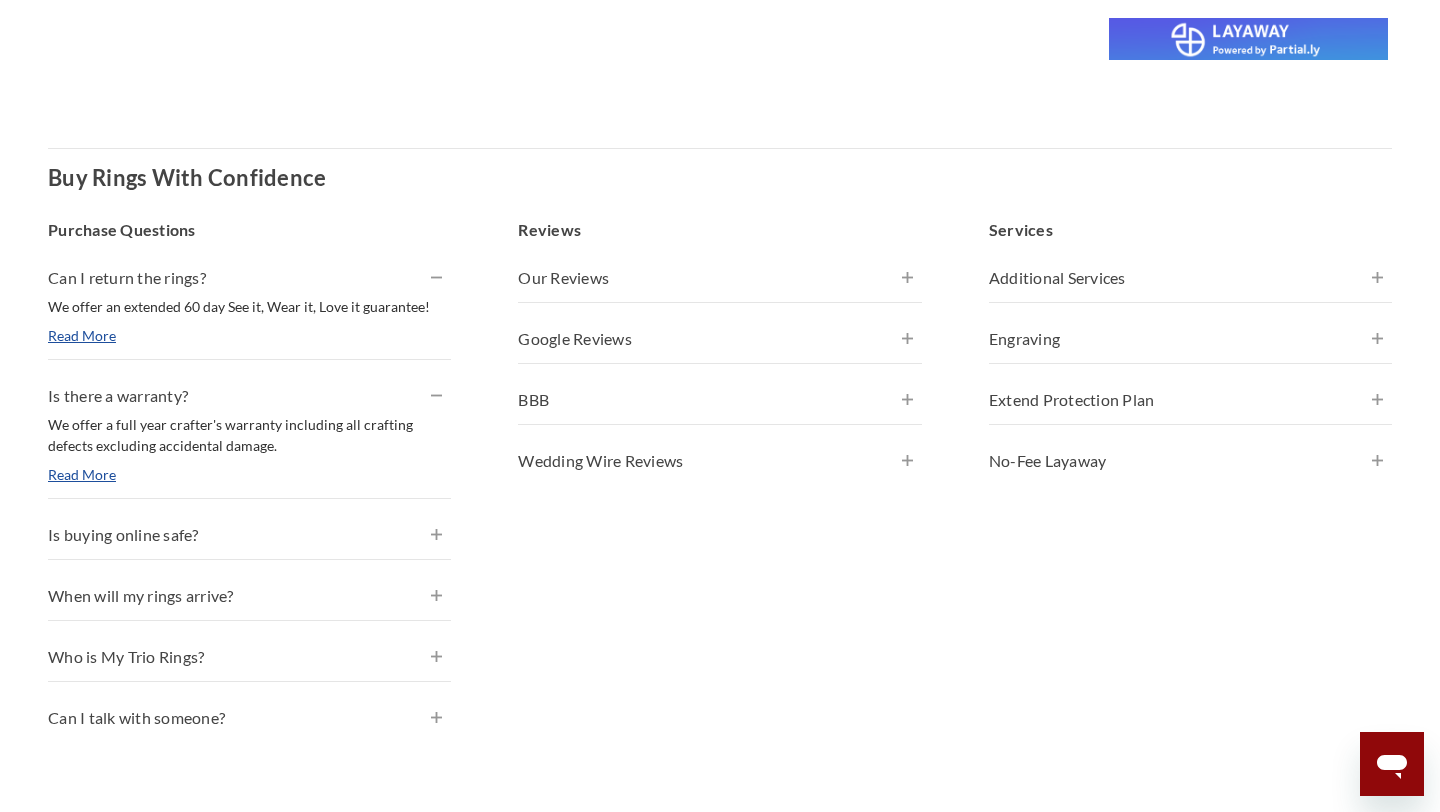 scroll, scrollTop: 1453, scrollLeft: 0, axis: vertical 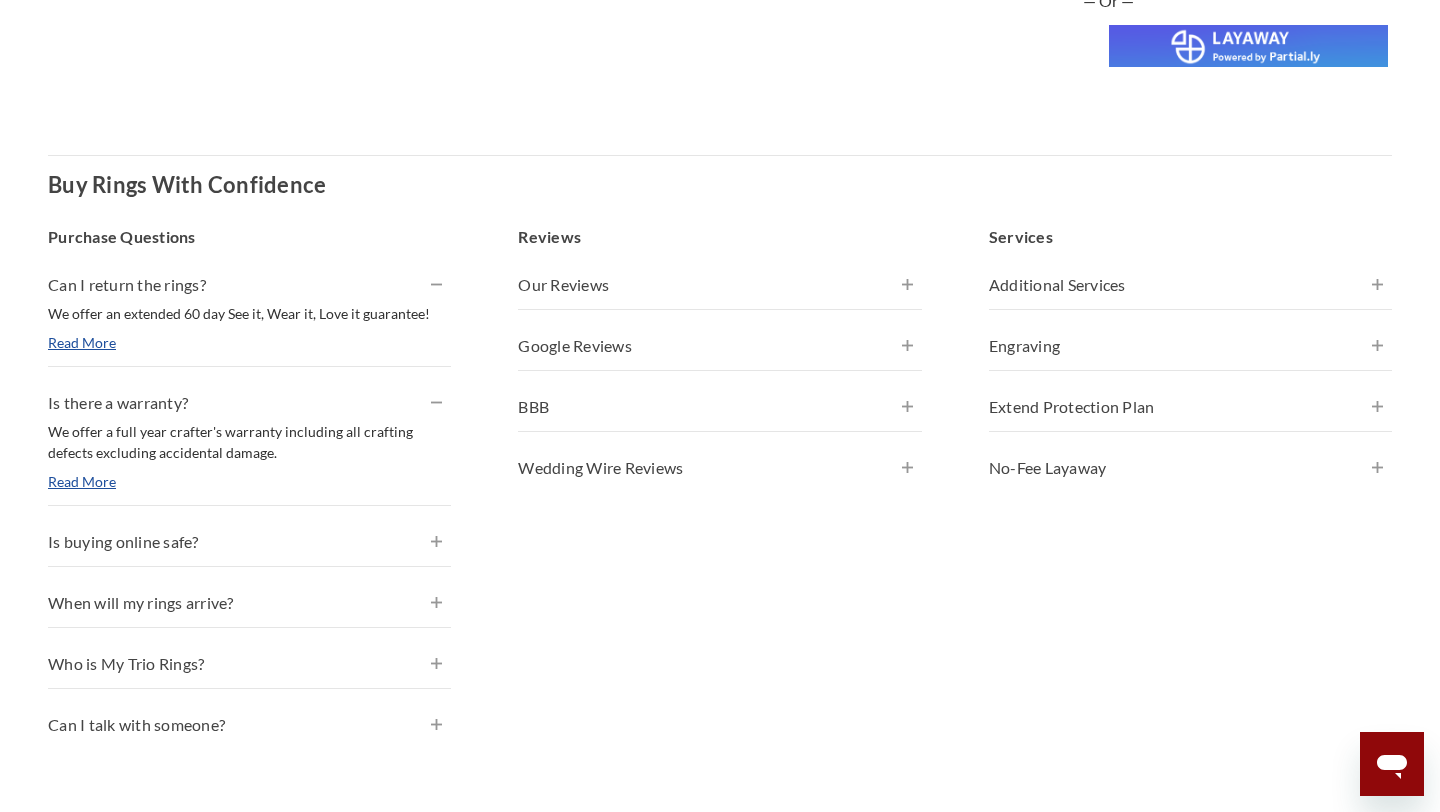 click on "No-Fee Layaway" at bounding box center [1190, 468] 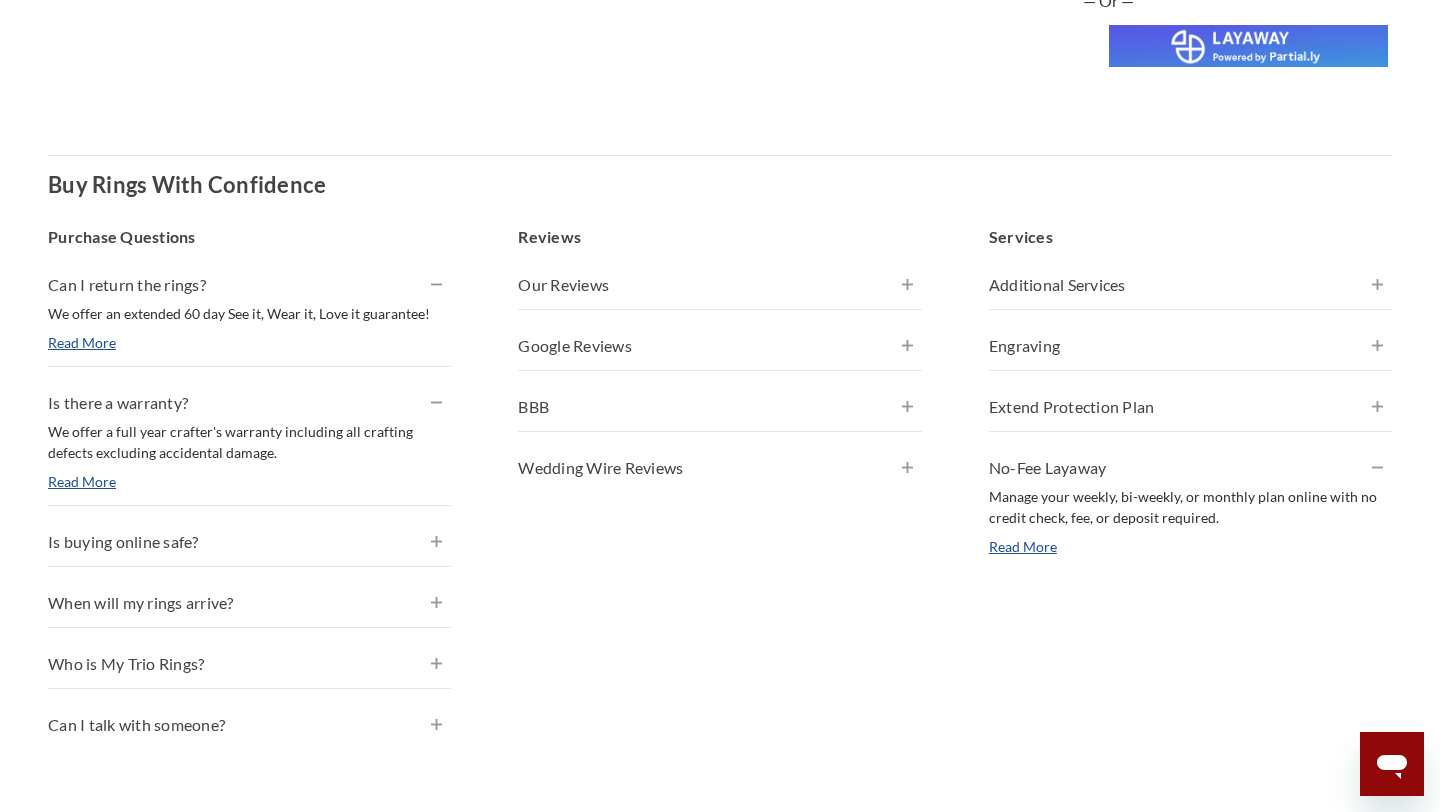 click on "Services
Additional Services
Our services range from ring polishing, rhodium plating, ring soldering, diamond replacements, and more!
Read More
Engraving
Add a personalized message along the inside of your rings by purchasing an engraving service.
Read More
Extend Protection Plan
Purchase an Extend Protection plan to protect your purchase from normal wear & tear and accidental damage.
Read More
No-Fee Layaway
Manage your weekly, bi-weekly, or monthly plan online with no credit check, fee, or deposit required.
Read More" at bounding box center (1190, 397) 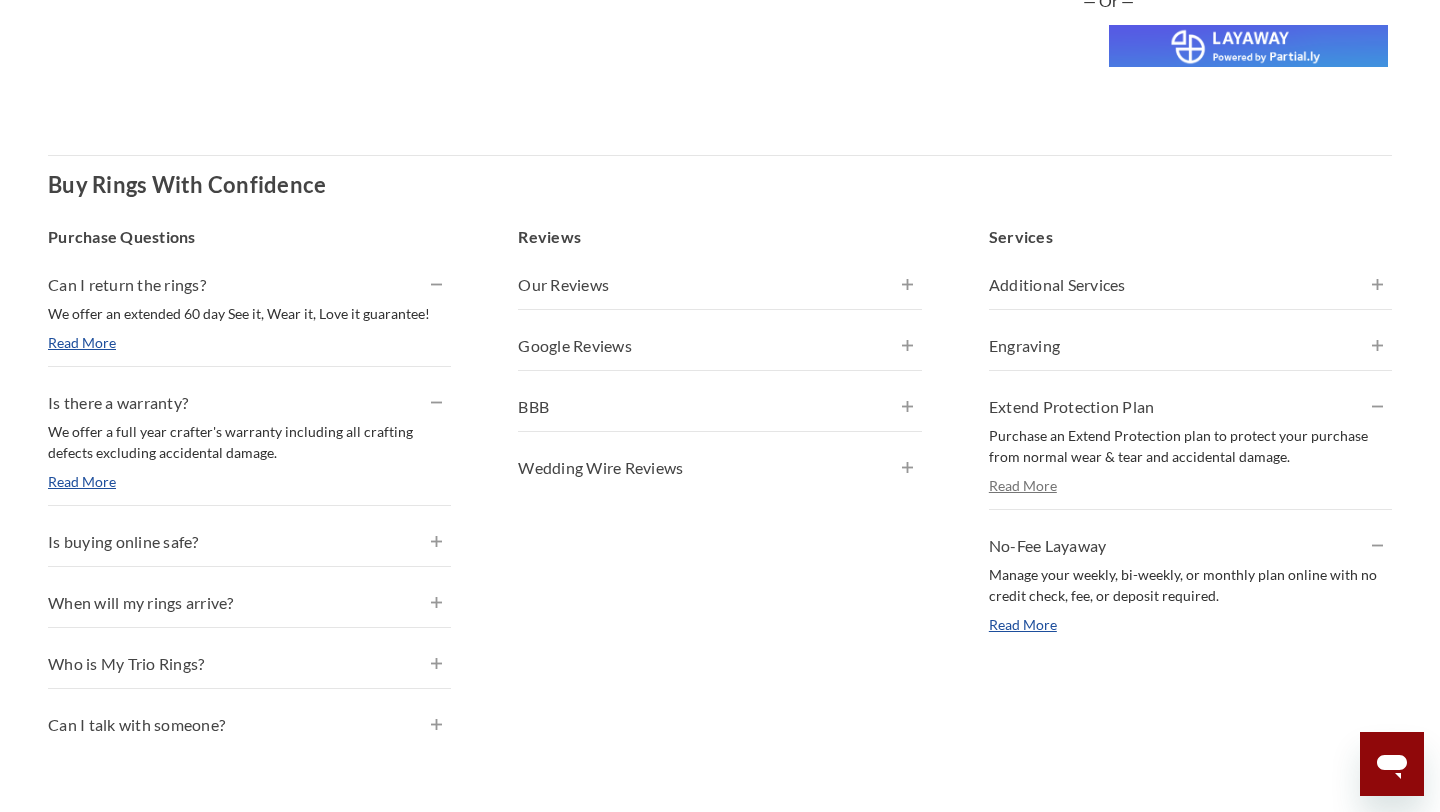 click on "Read More" at bounding box center [1023, 485] 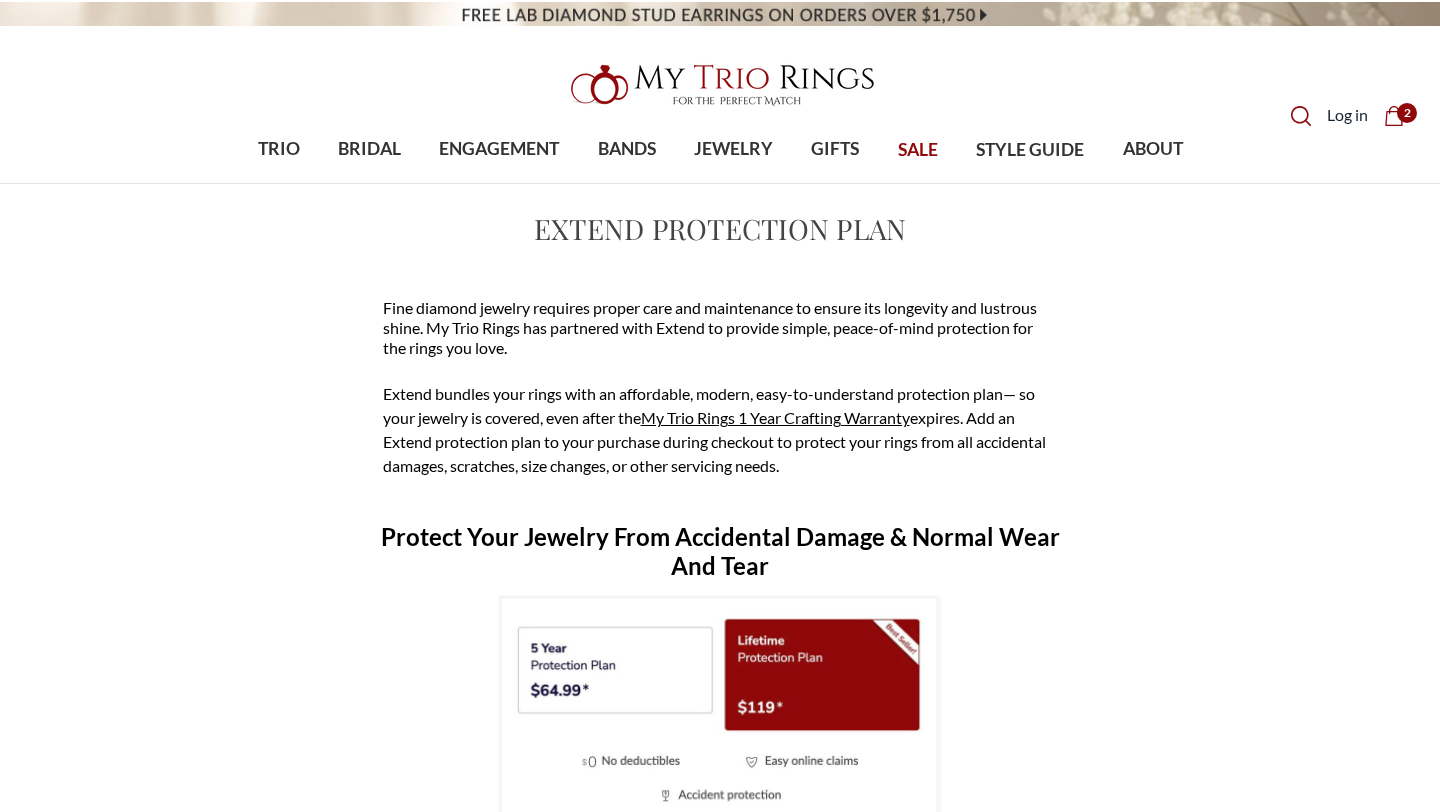 scroll, scrollTop: 0, scrollLeft: 0, axis: both 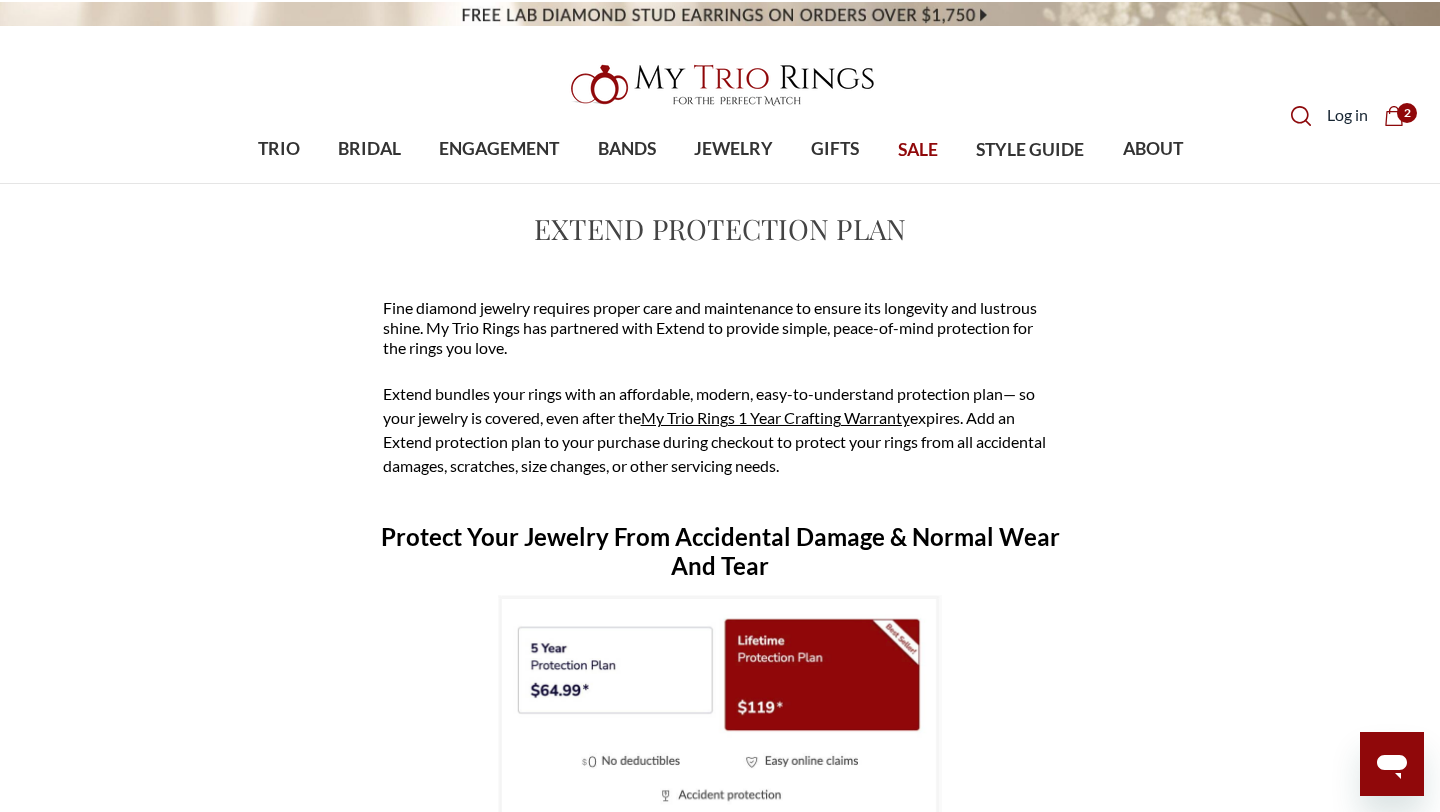 drag, startPoint x: 1014, startPoint y: 447, endPoint x: 1020, endPoint y: 462, distance: 16.155495 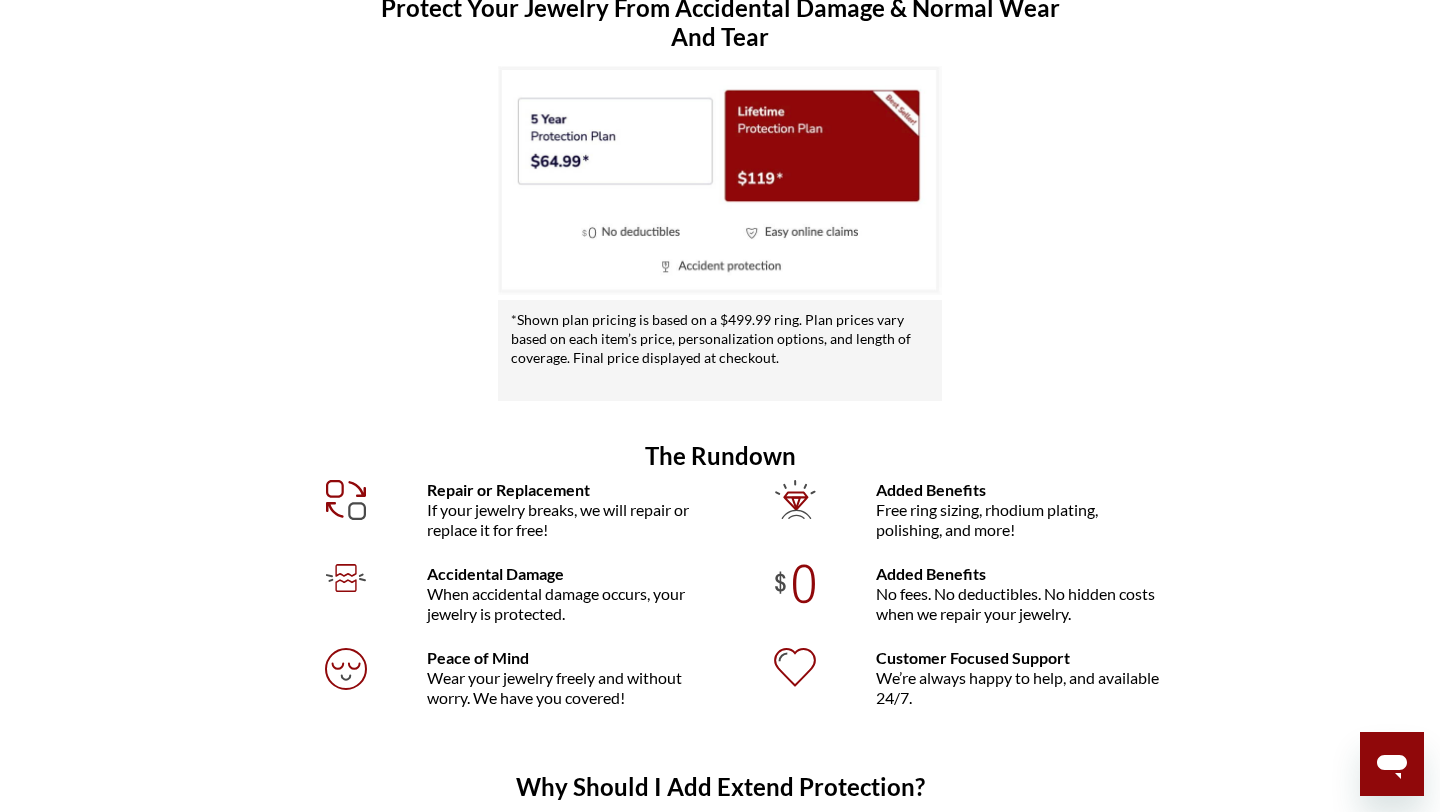 scroll, scrollTop: 530, scrollLeft: 0, axis: vertical 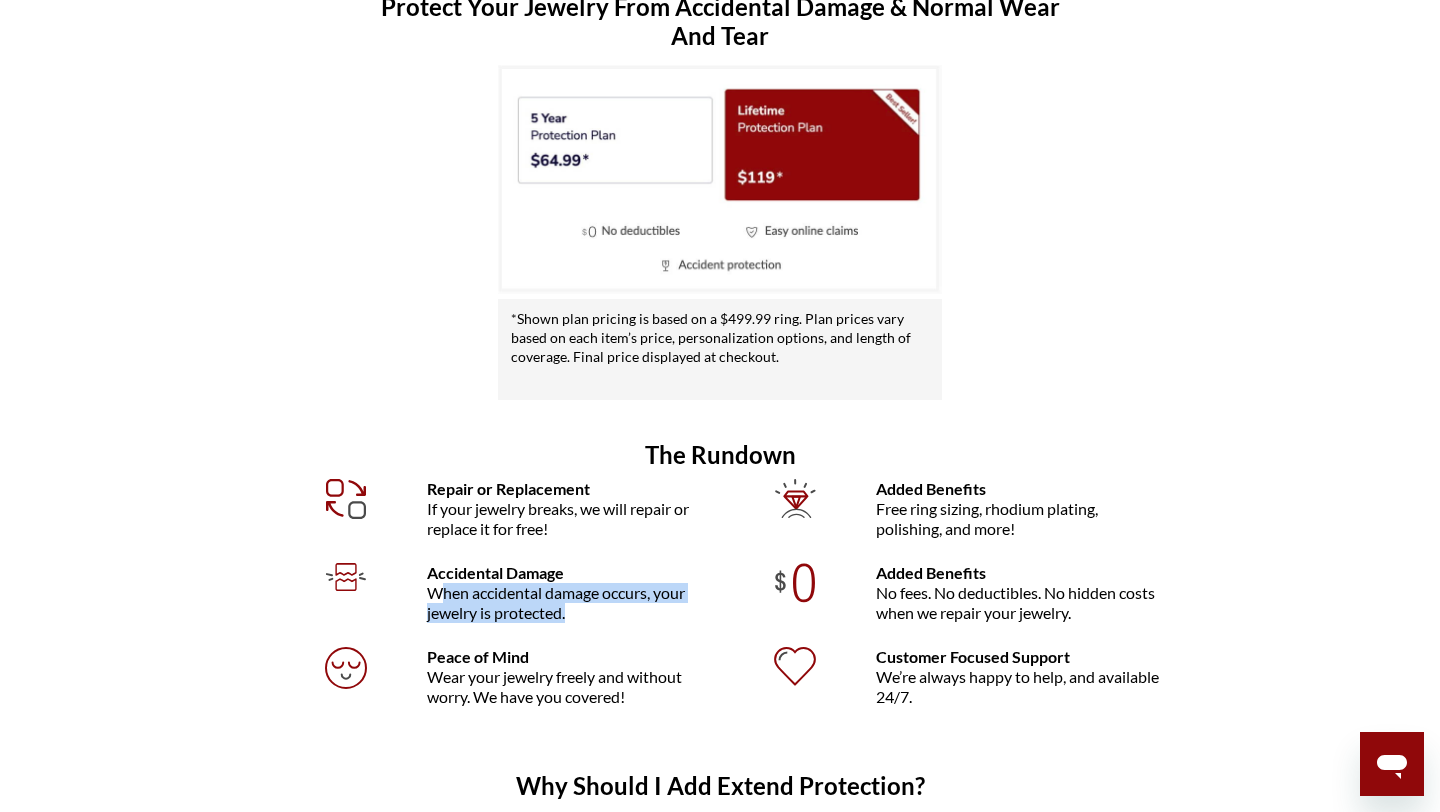 drag, startPoint x: 439, startPoint y: 591, endPoint x: 595, endPoint y: 611, distance: 157.27682 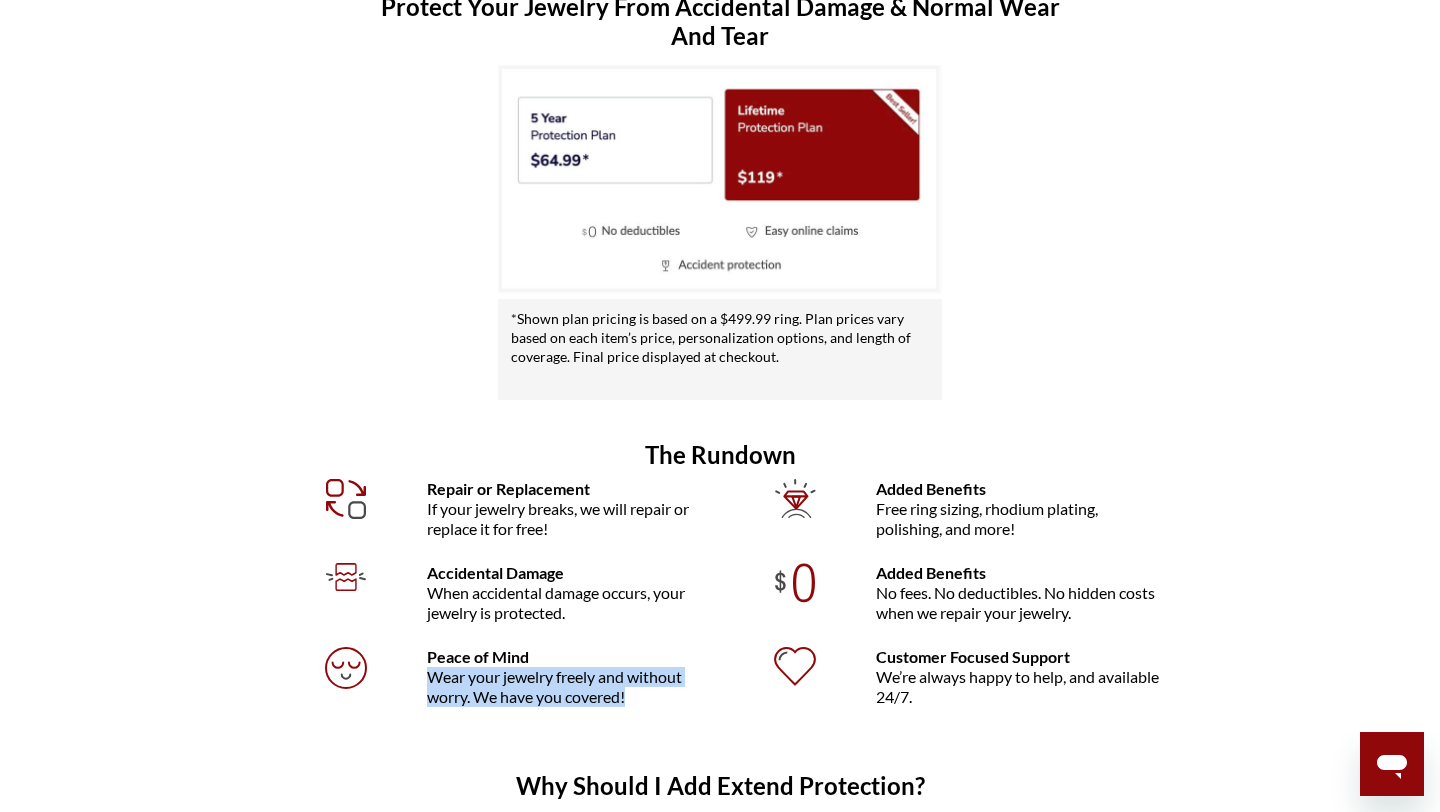 drag, startPoint x: 429, startPoint y: 667, endPoint x: 635, endPoint y: 699, distance: 208.47063 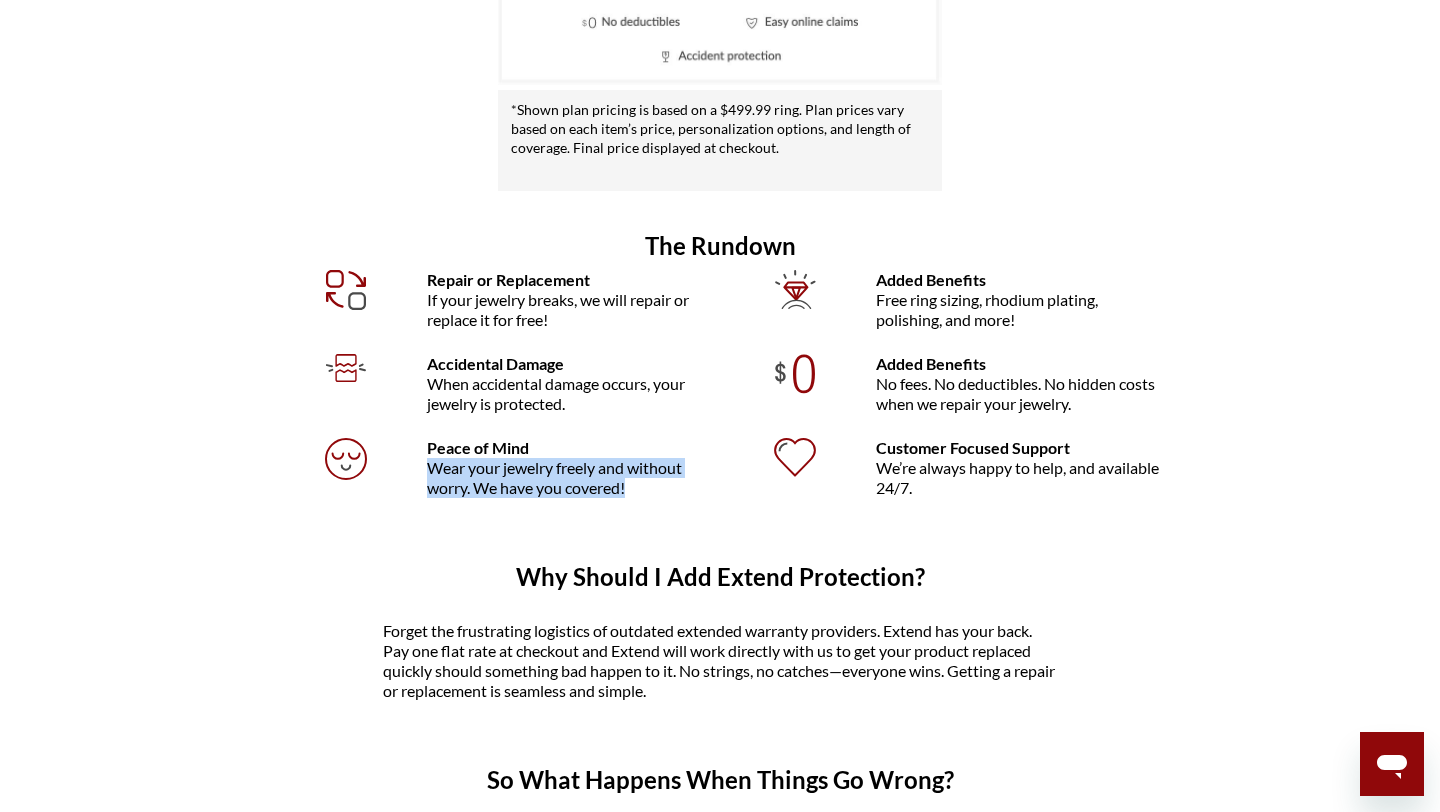 scroll, scrollTop: 767, scrollLeft: 0, axis: vertical 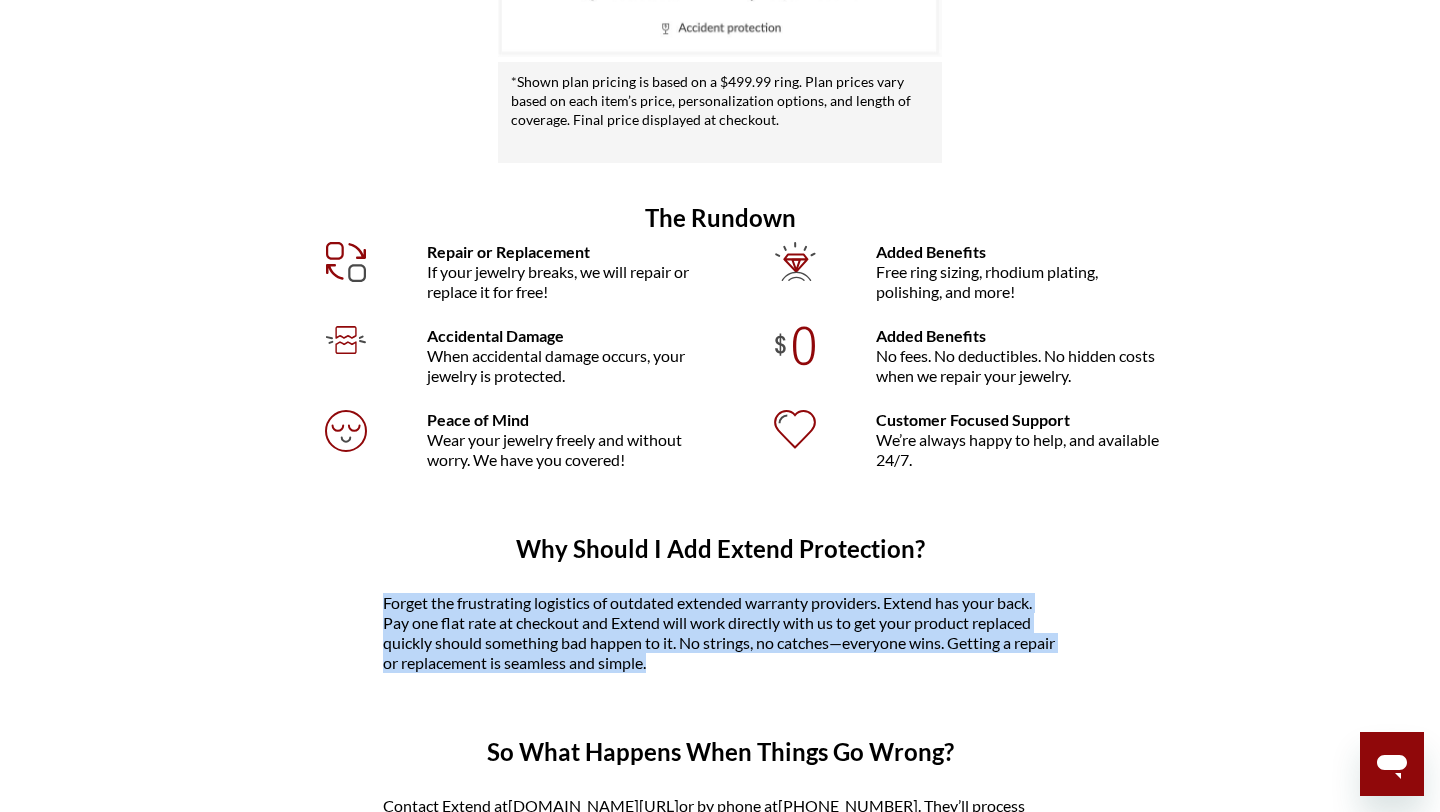 drag, startPoint x: 385, startPoint y: 604, endPoint x: 423, endPoint y: 680, distance: 84.97058 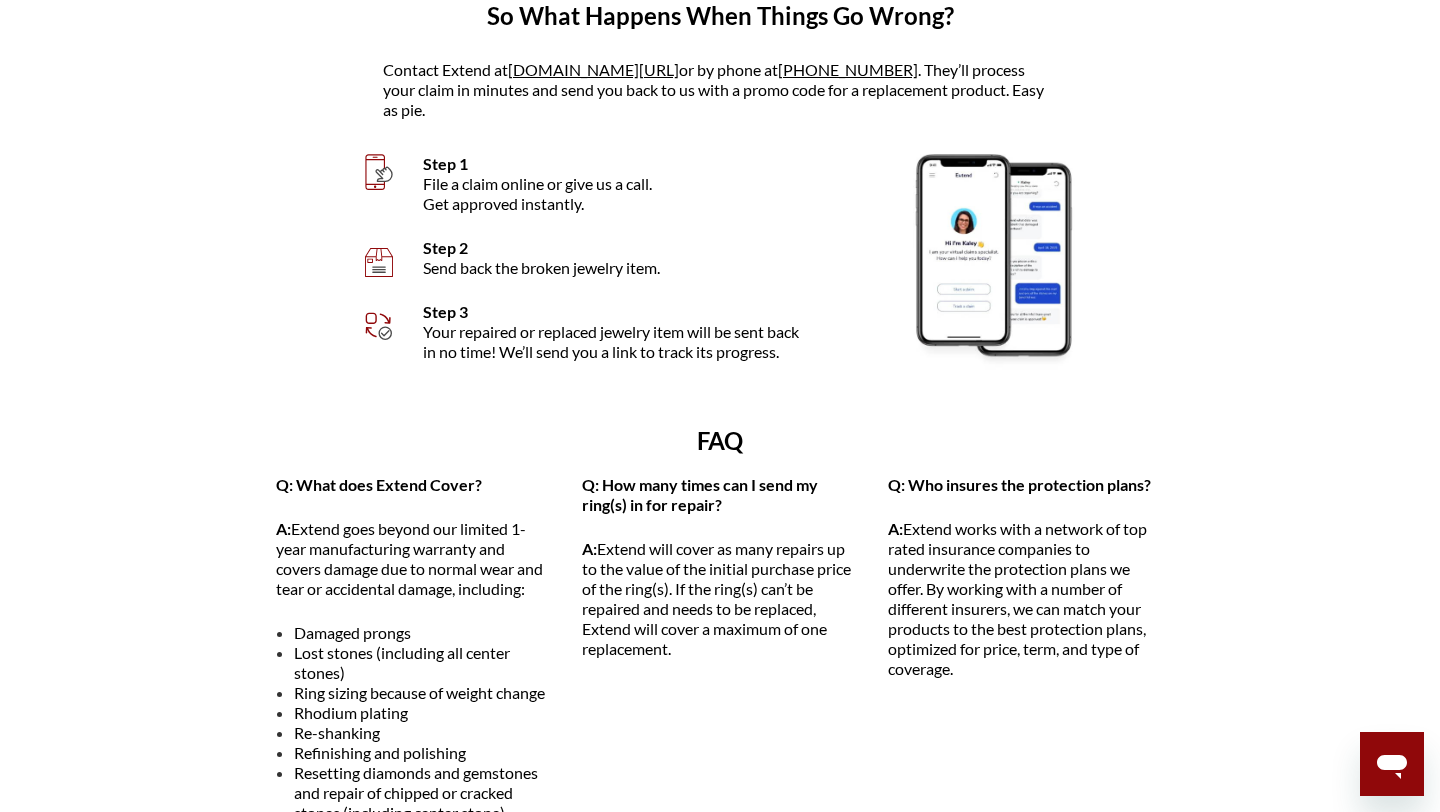 scroll, scrollTop: 1510, scrollLeft: 0, axis: vertical 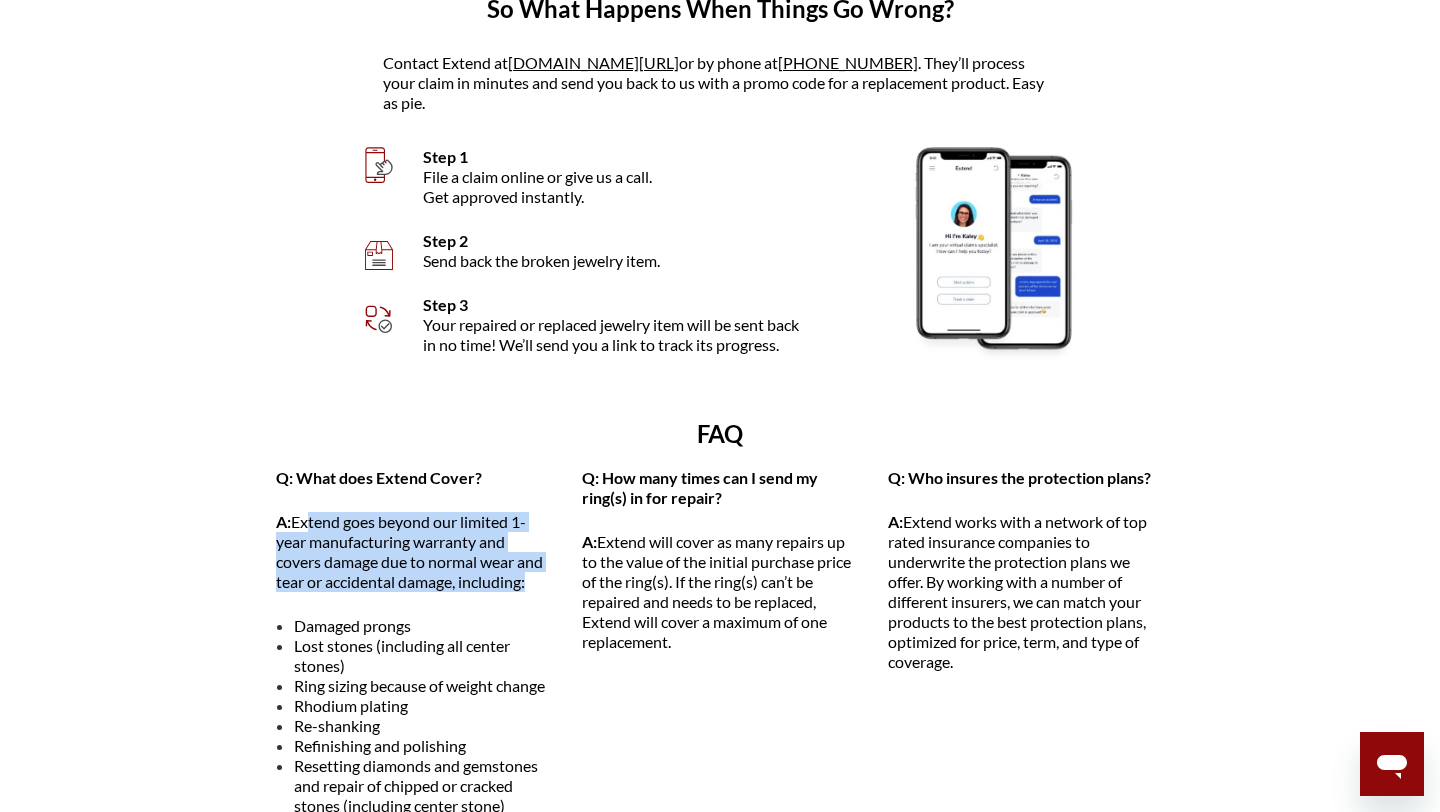 drag, startPoint x: 301, startPoint y: 526, endPoint x: 343, endPoint y: 588, distance: 74.88658 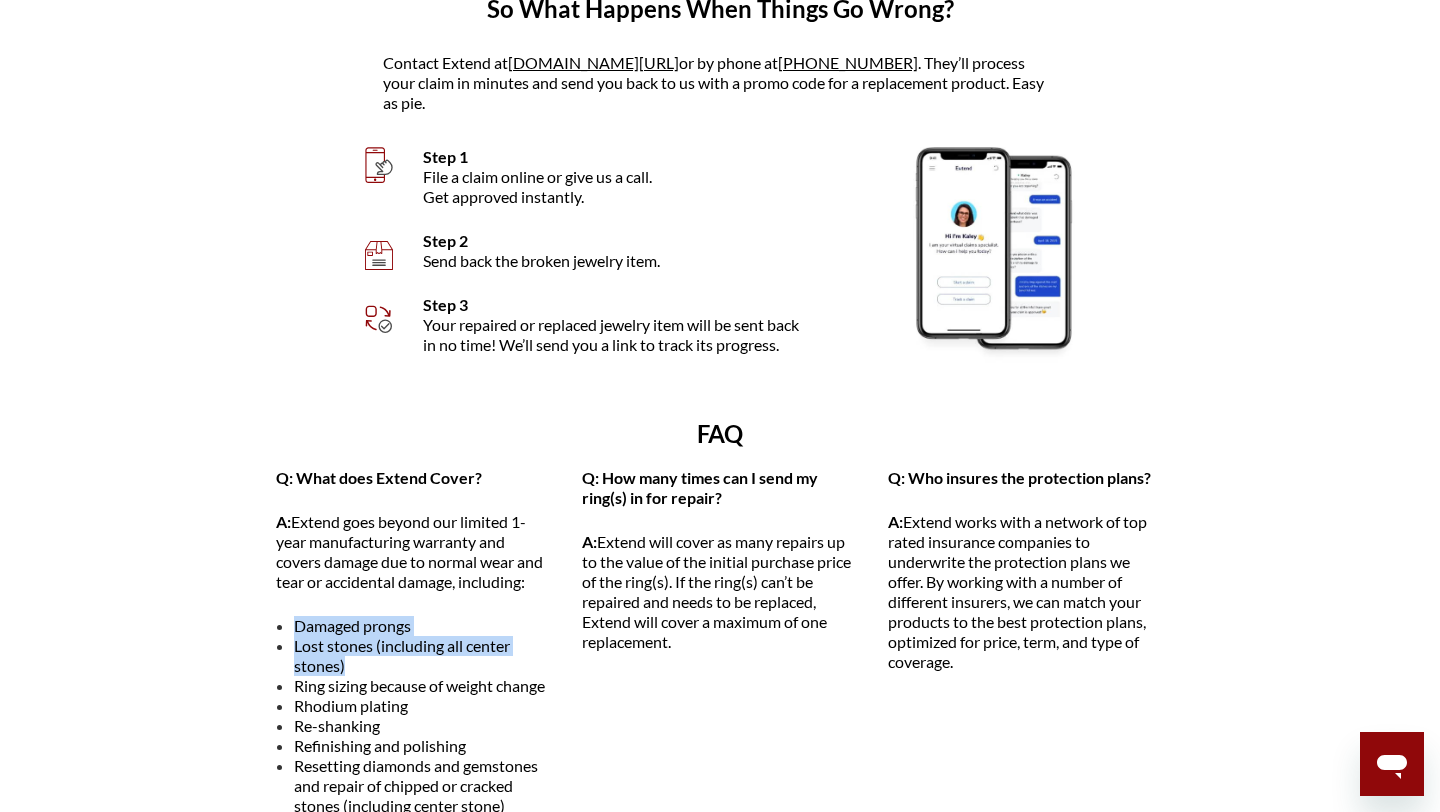 drag, startPoint x: 297, startPoint y: 627, endPoint x: 356, endPoint y: 661, distance: 68.09552 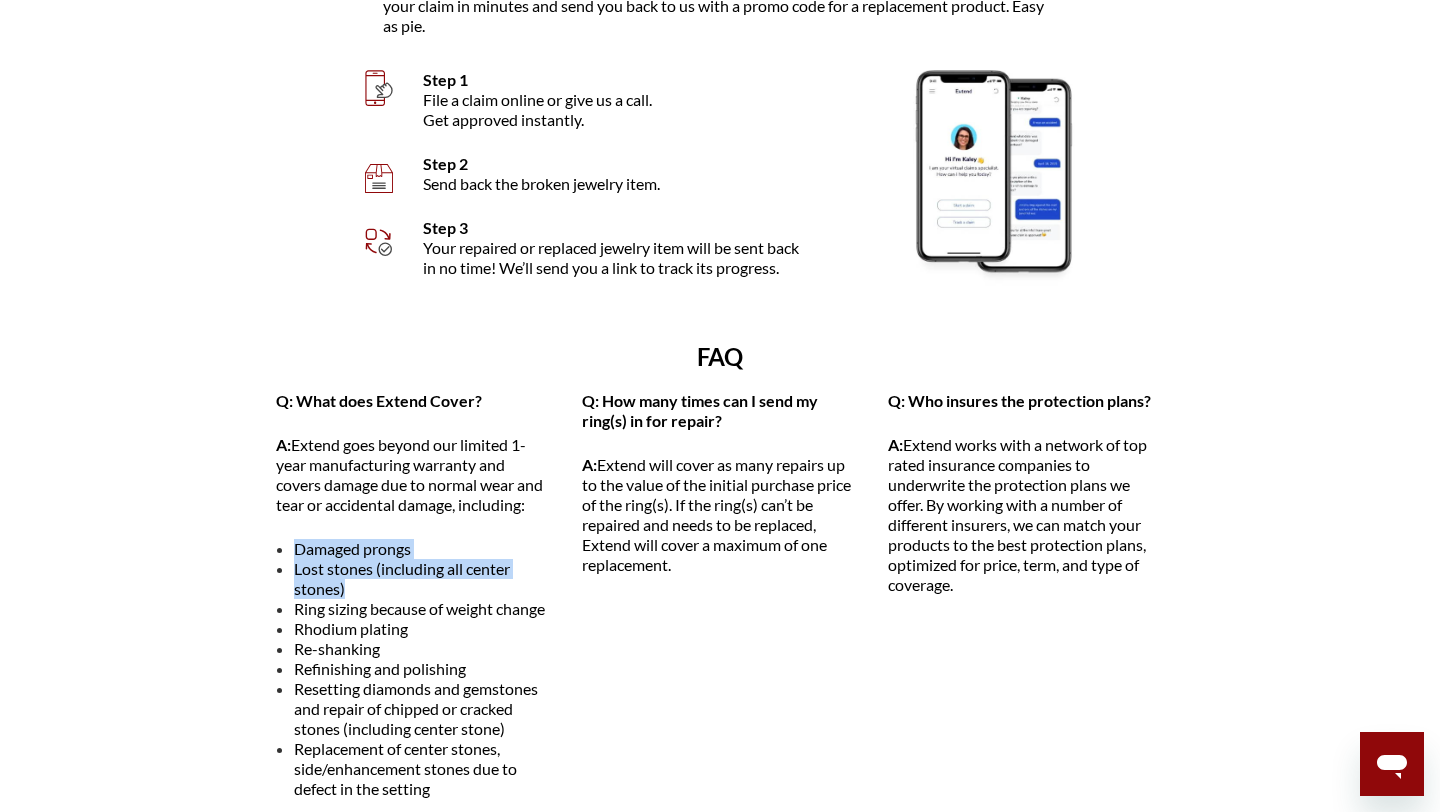 scroll, scrollTop: 1591, scrollLeft: 0, axis: vertical 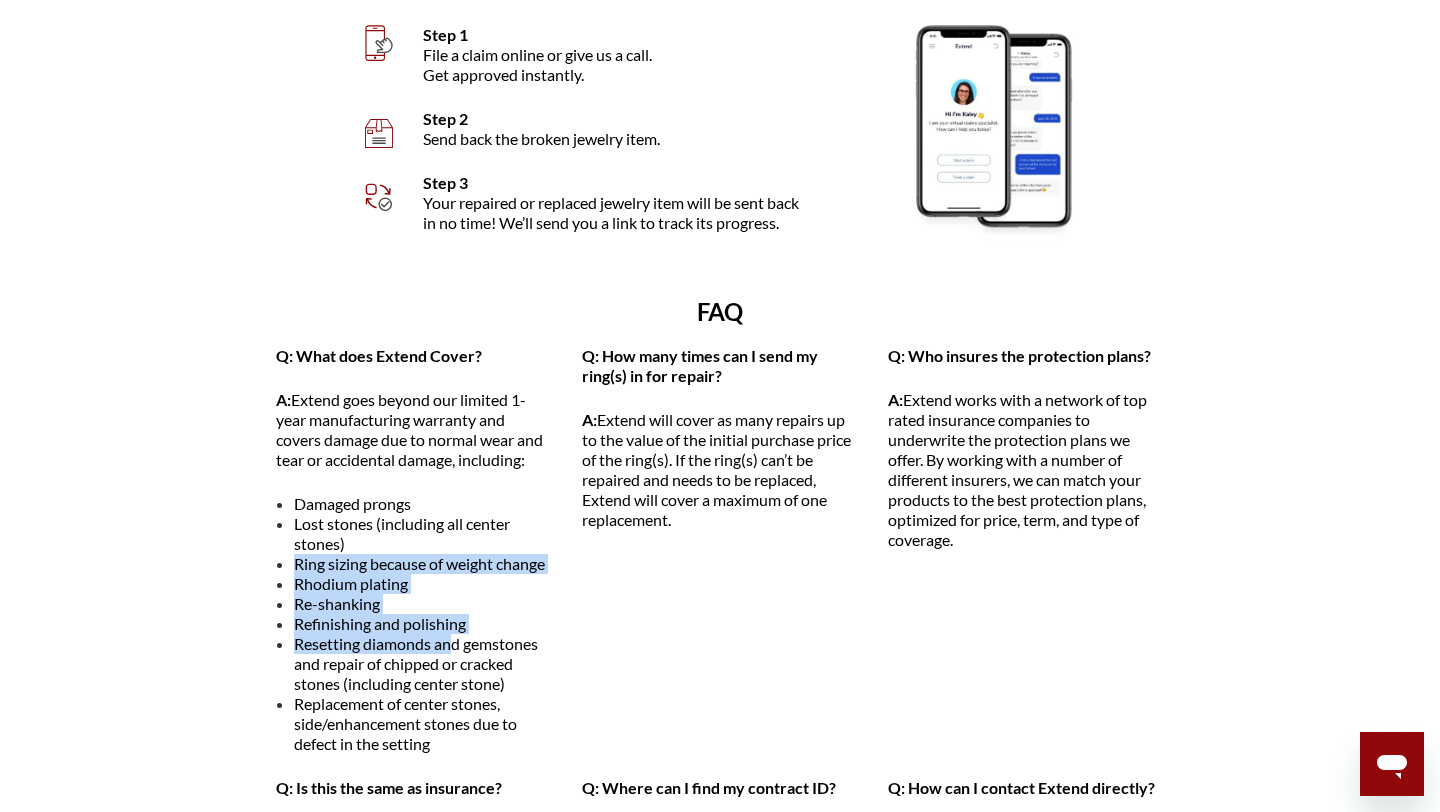 drag, startPoint x: 298, startPoint y: 599, endPoint x: 453, endPoint y: 633, distance: 158.68523 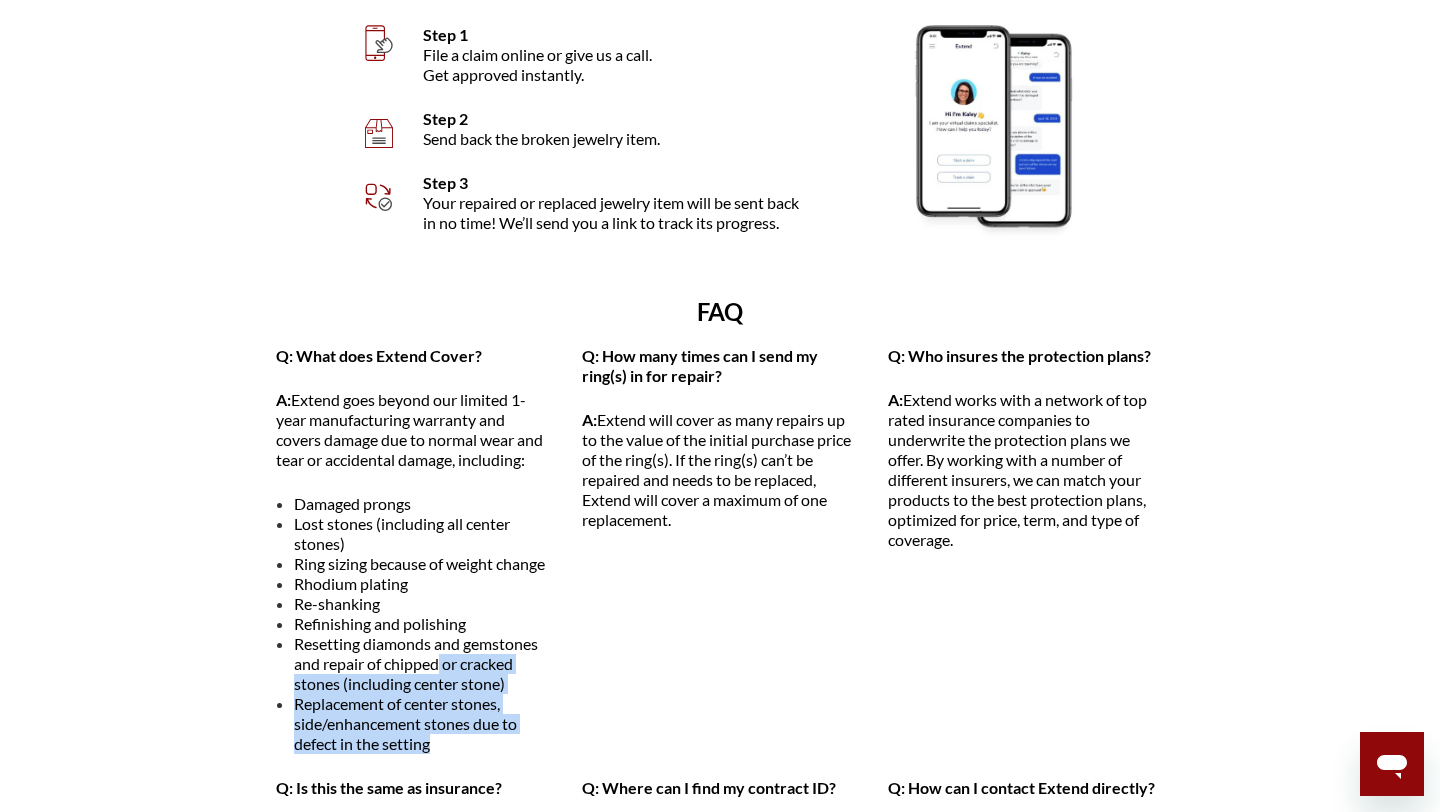 drag, startPoint x: 440, startPoint y: 663, endPoint x: 468, endPoint y: 742, distance: 83.81527 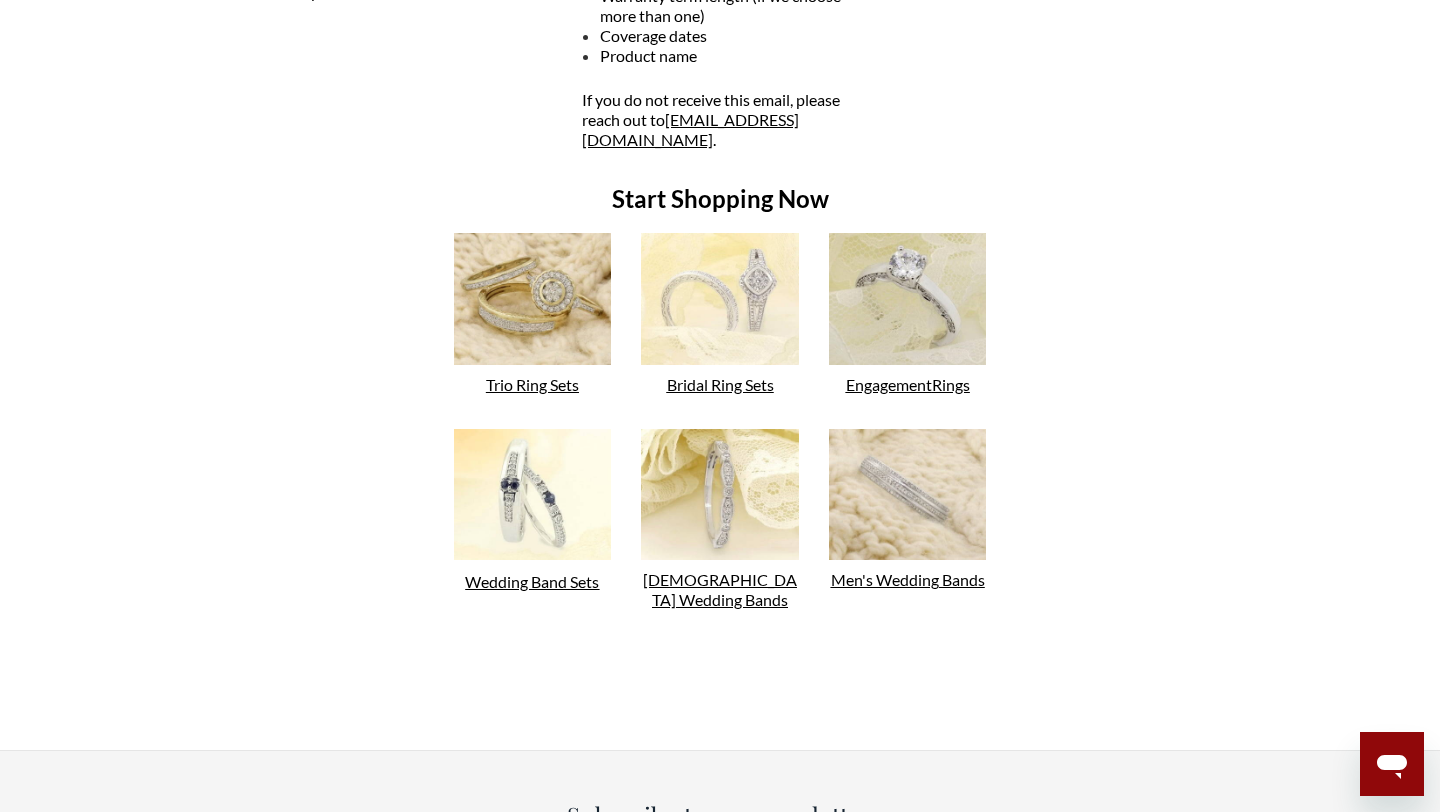 scroll, scrollTop: 2573, scrollLeft: 0, axis: vertical 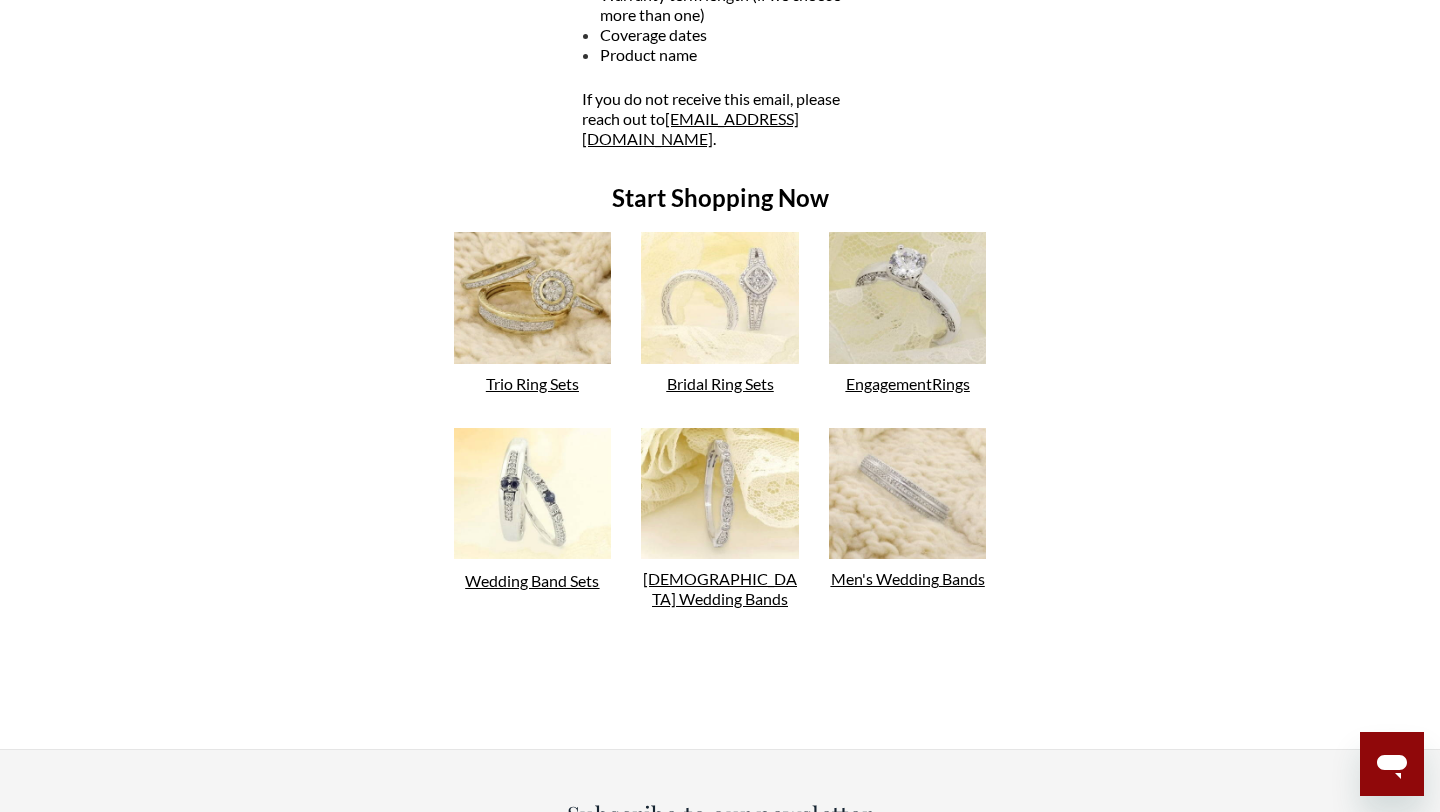 click on "Men's Wedding Bands" at bounding box center (908, 578) 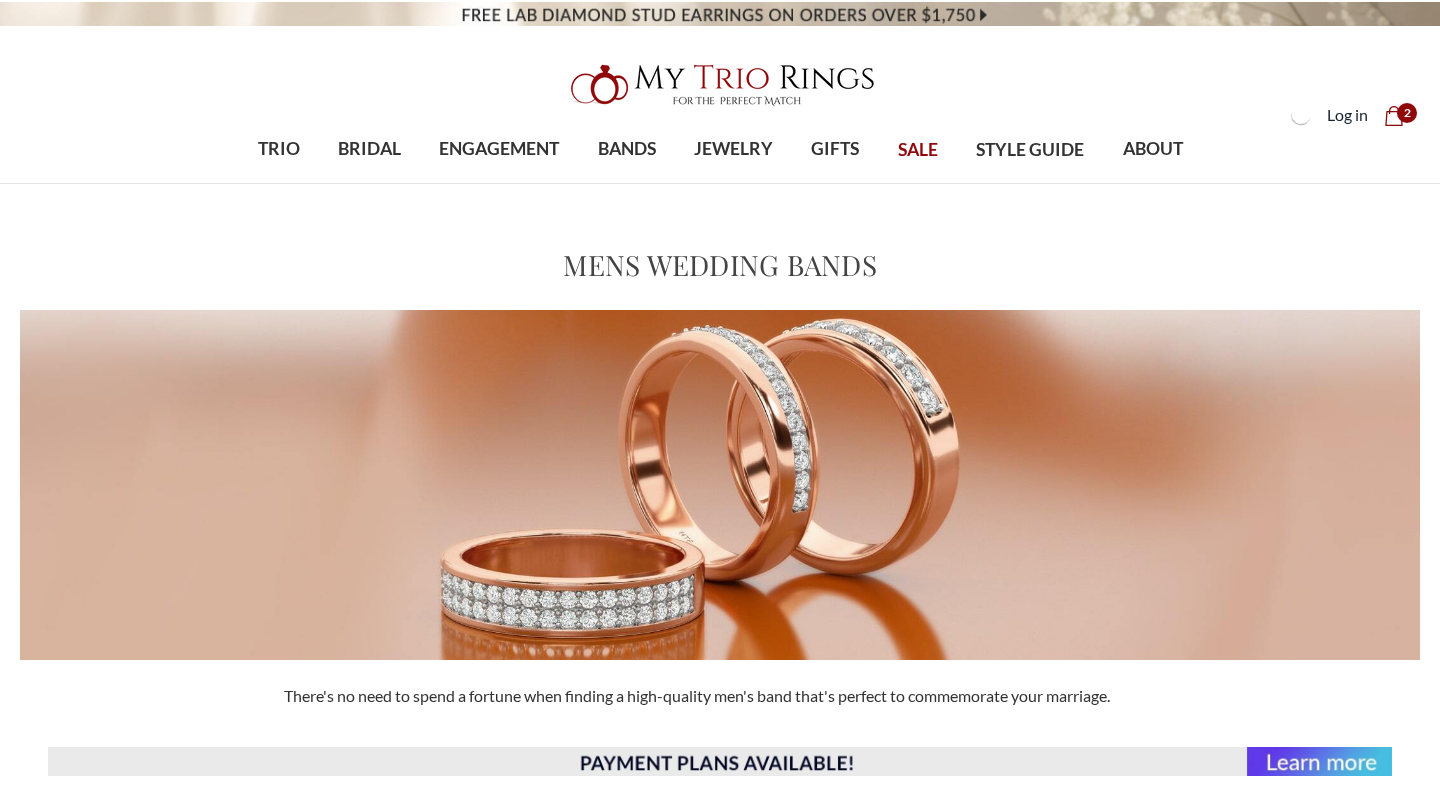scroll, scrollTop: 0, scrollLeft: 0, axis: both 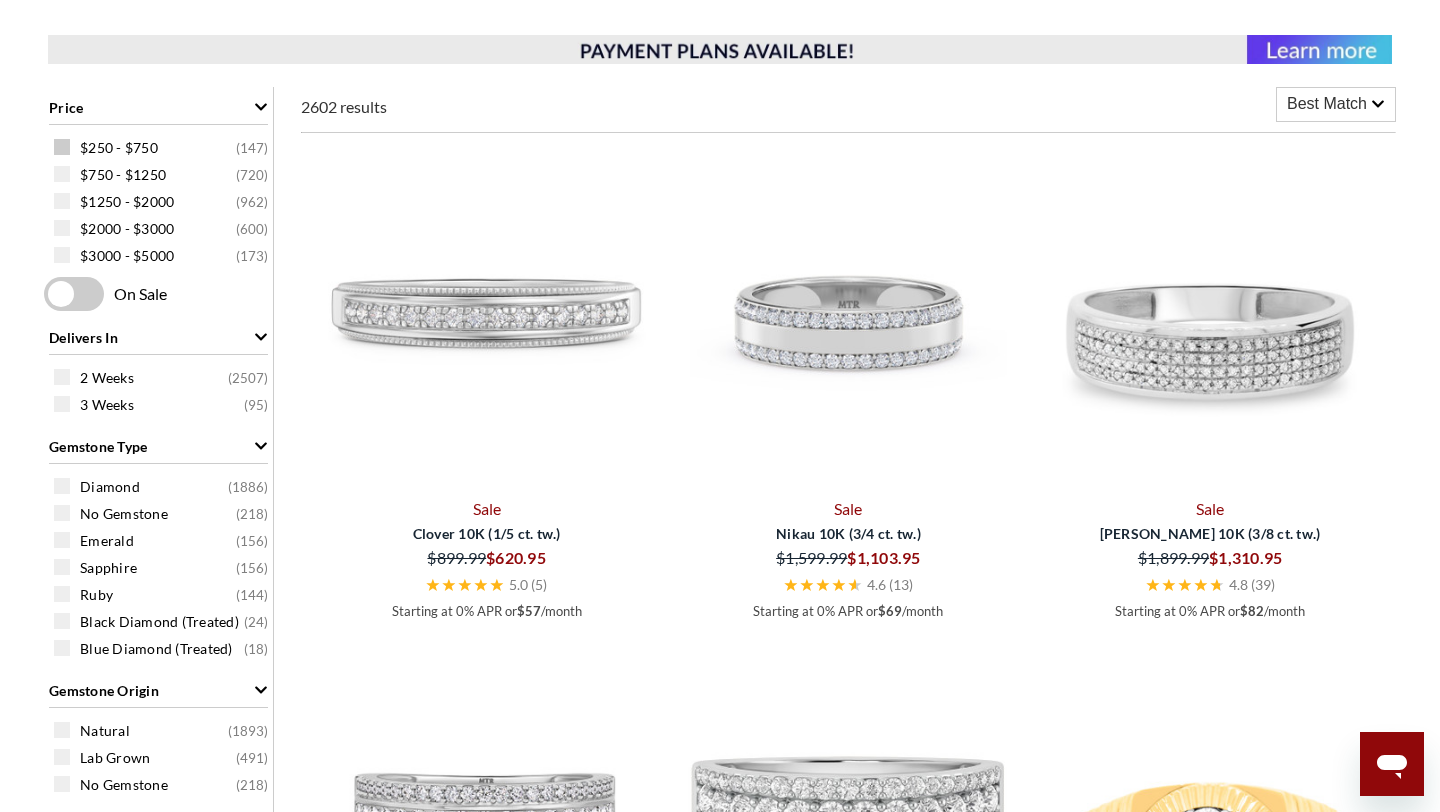 click on "$250 - $750   ( 147 )" at bounding box center [174, 148] 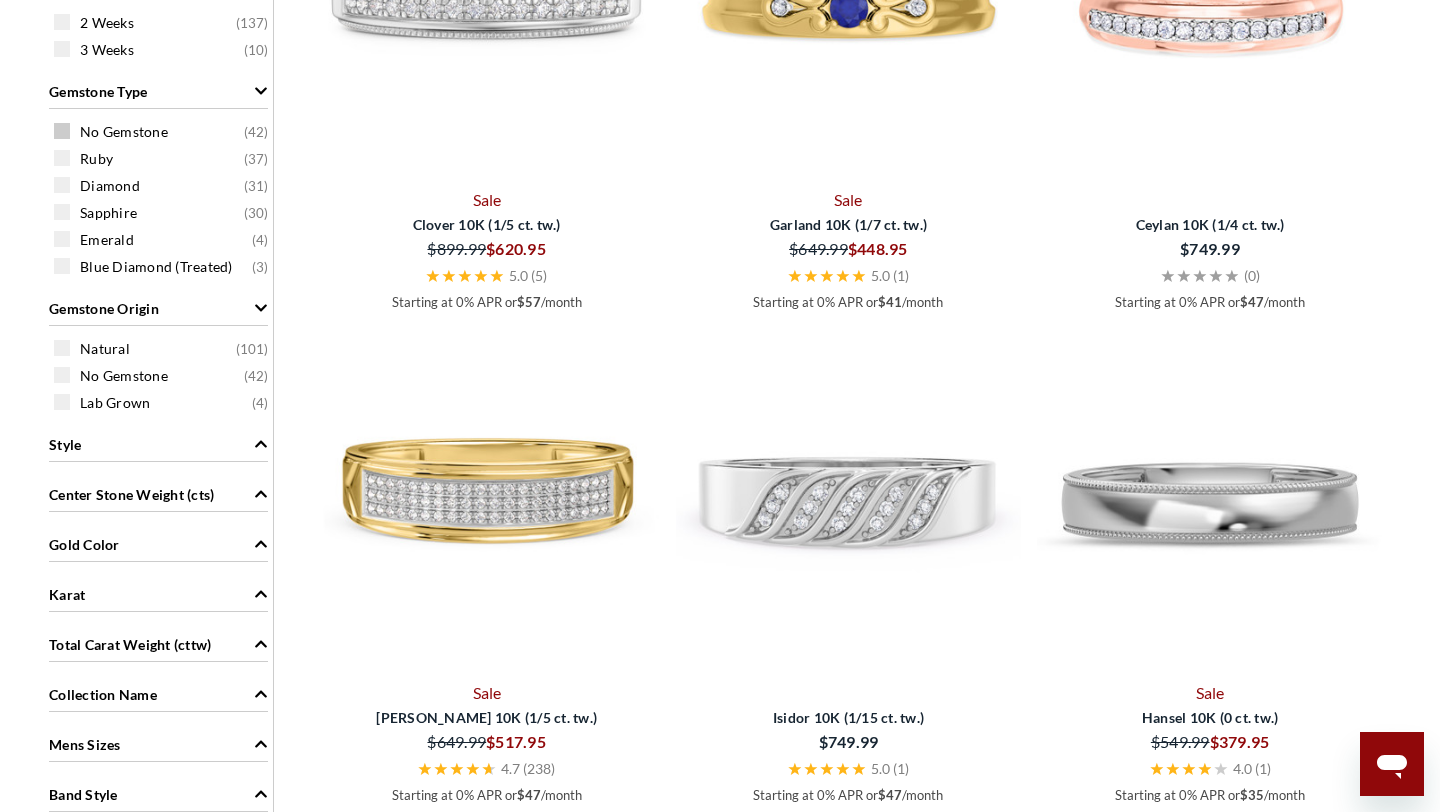 scroll, scrollTop: 1087, scrollLeft: 0, axis: vertical 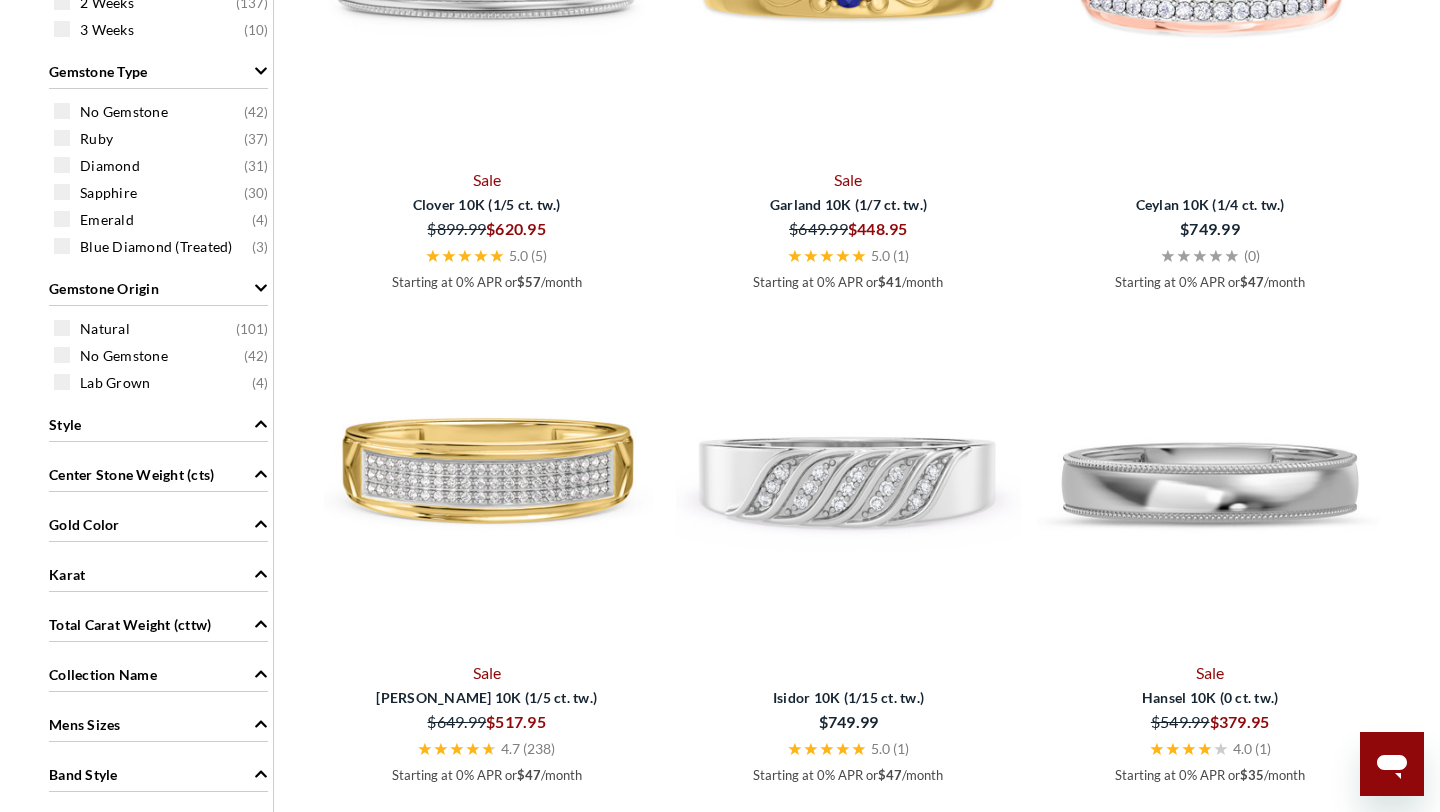 click on "Gold Color" at bounding box center [158, 523] 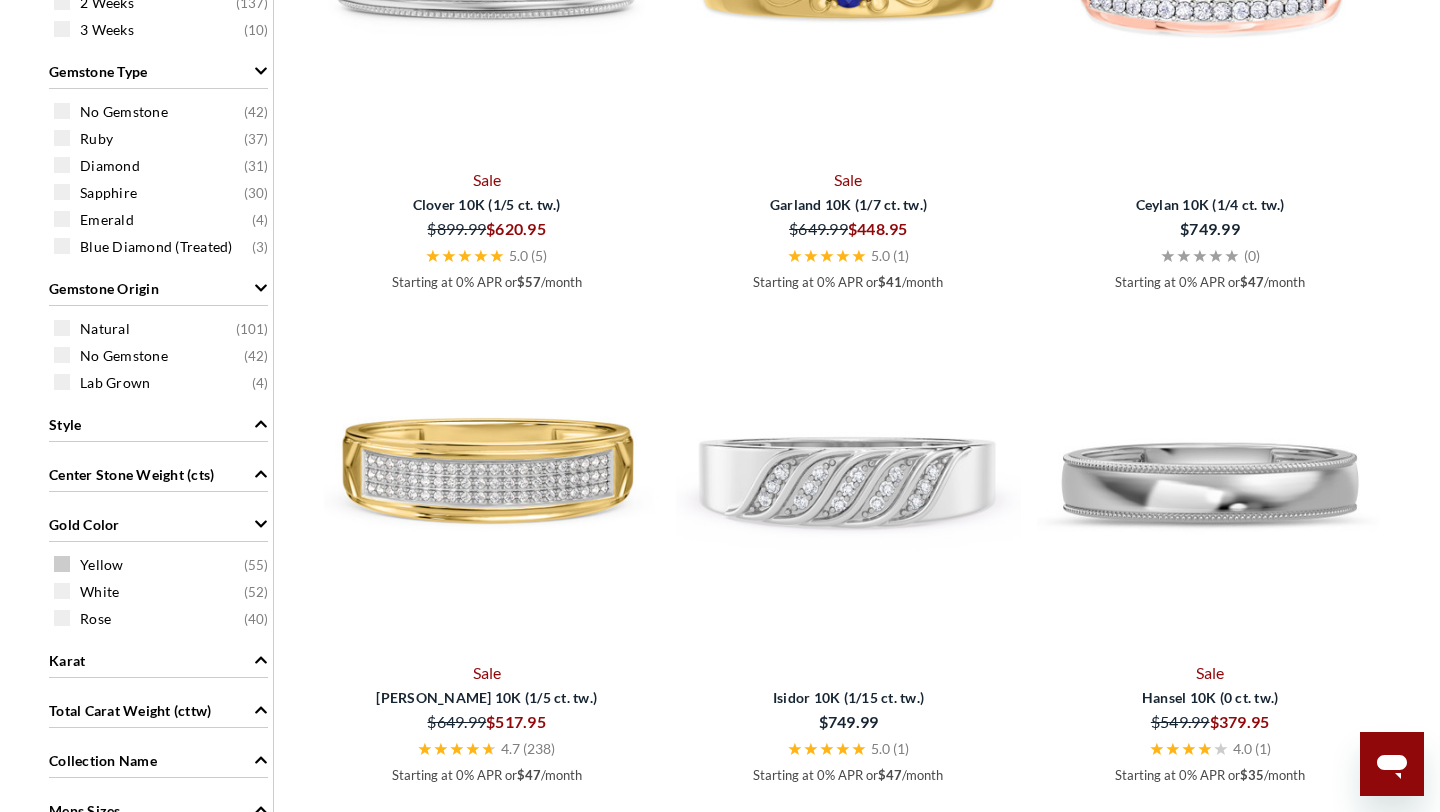 click on "Yellow" at bounding box center (102, 565) 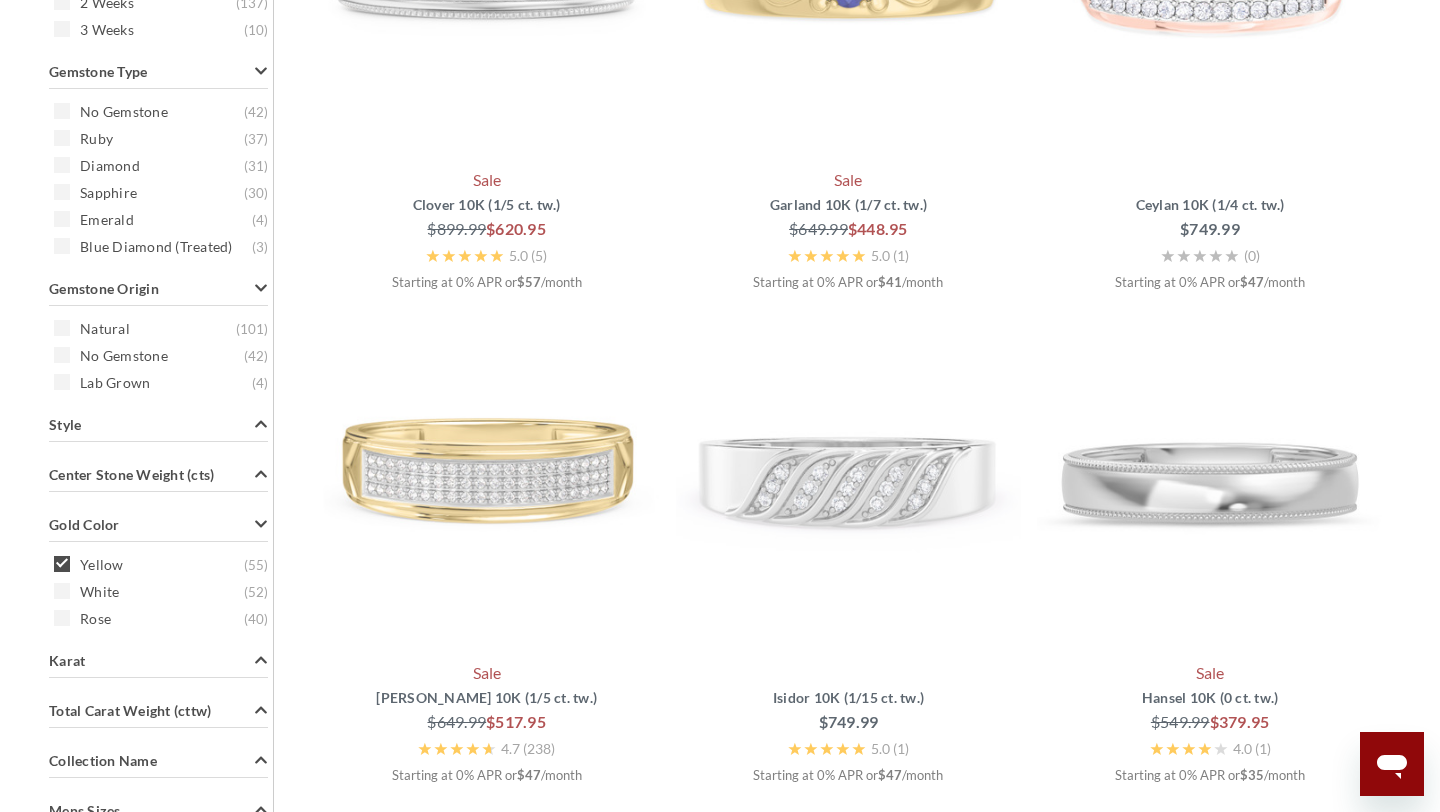 scroll, scrollTop: 776, scrollLeft: 0, axis: vertical 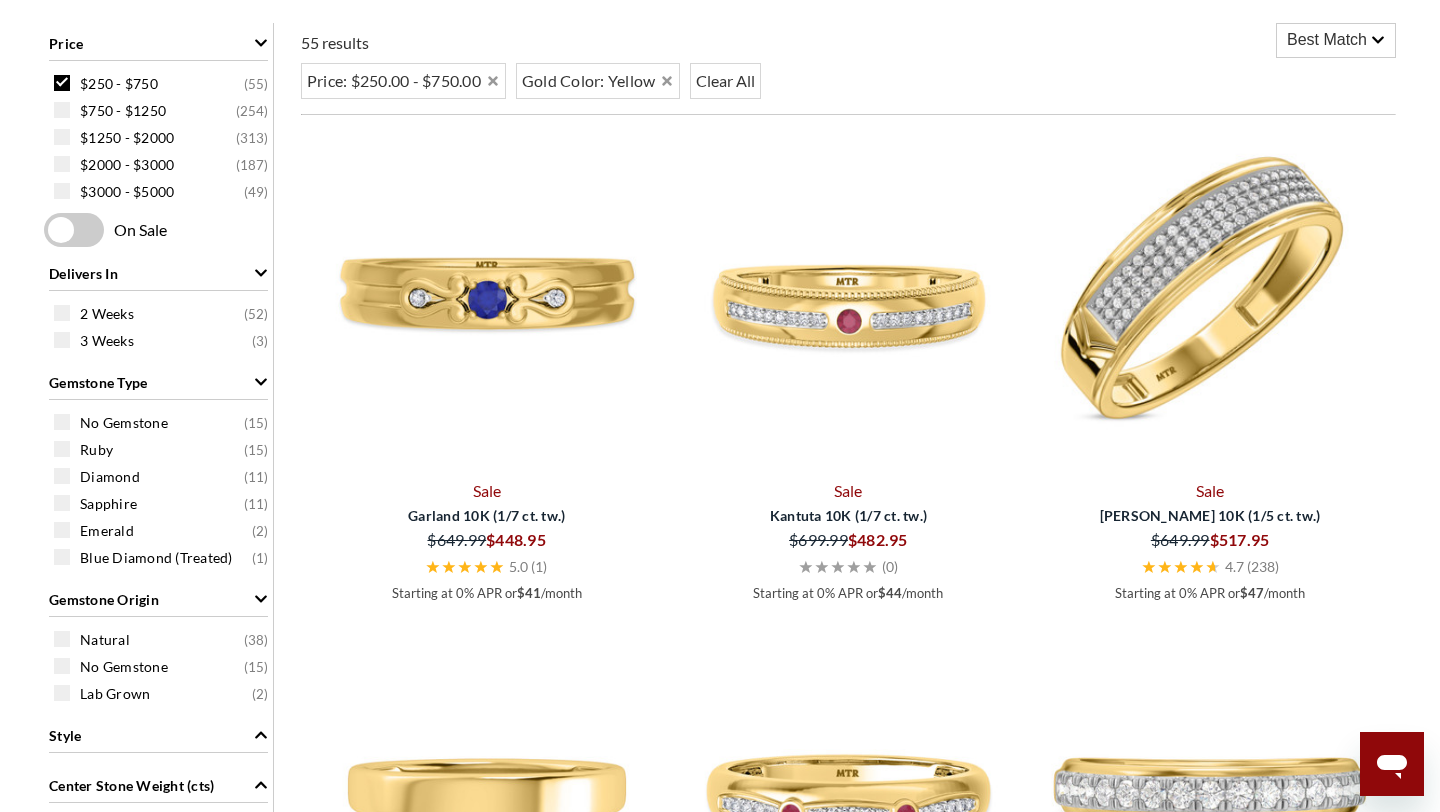click at bounding box center [1210, 301] 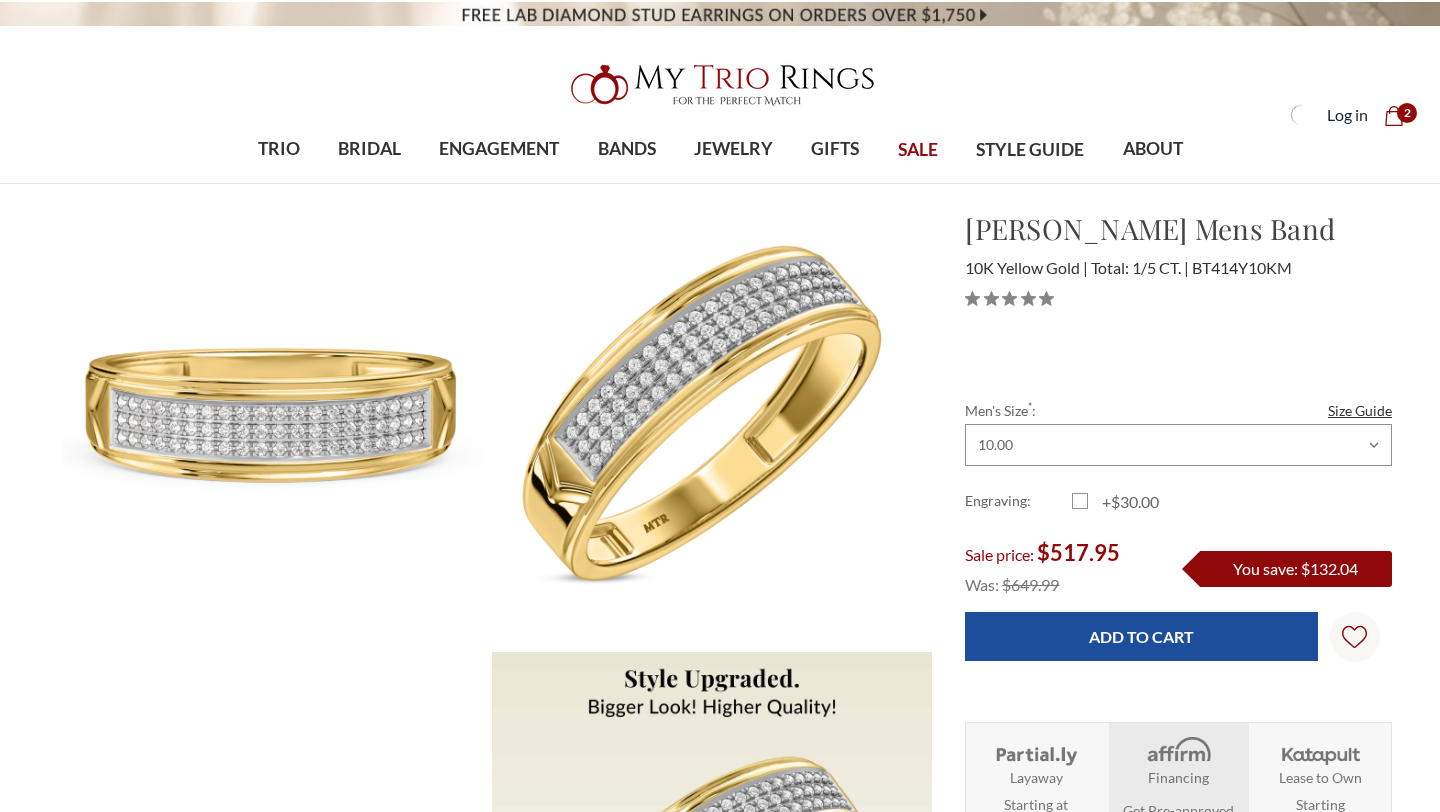 scroll, scrollTop: 0, scrollLeft: 0, axis: both 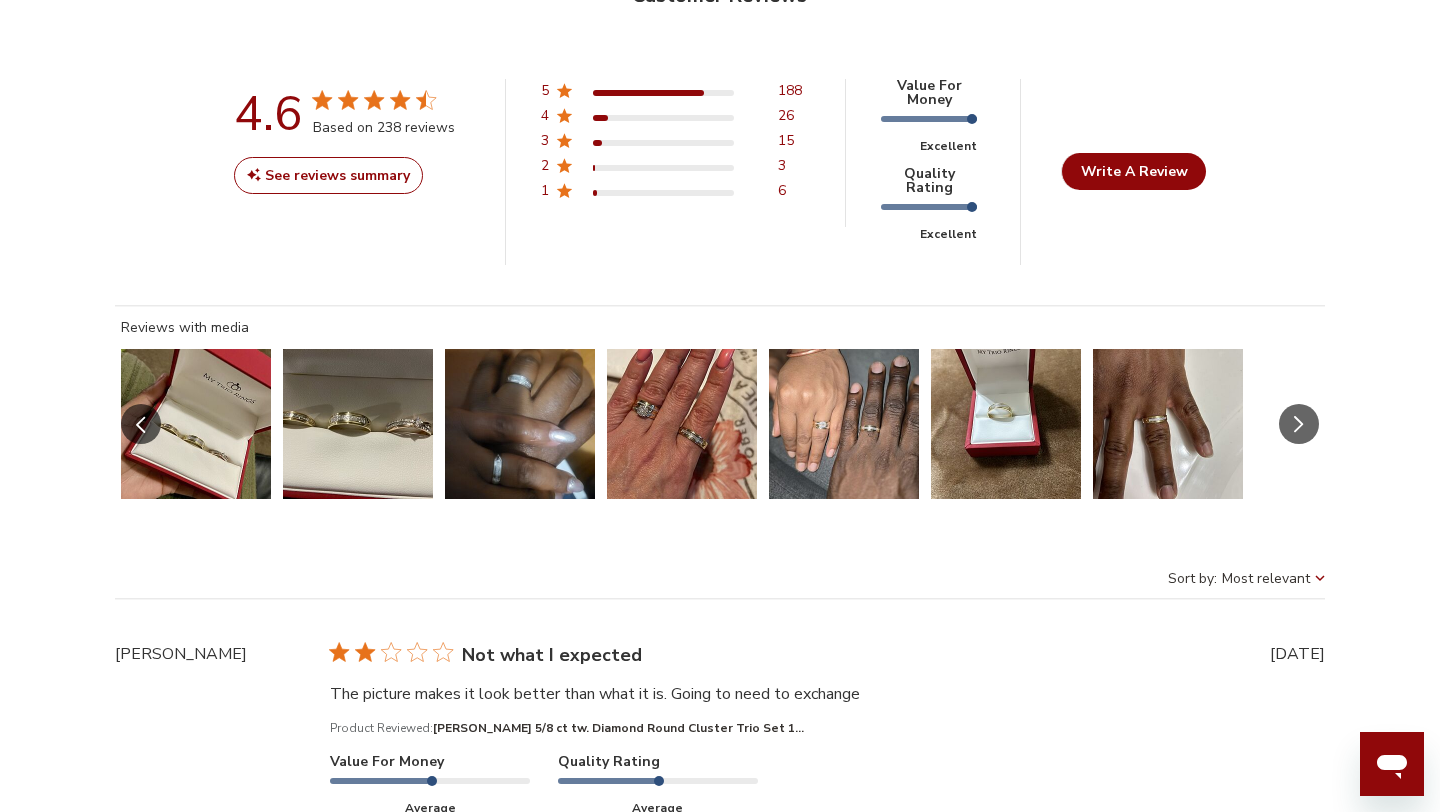 click at bounding box center [196, 424] 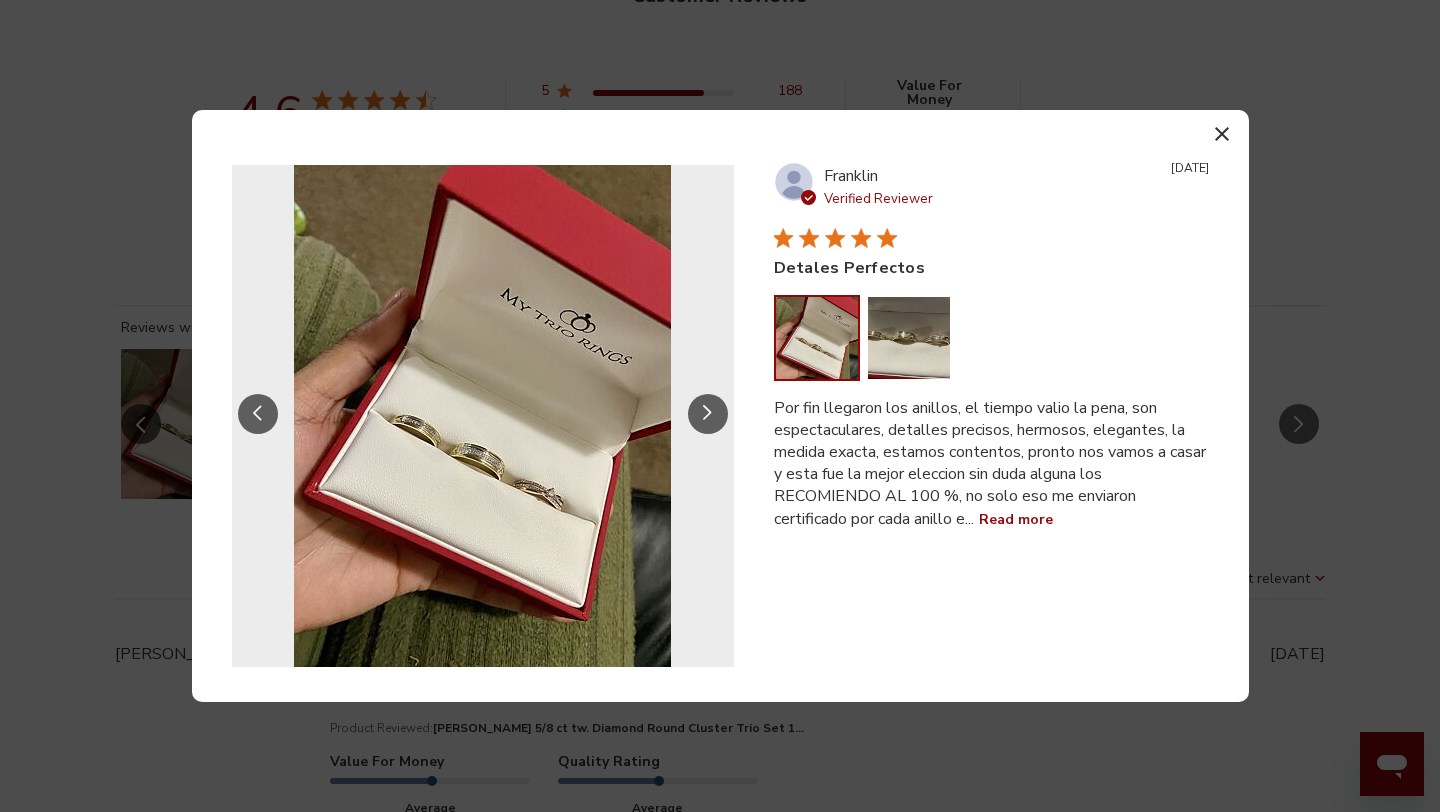 click 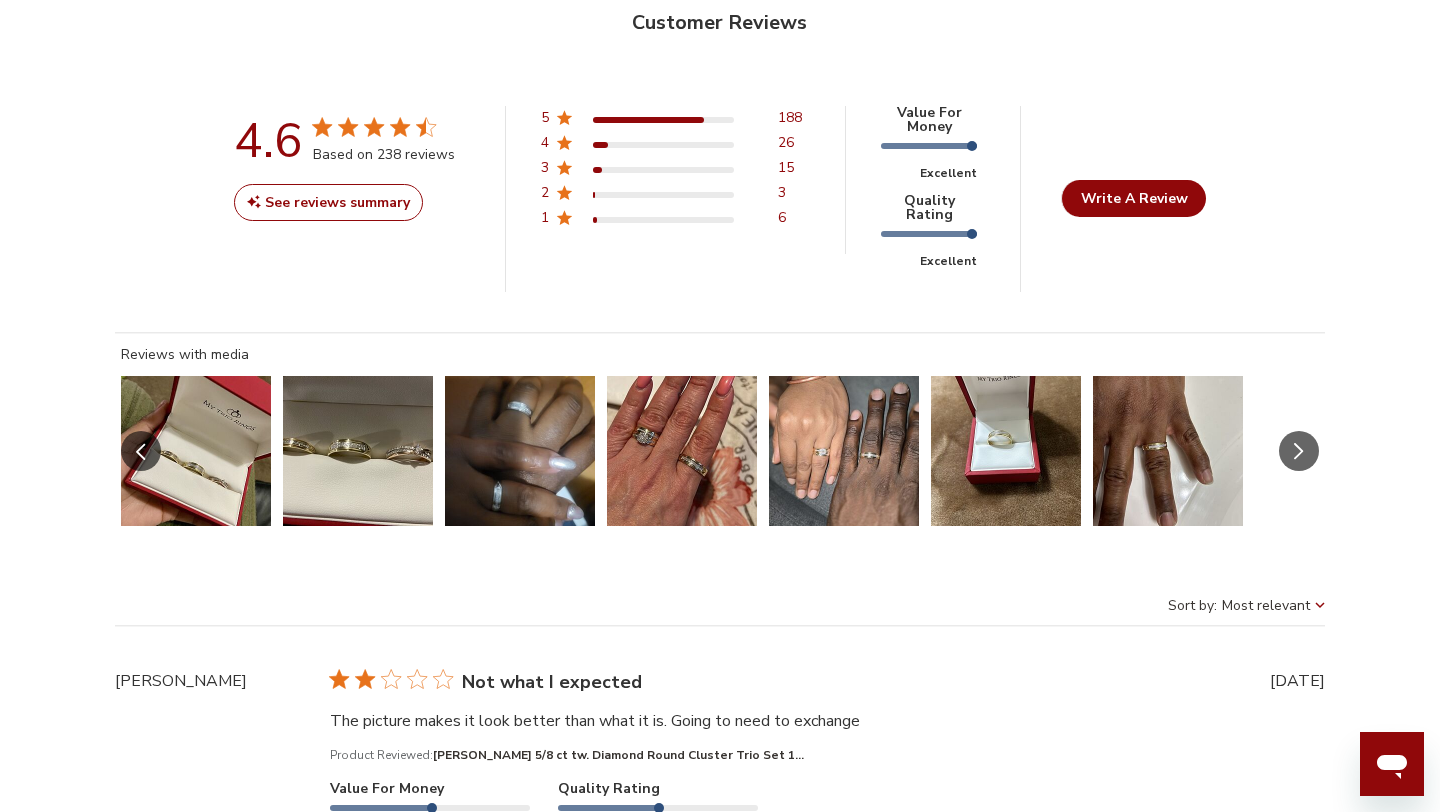 scroll, scrollTop: 4969, scrollLeft: 0, axis: vertical 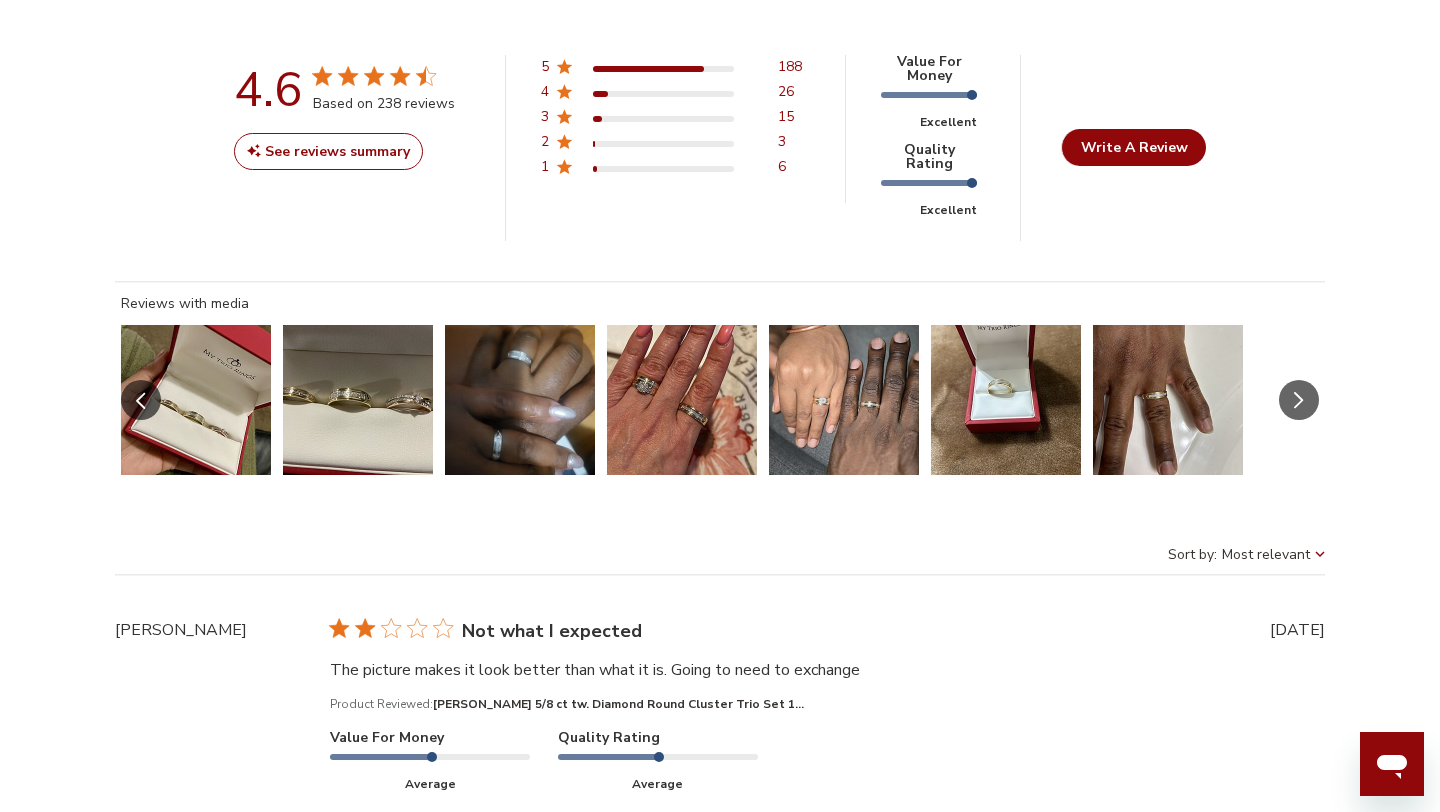 click at bounding box center [196, 400] 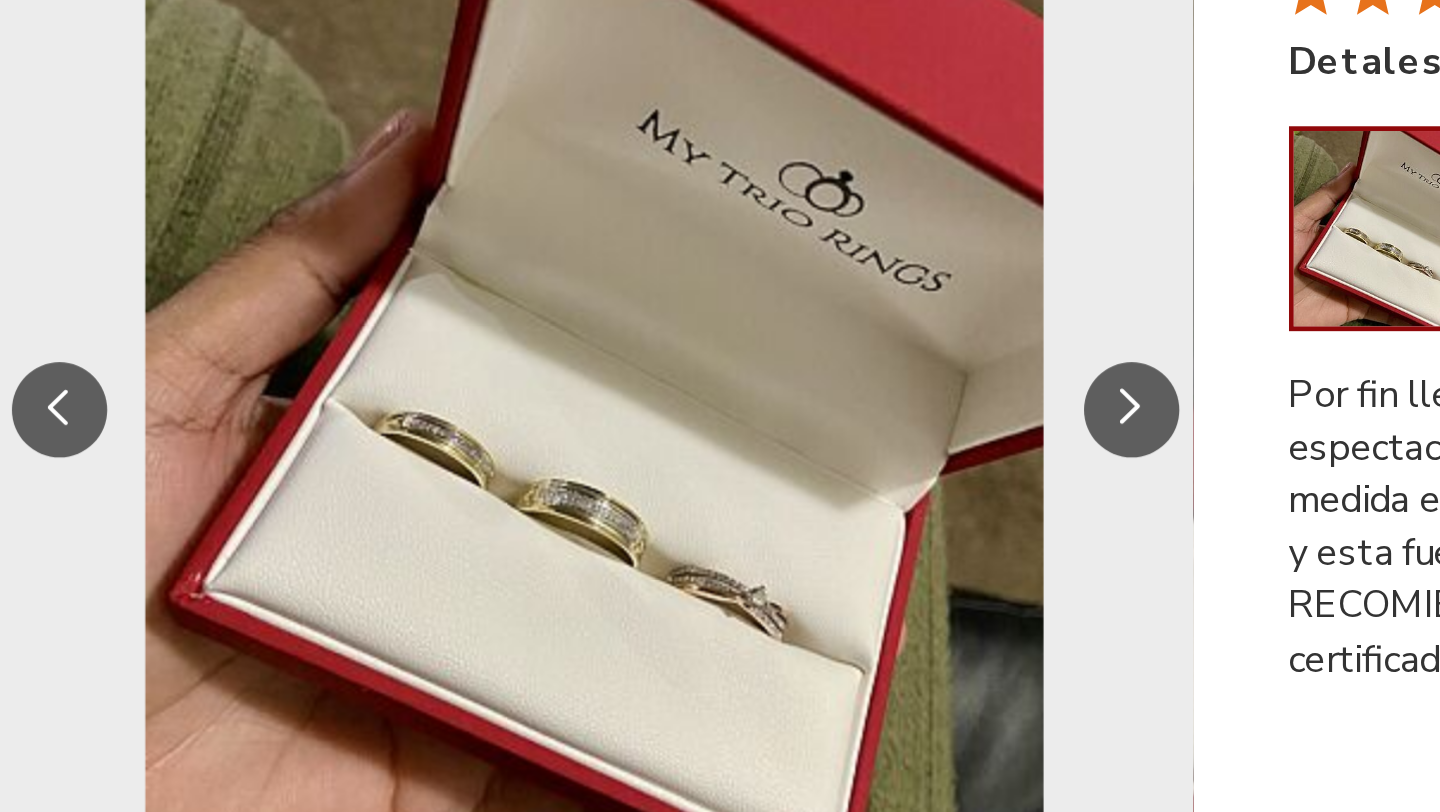 click 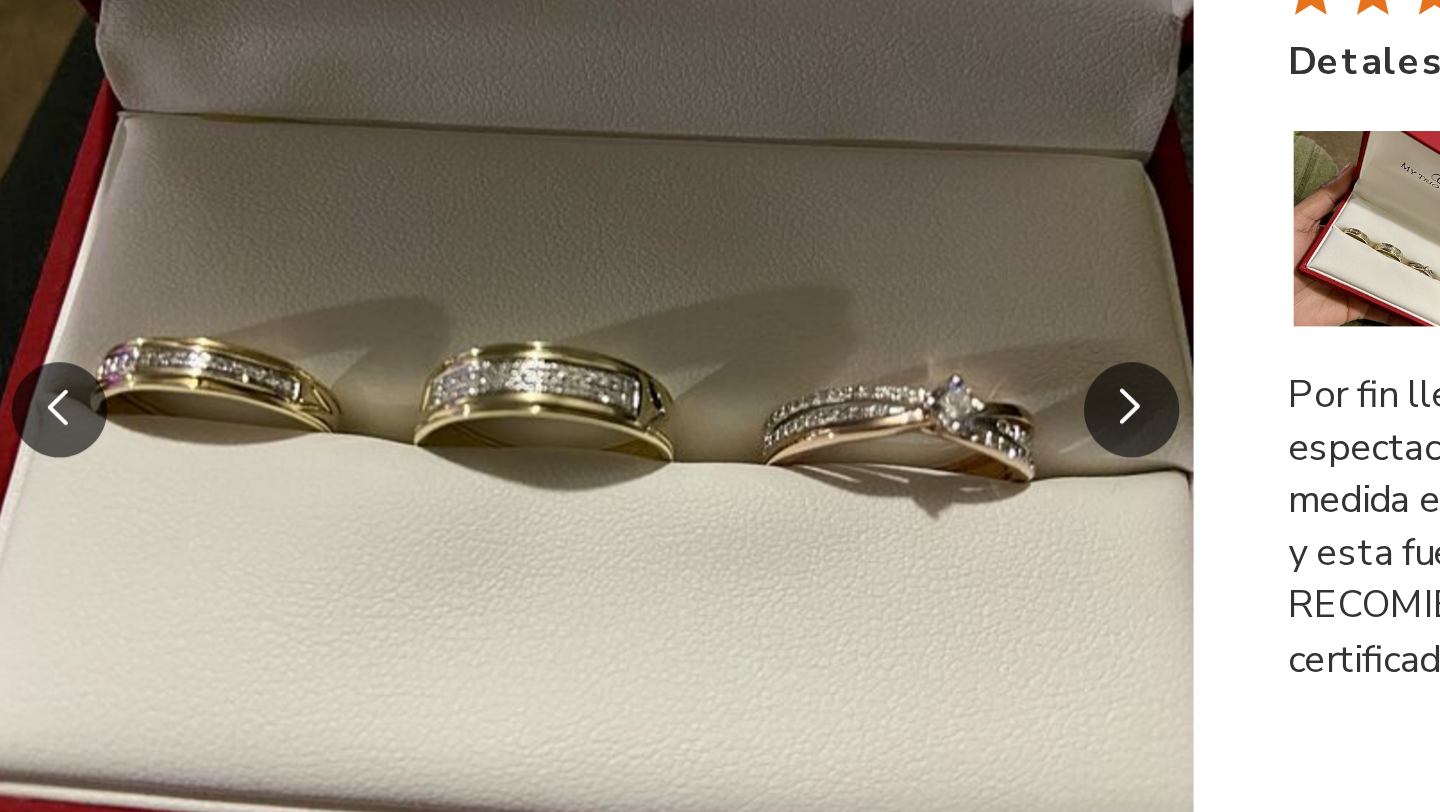 click 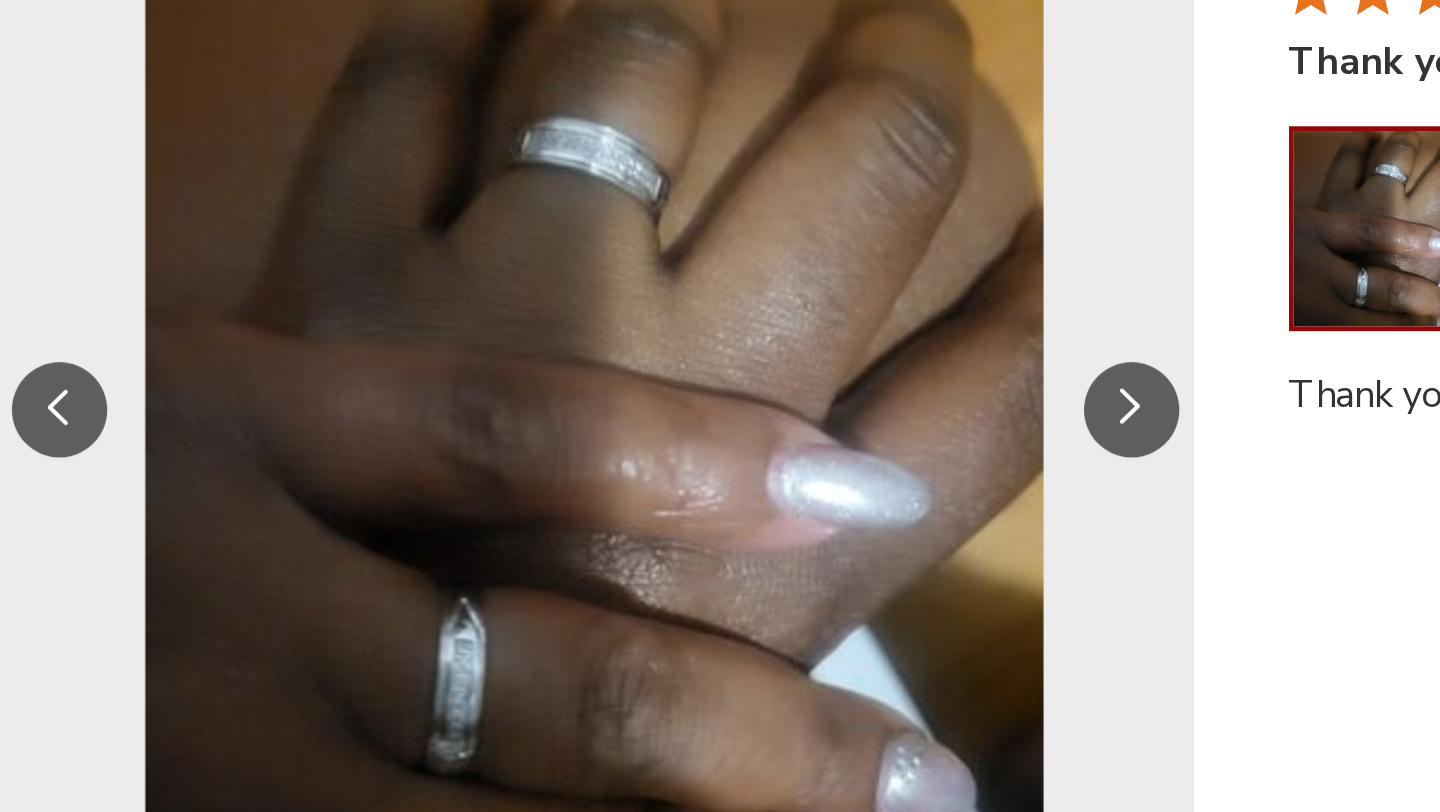 click 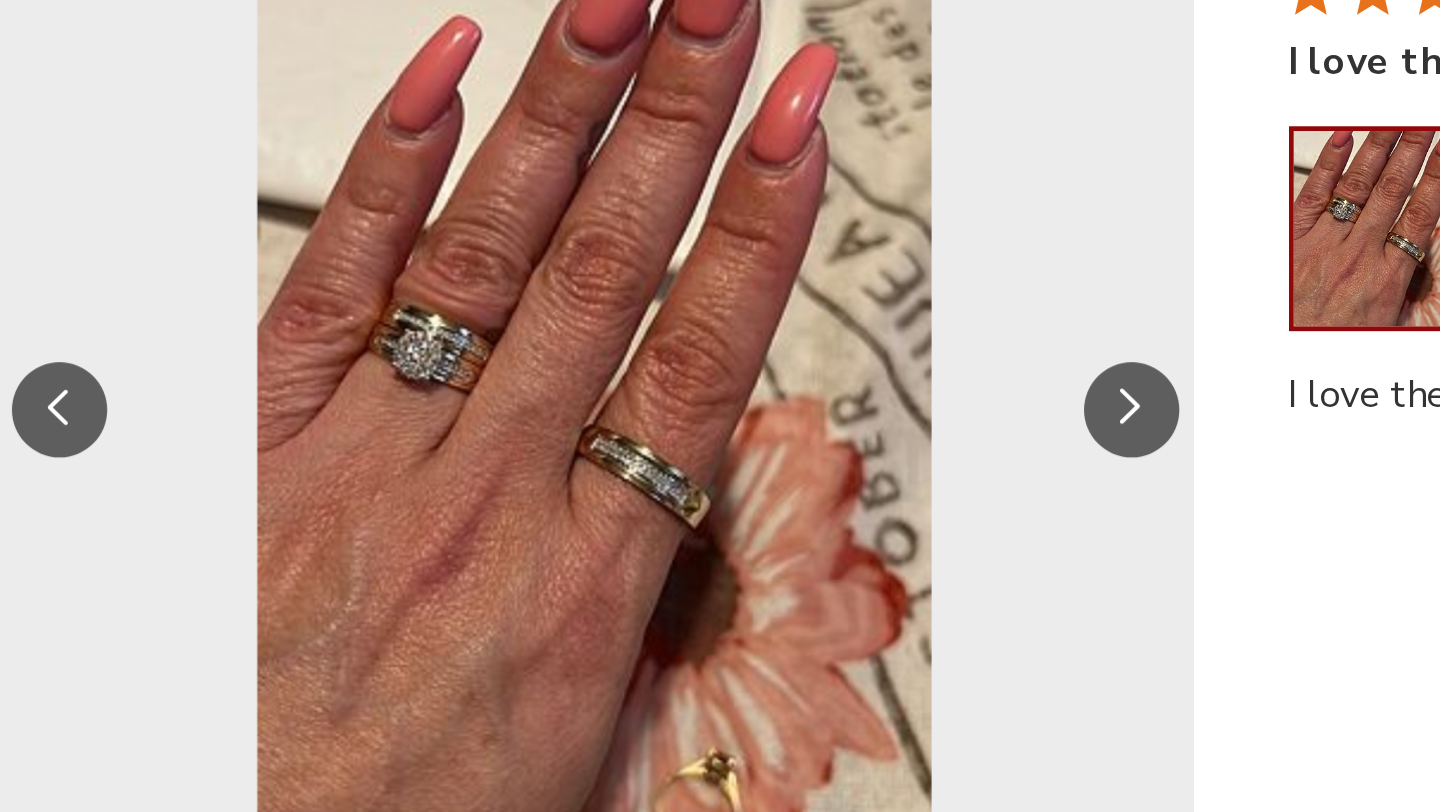 click 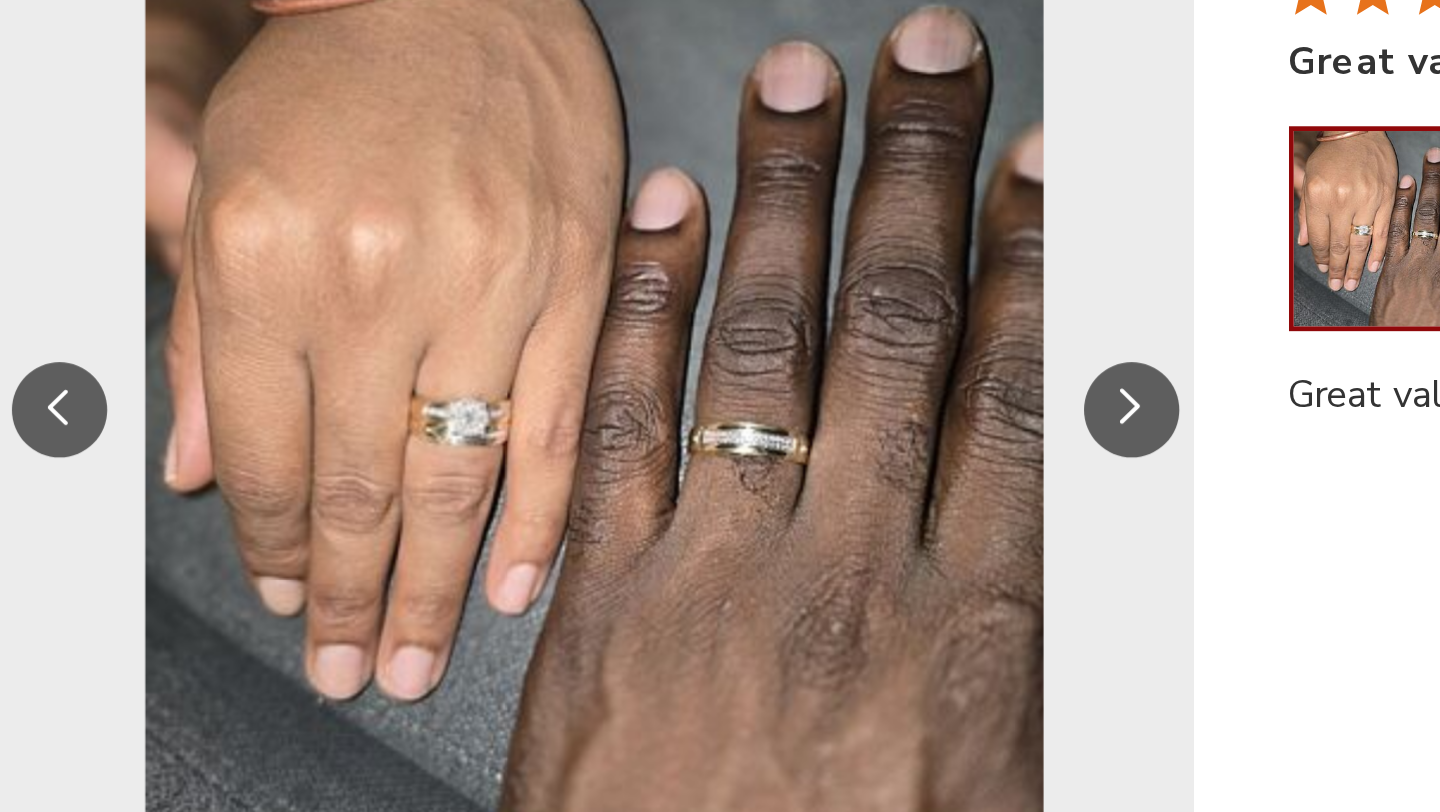 click 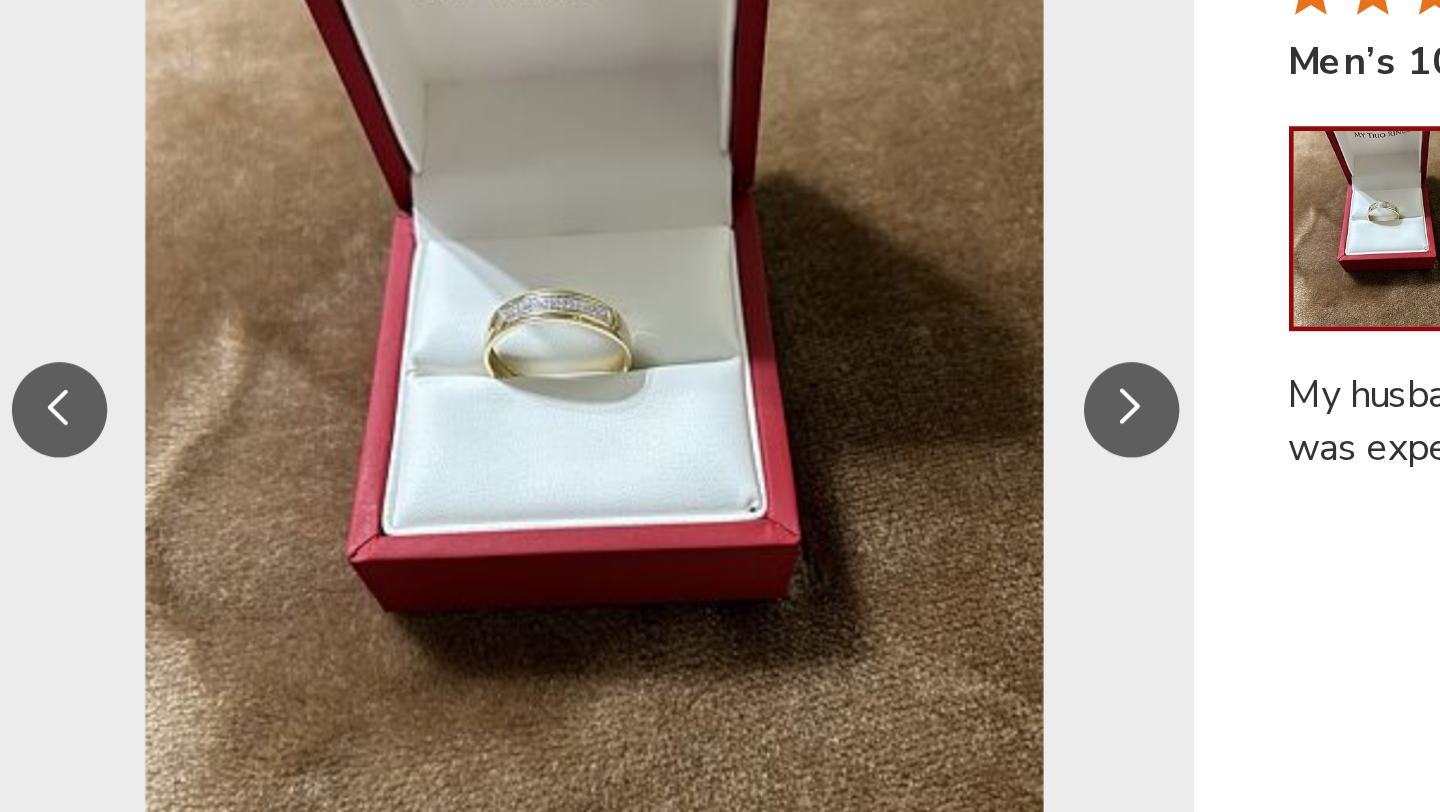 click 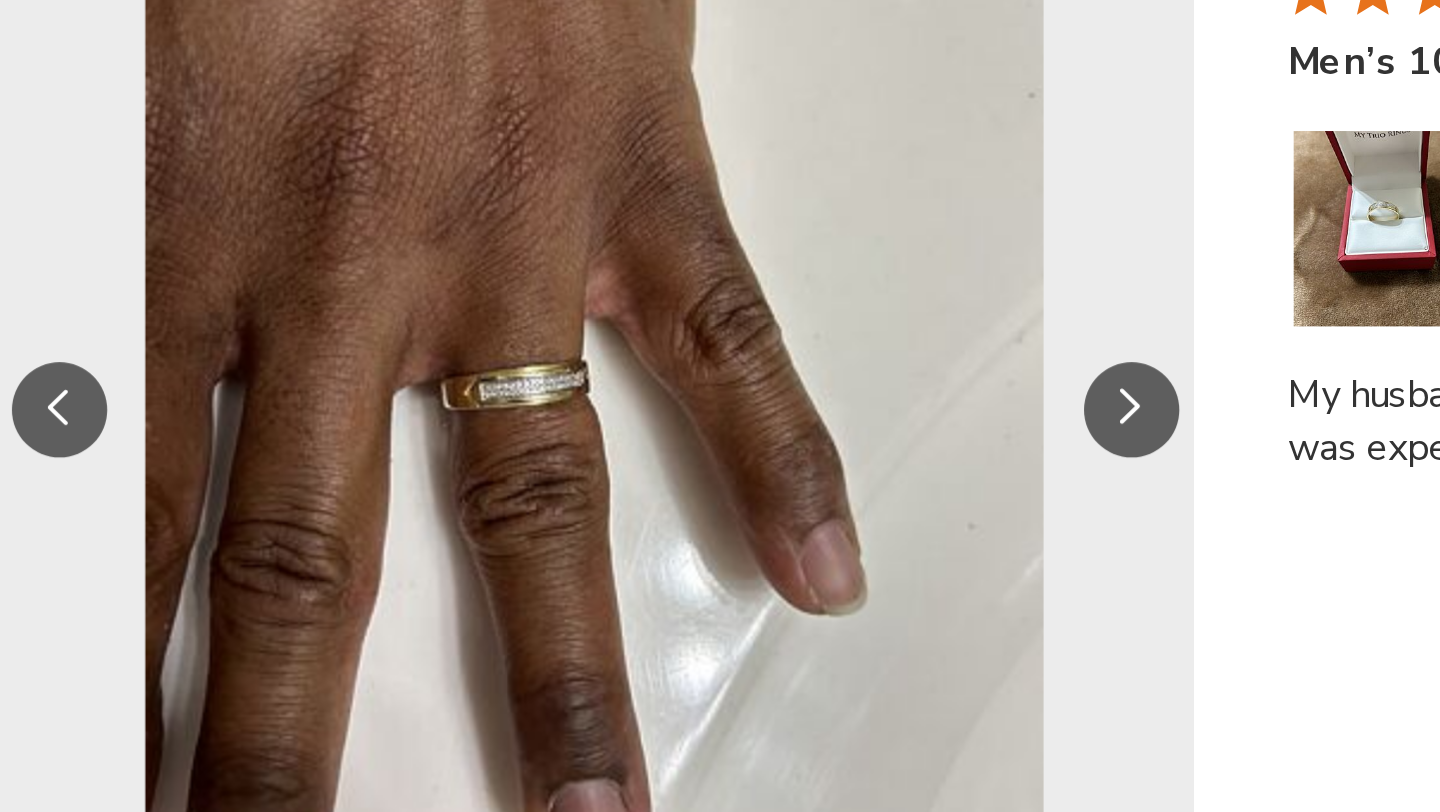 click 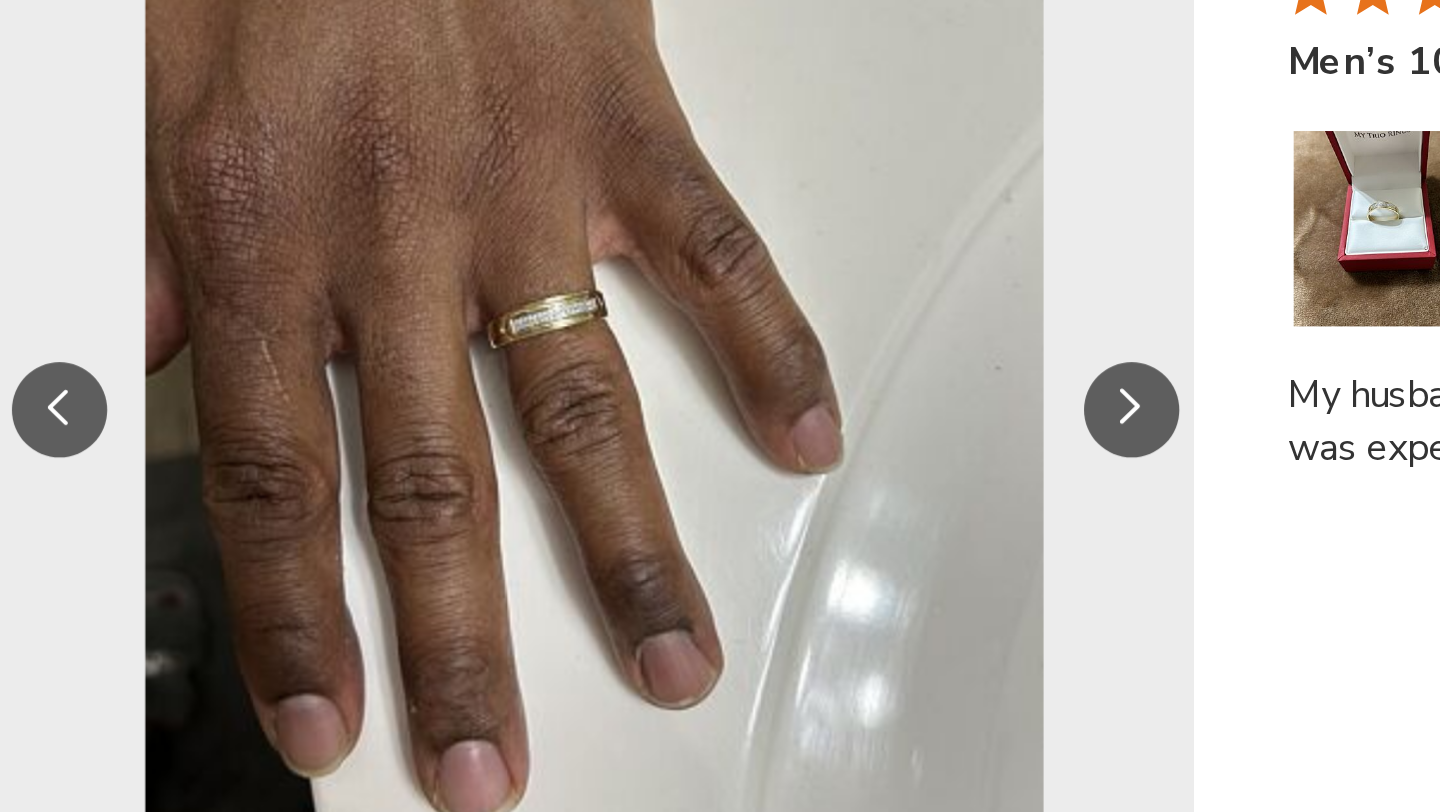 click 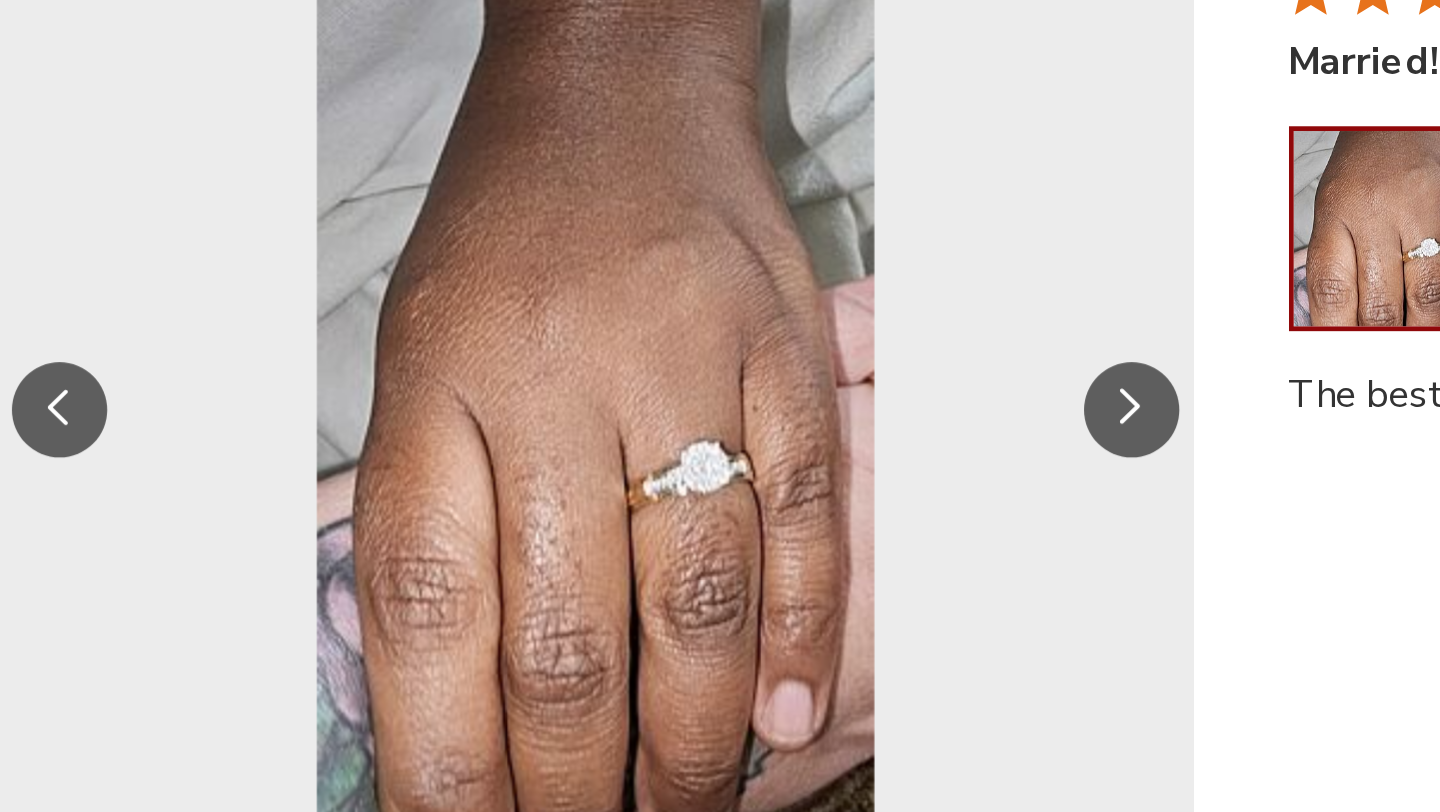 click 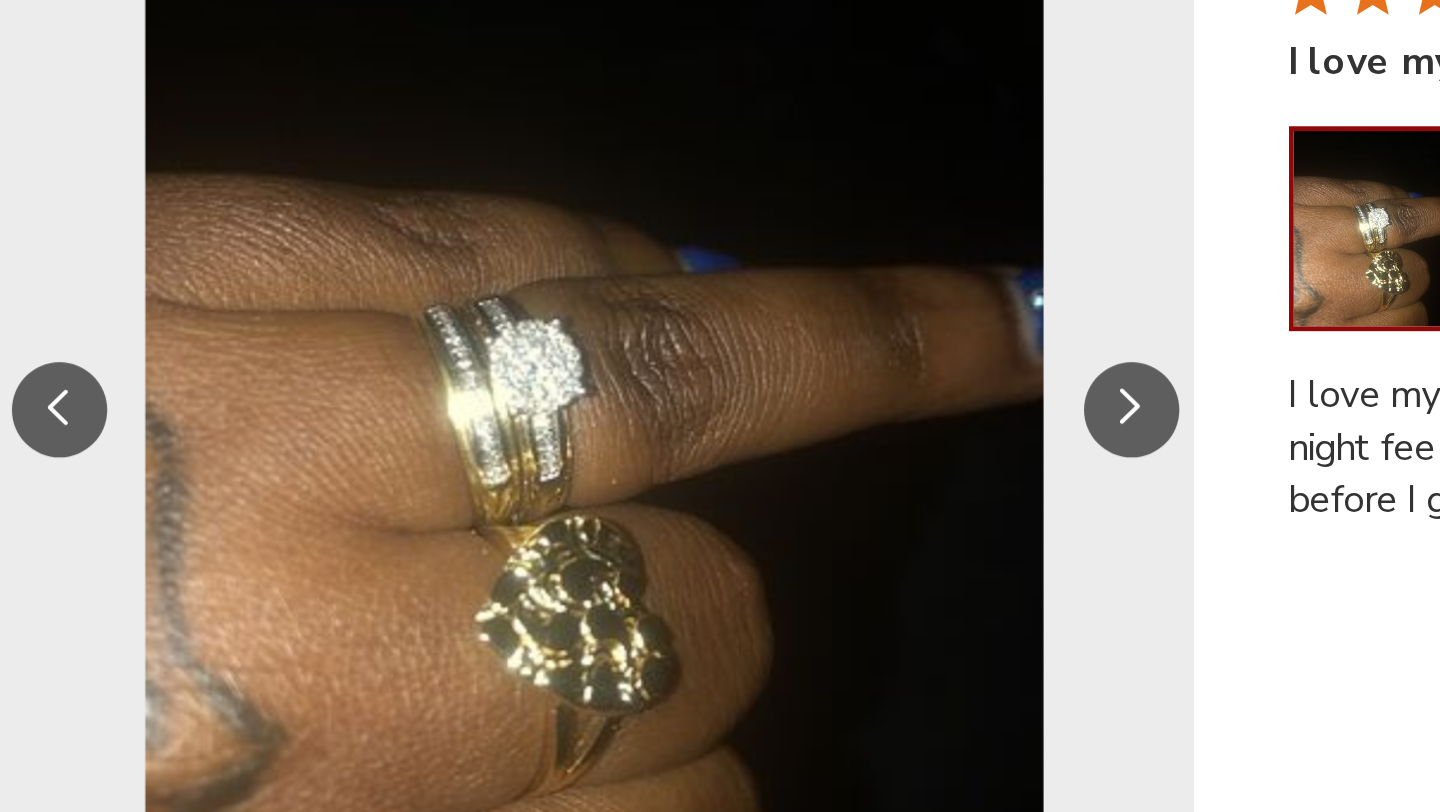 click 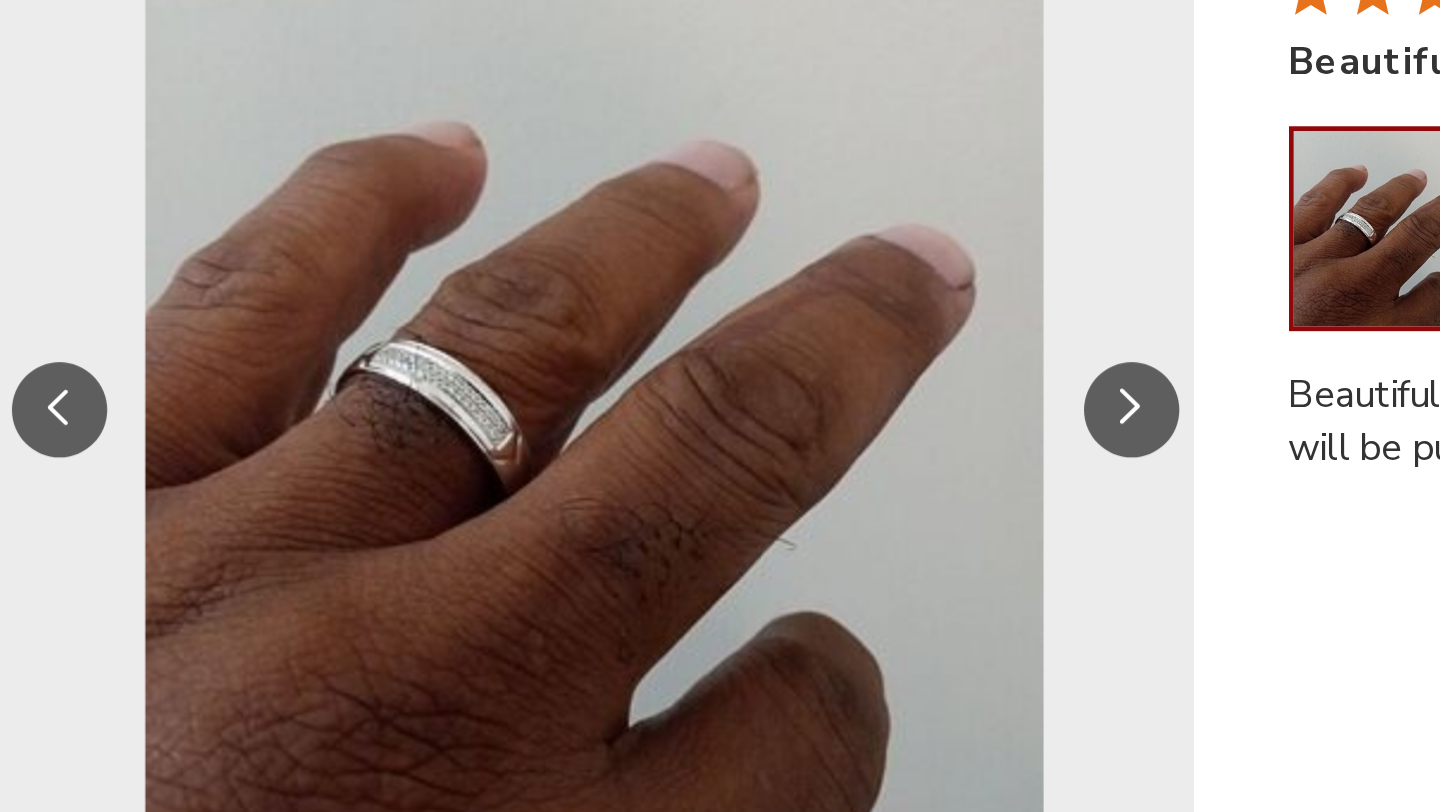 click 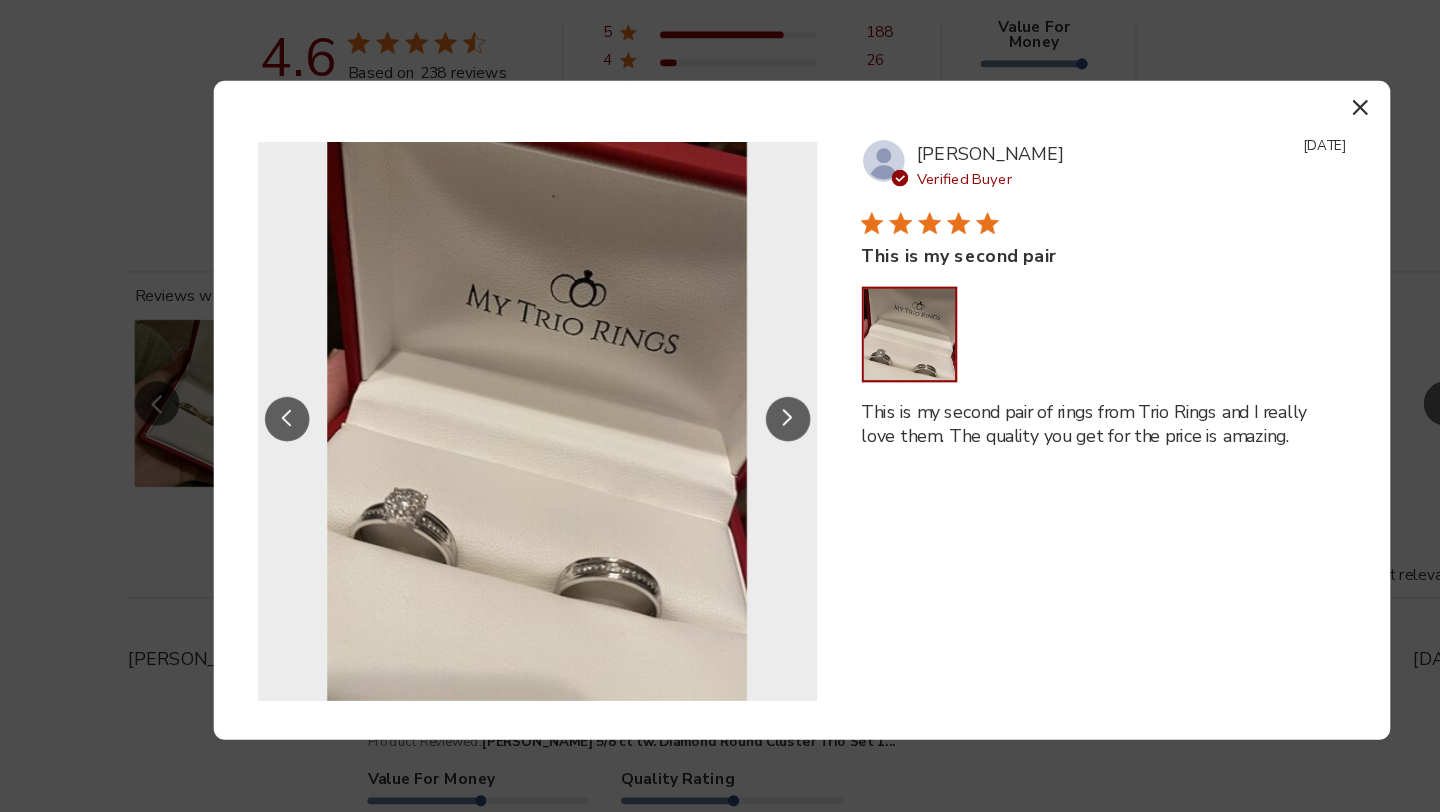 click 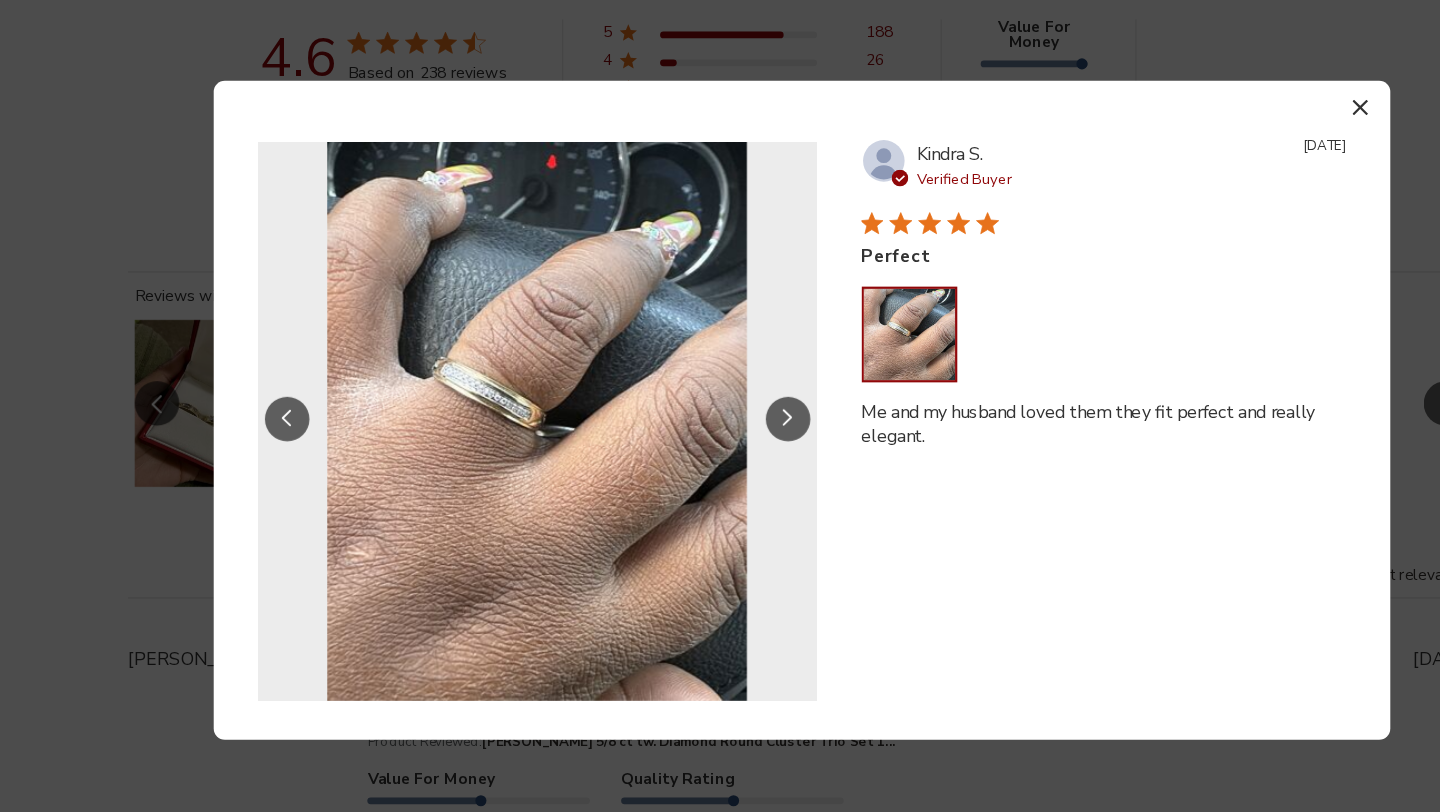 click 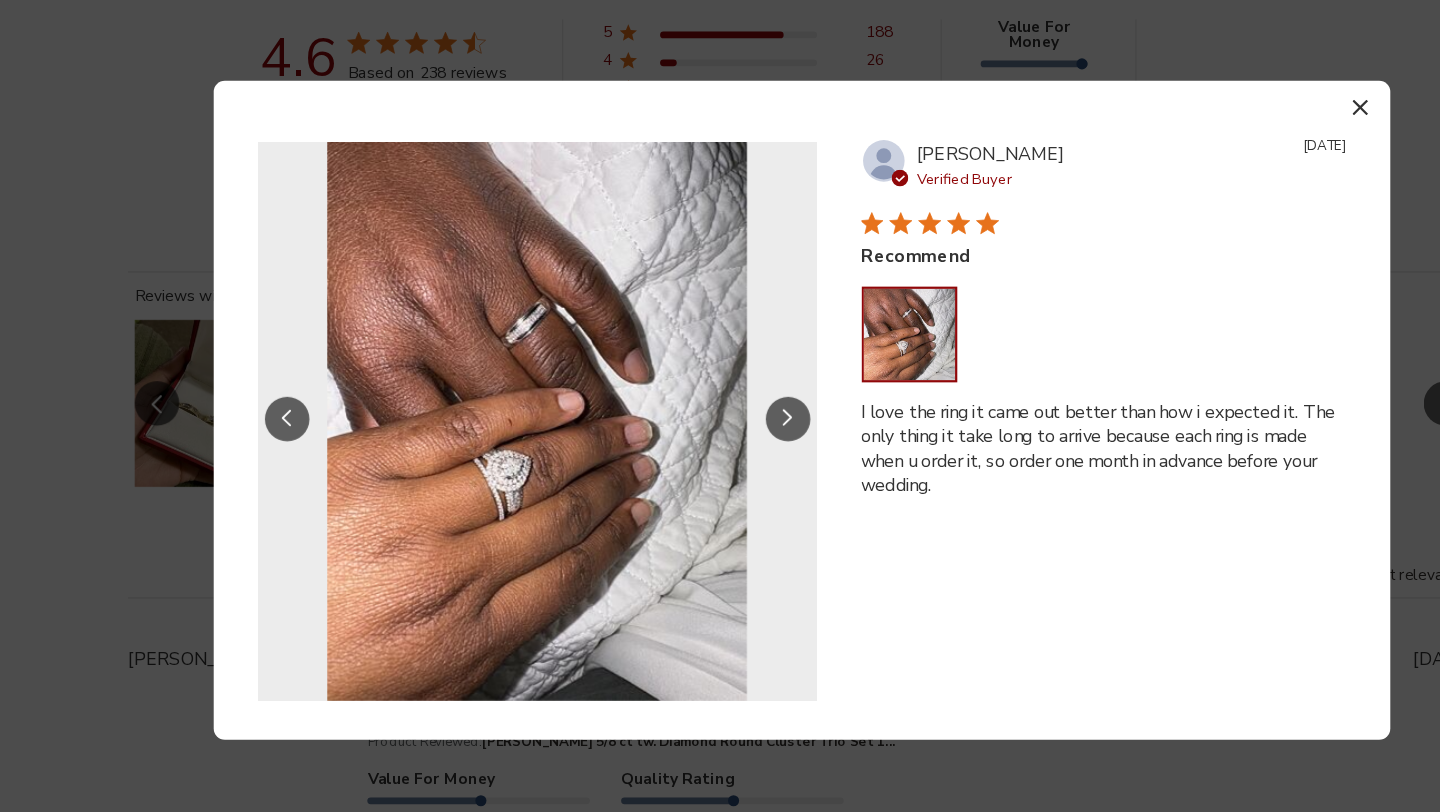 click 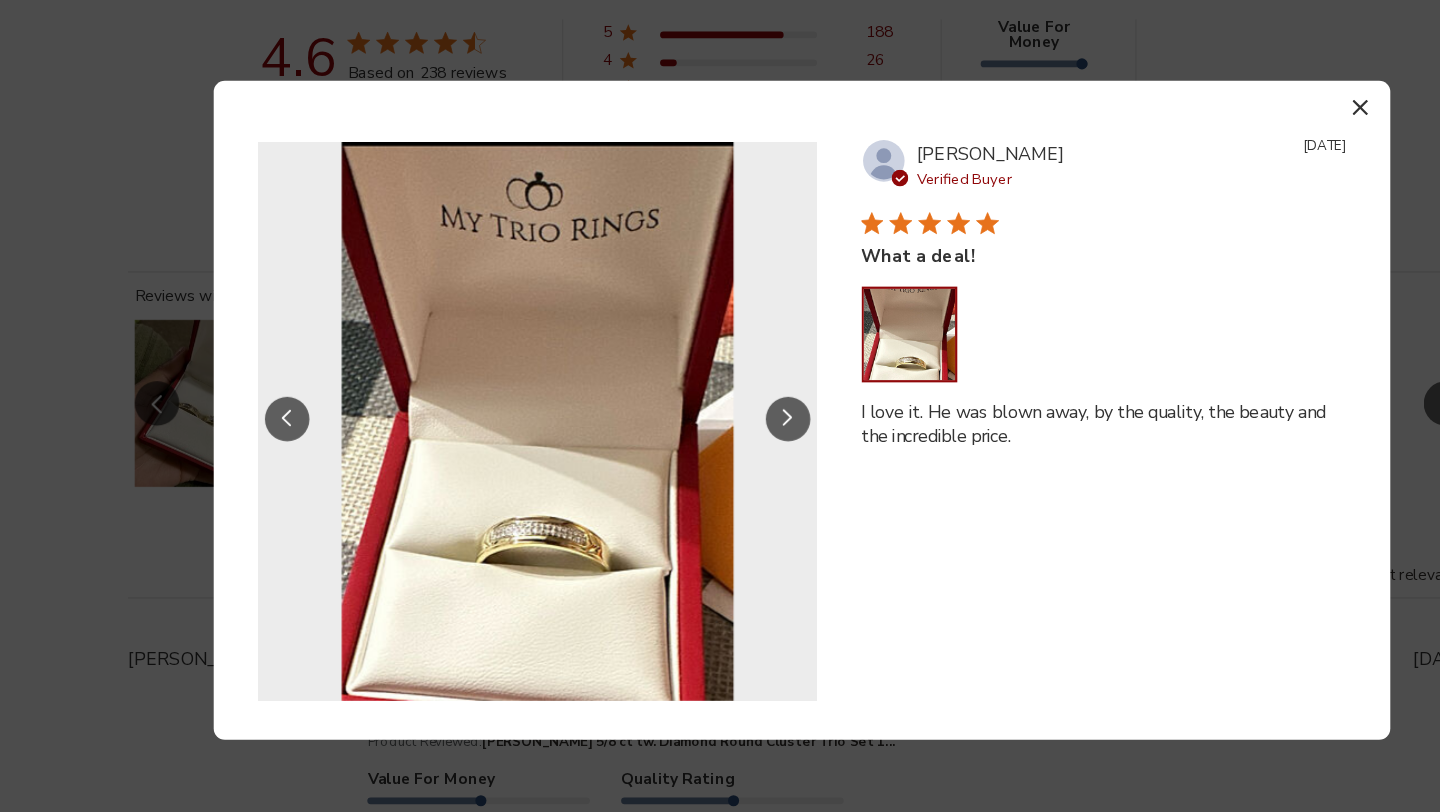 drag, startPoint x: 711, startPoint y: 409, endPoint x: 545, endPoint y: 486, distance: 182.98907 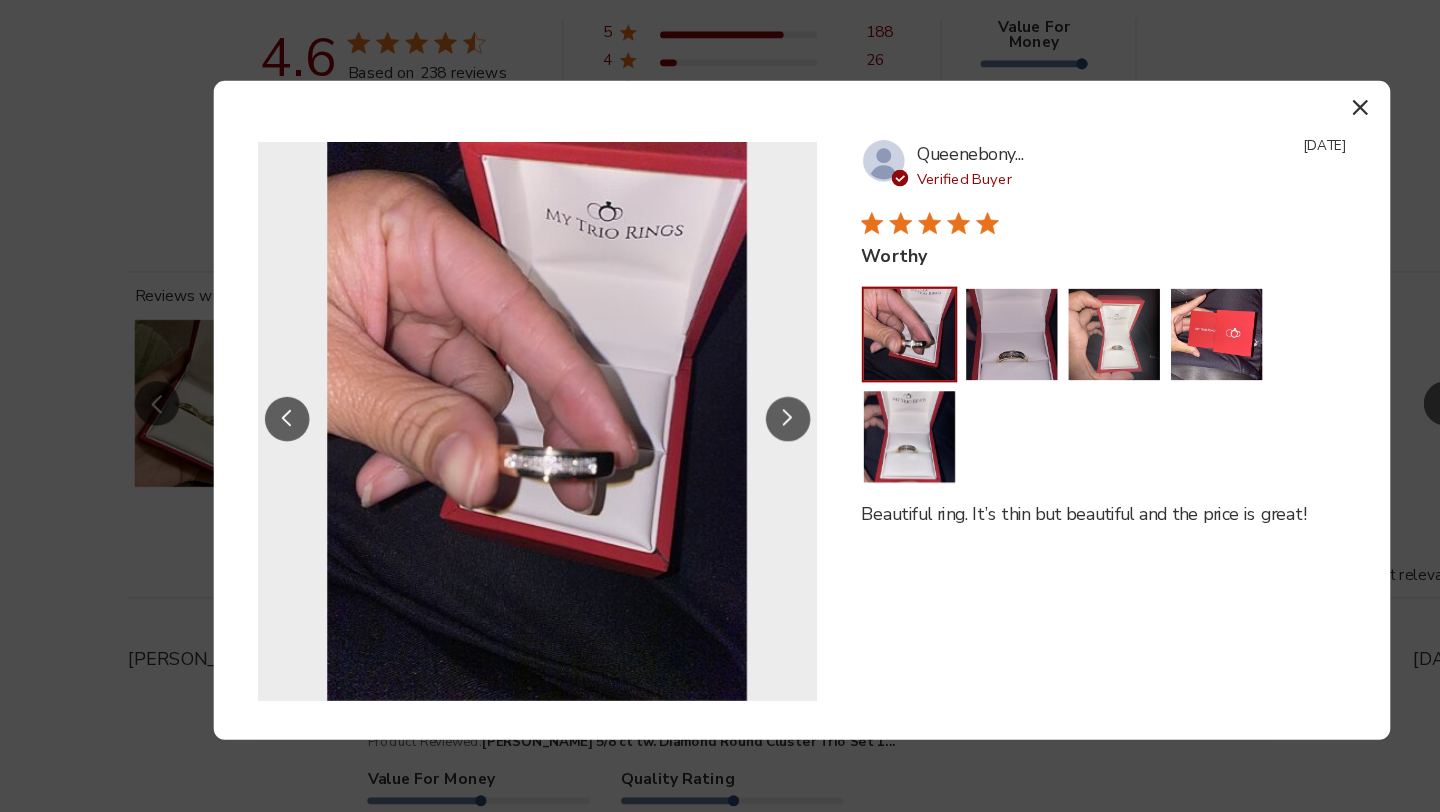 click 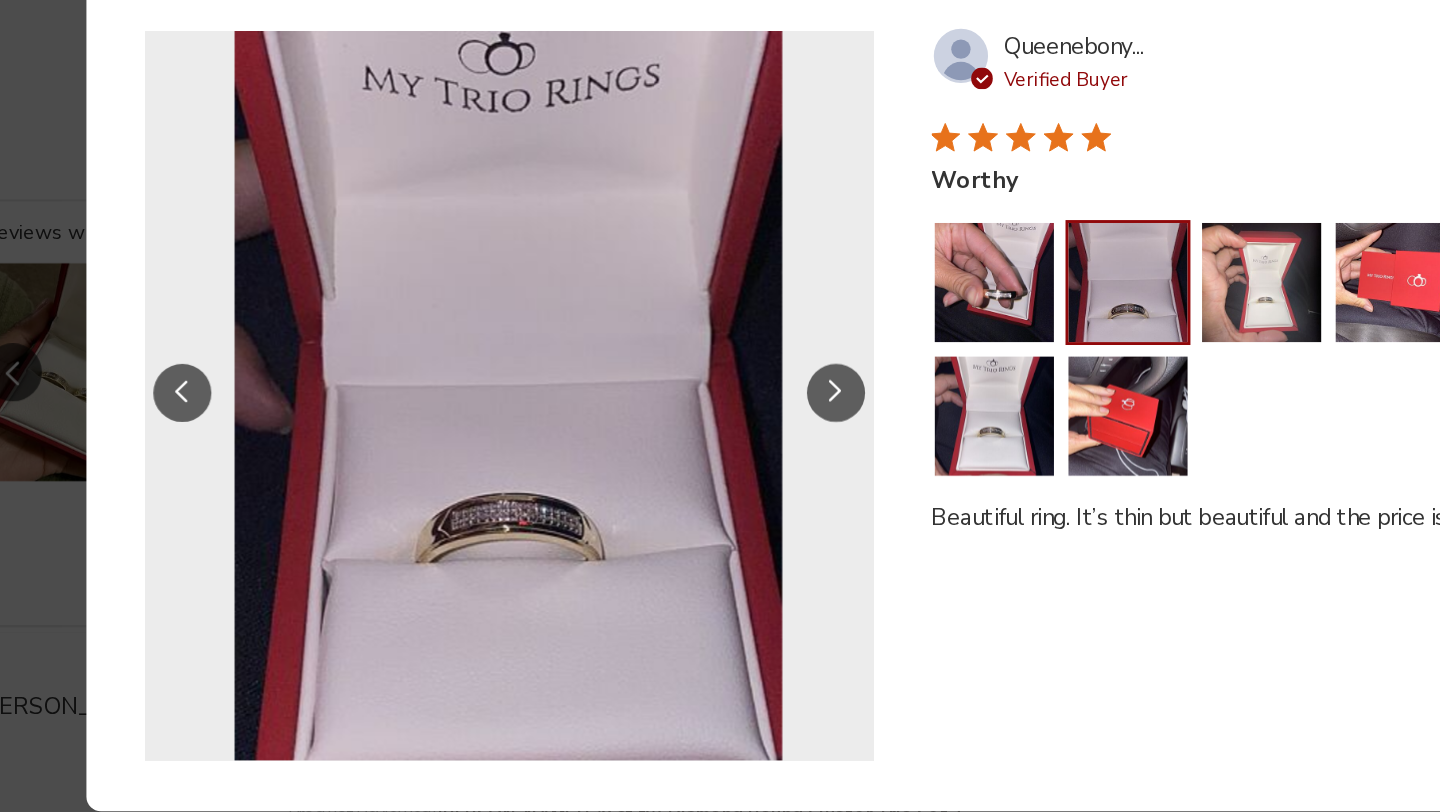 click at bounding box center [708, 414] 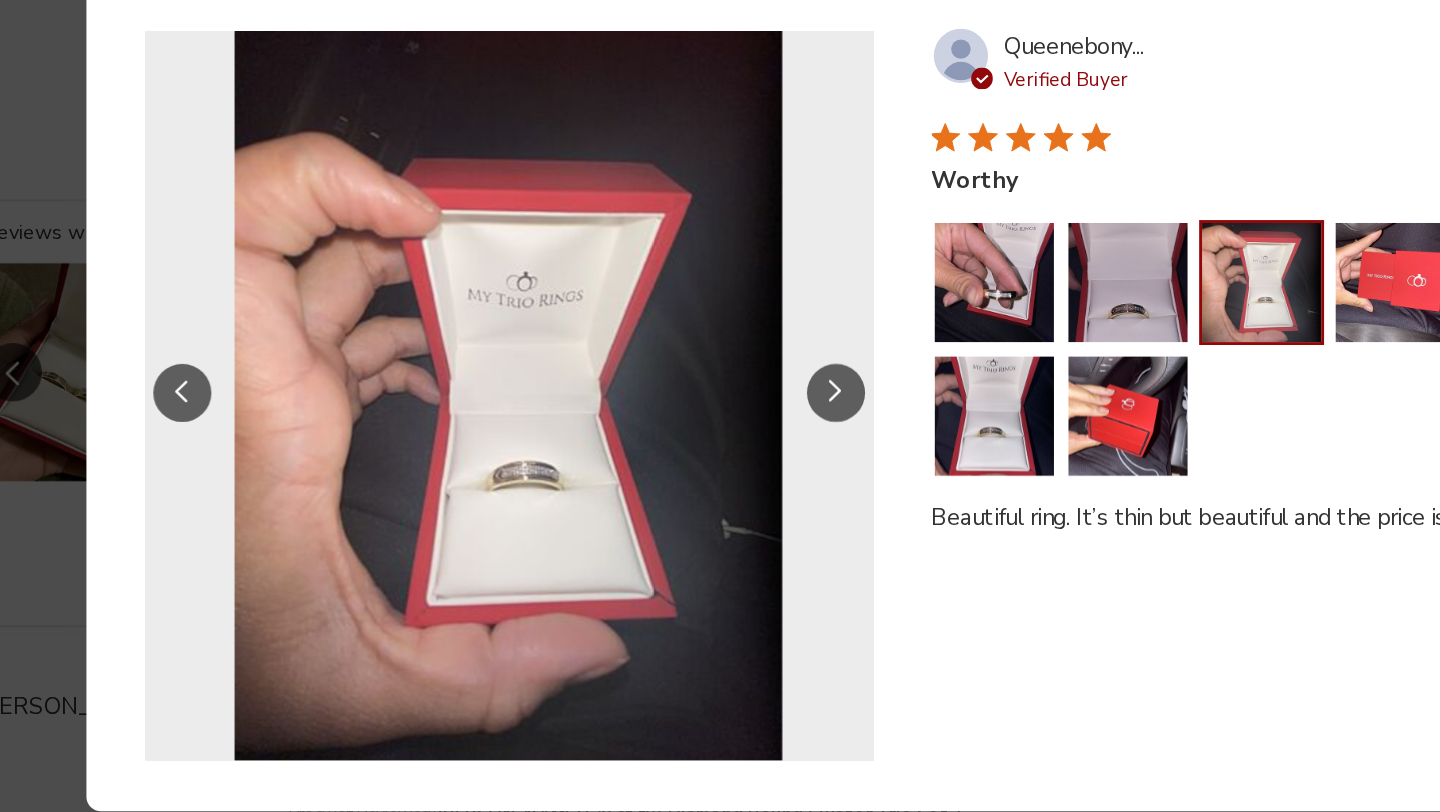 click at bounding box center [708, 414] 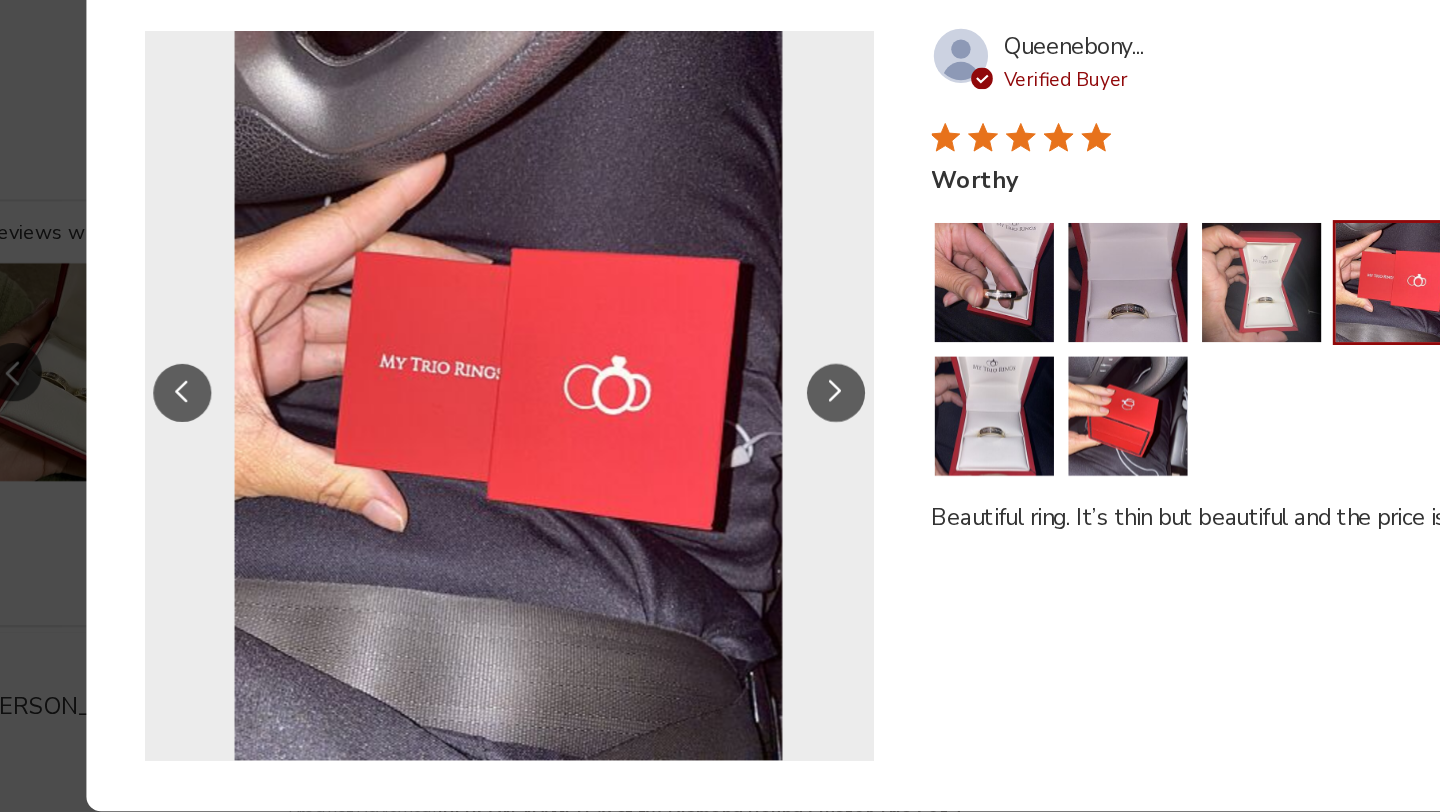 click at bounding box center [708, 414] 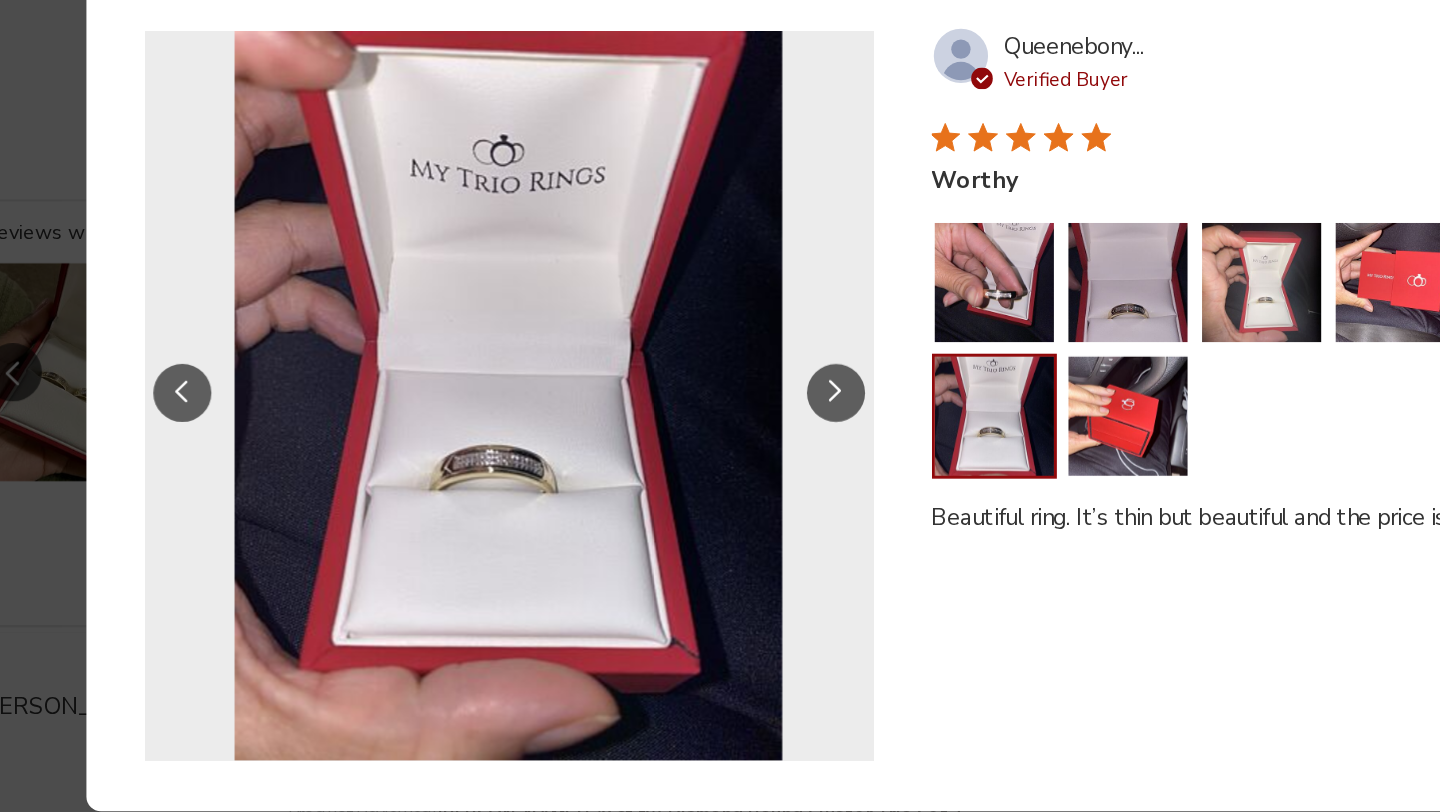 click at bounding box center (708, 414) 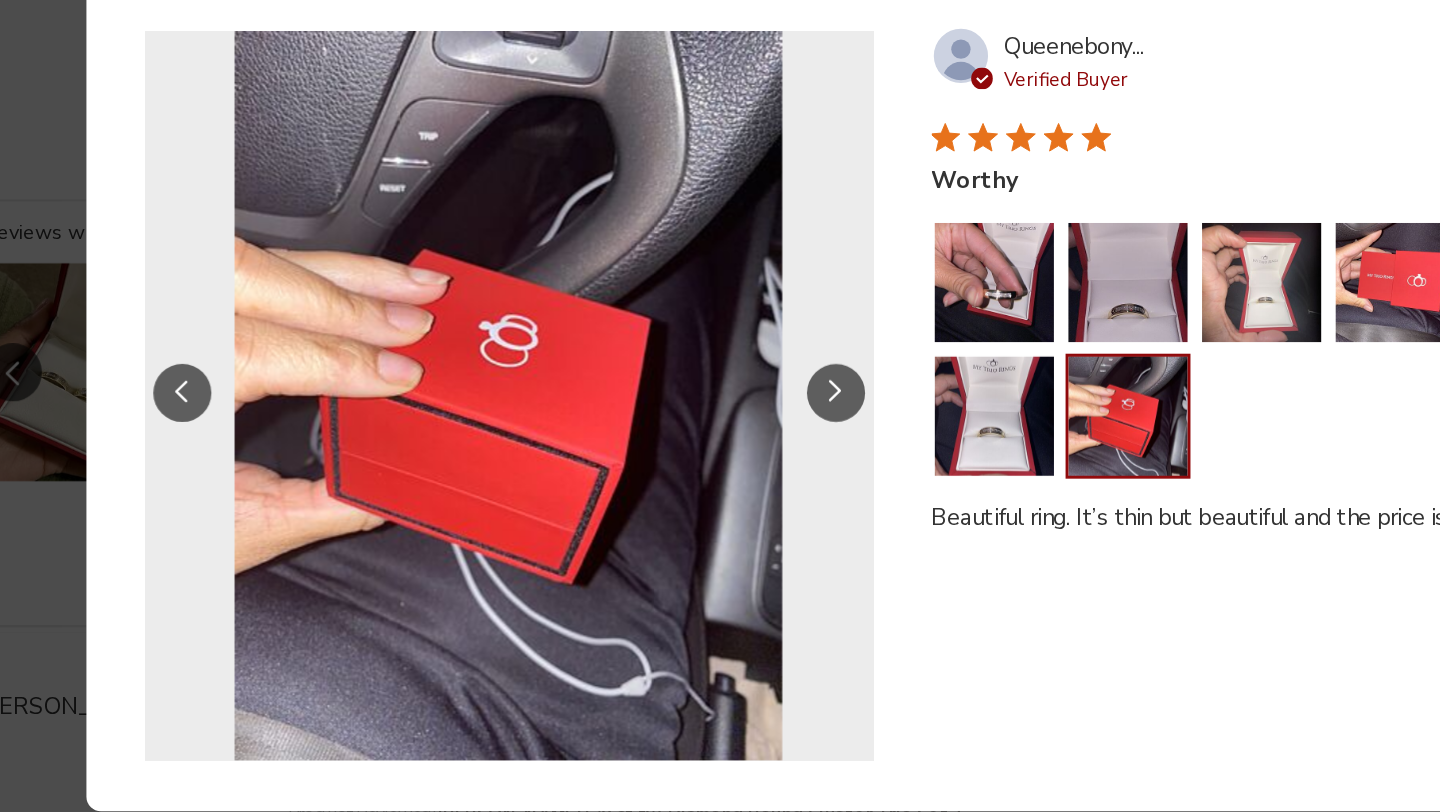 click at bounding box center (708, 414) 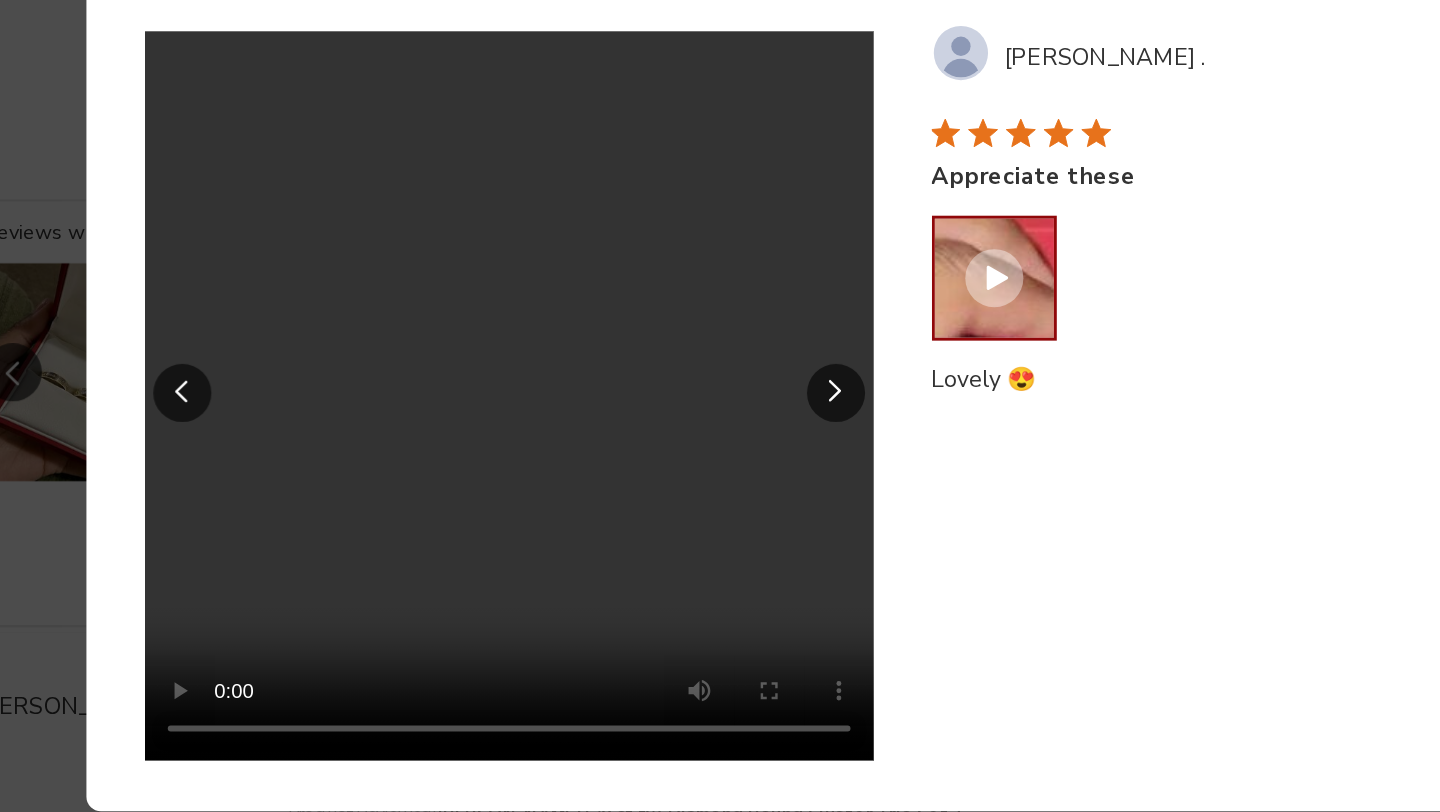 click at bounding box center [708, 414] 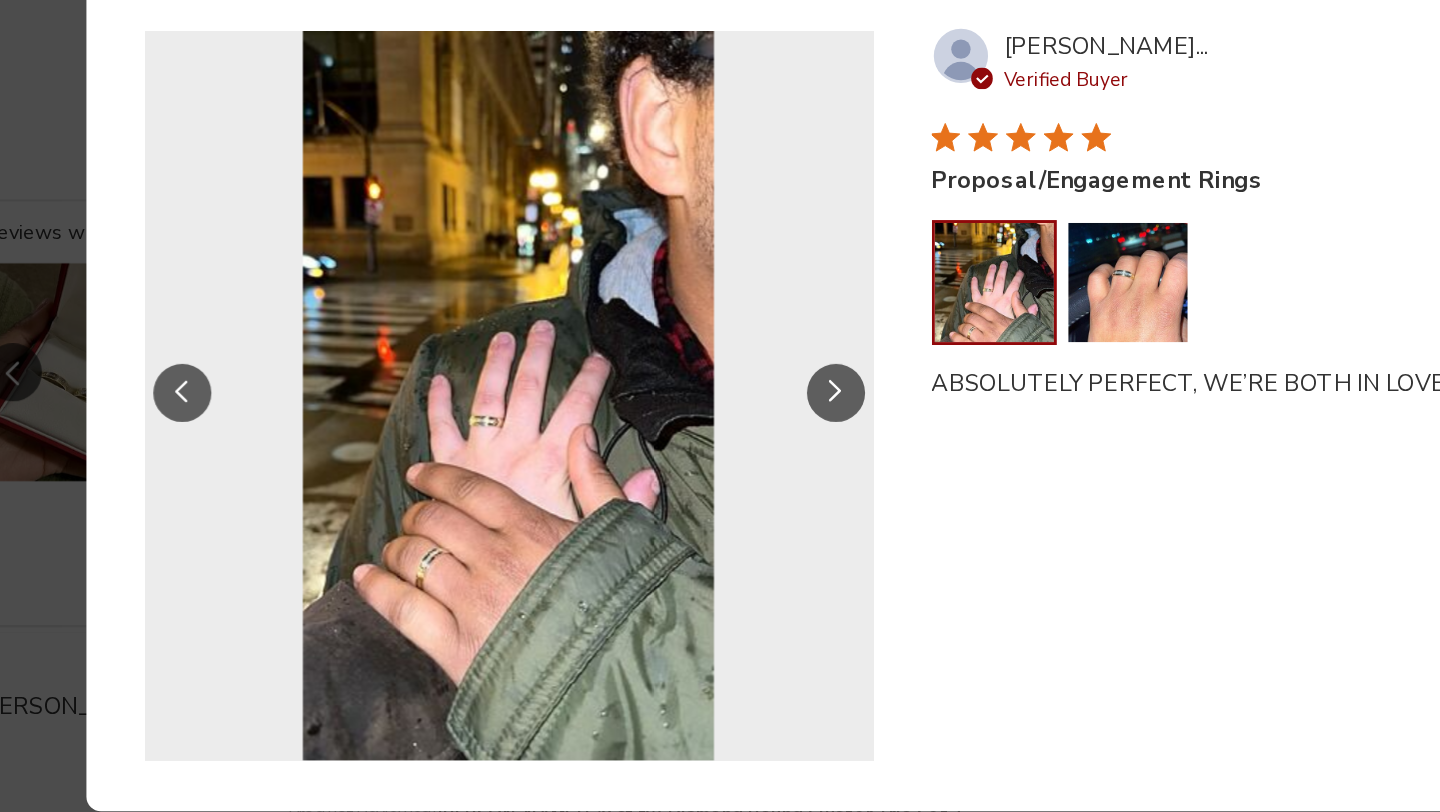 click 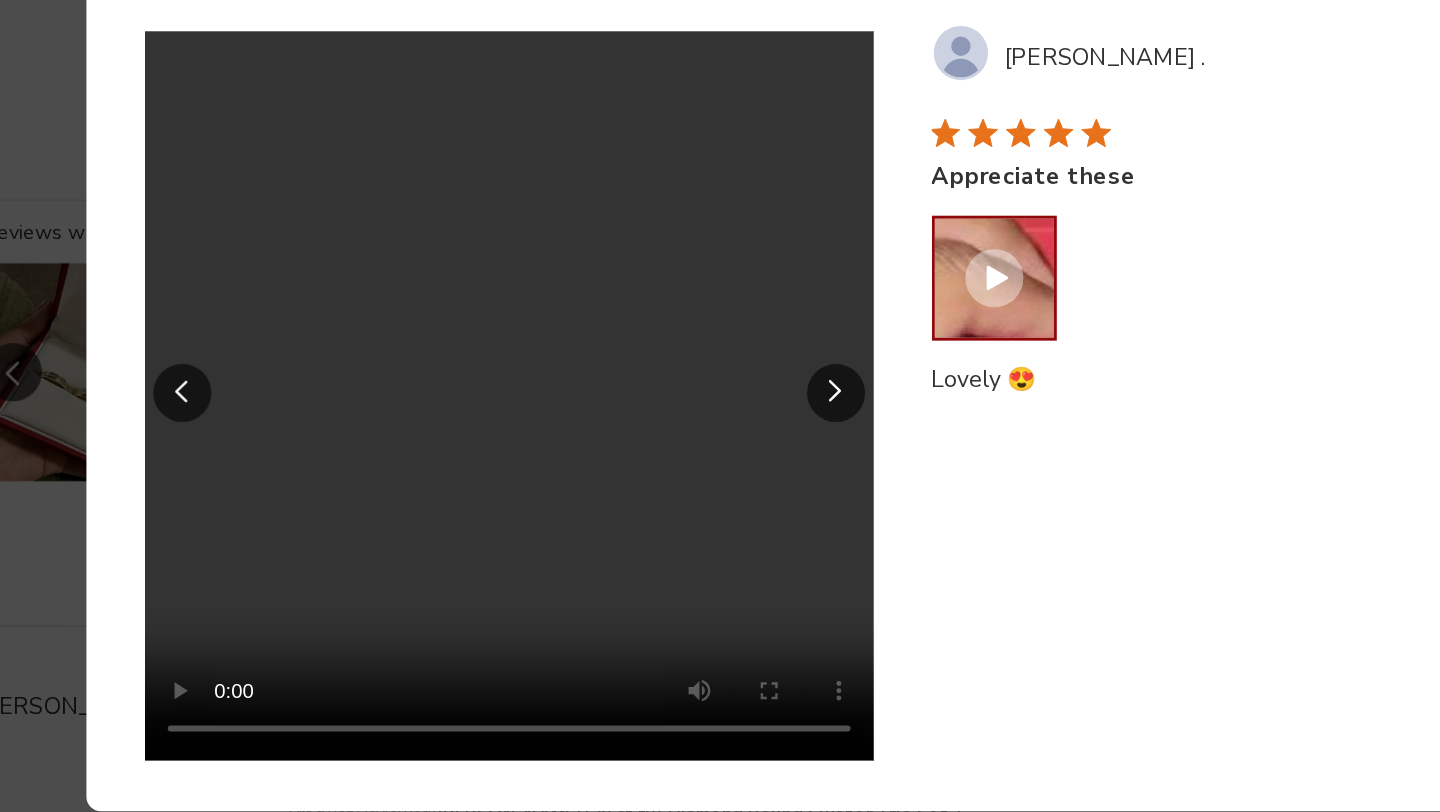click at bounding box center [708, 414] 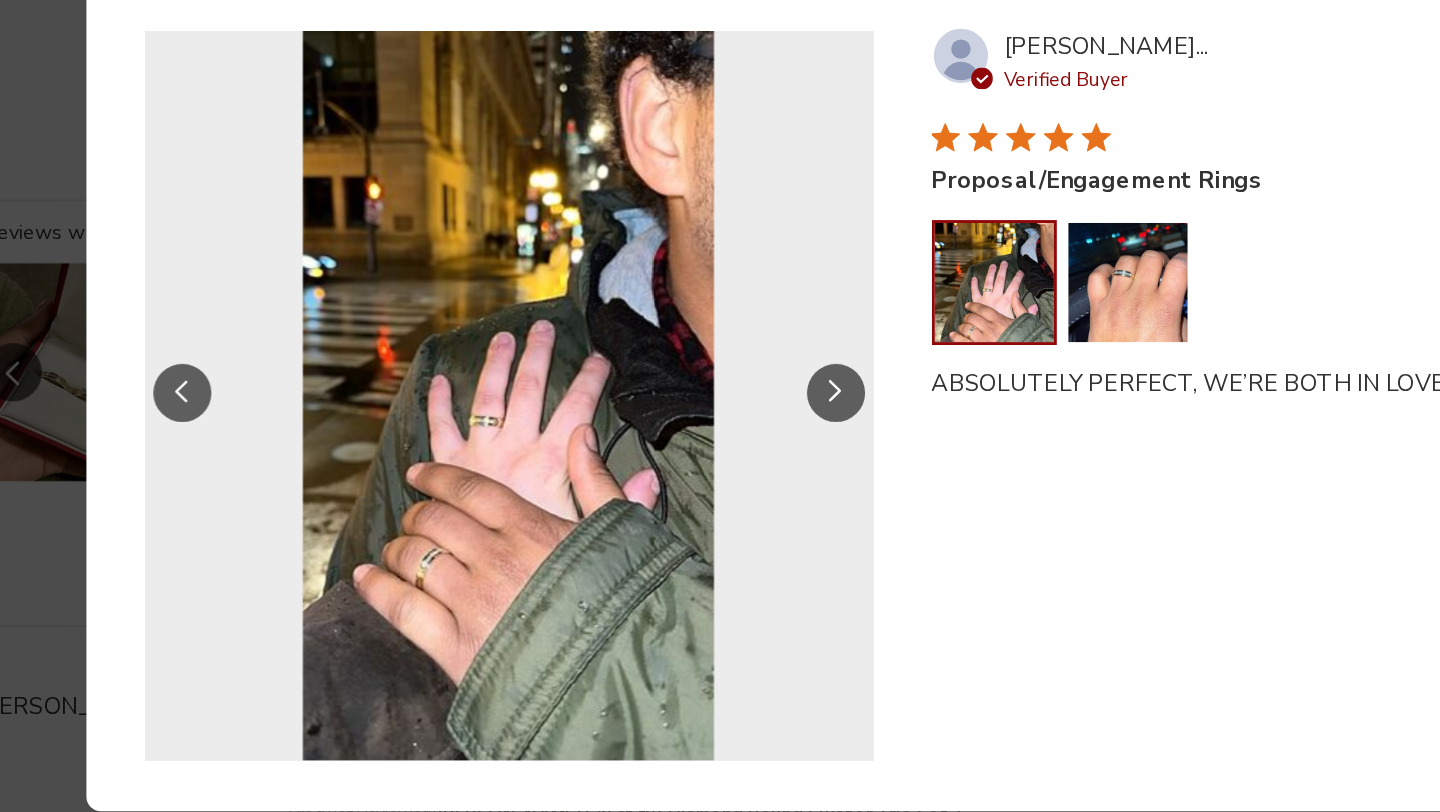 click at bounding box center (708, 414) 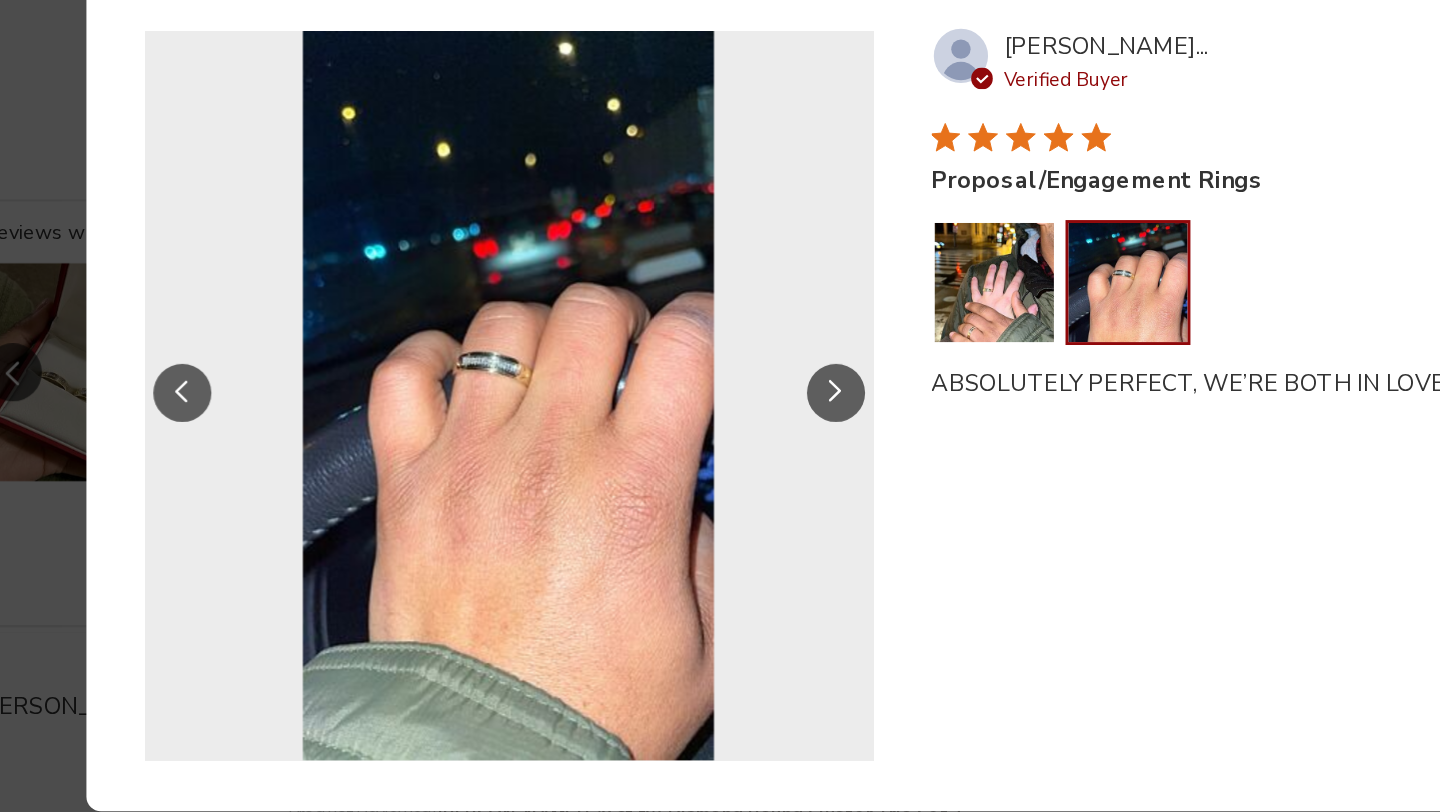 click at bounding box center [708, 414] 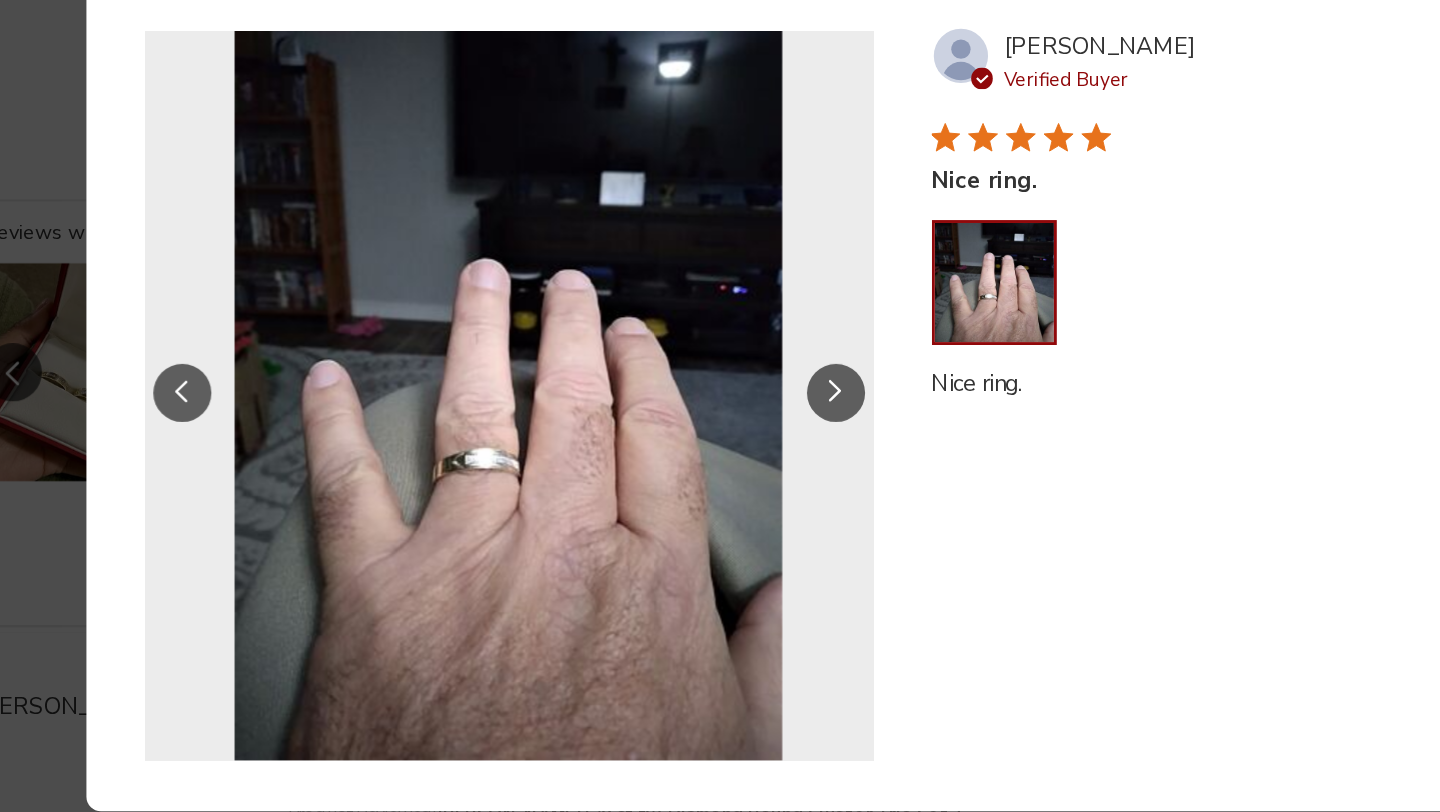 click at bounding box center [708, 414] 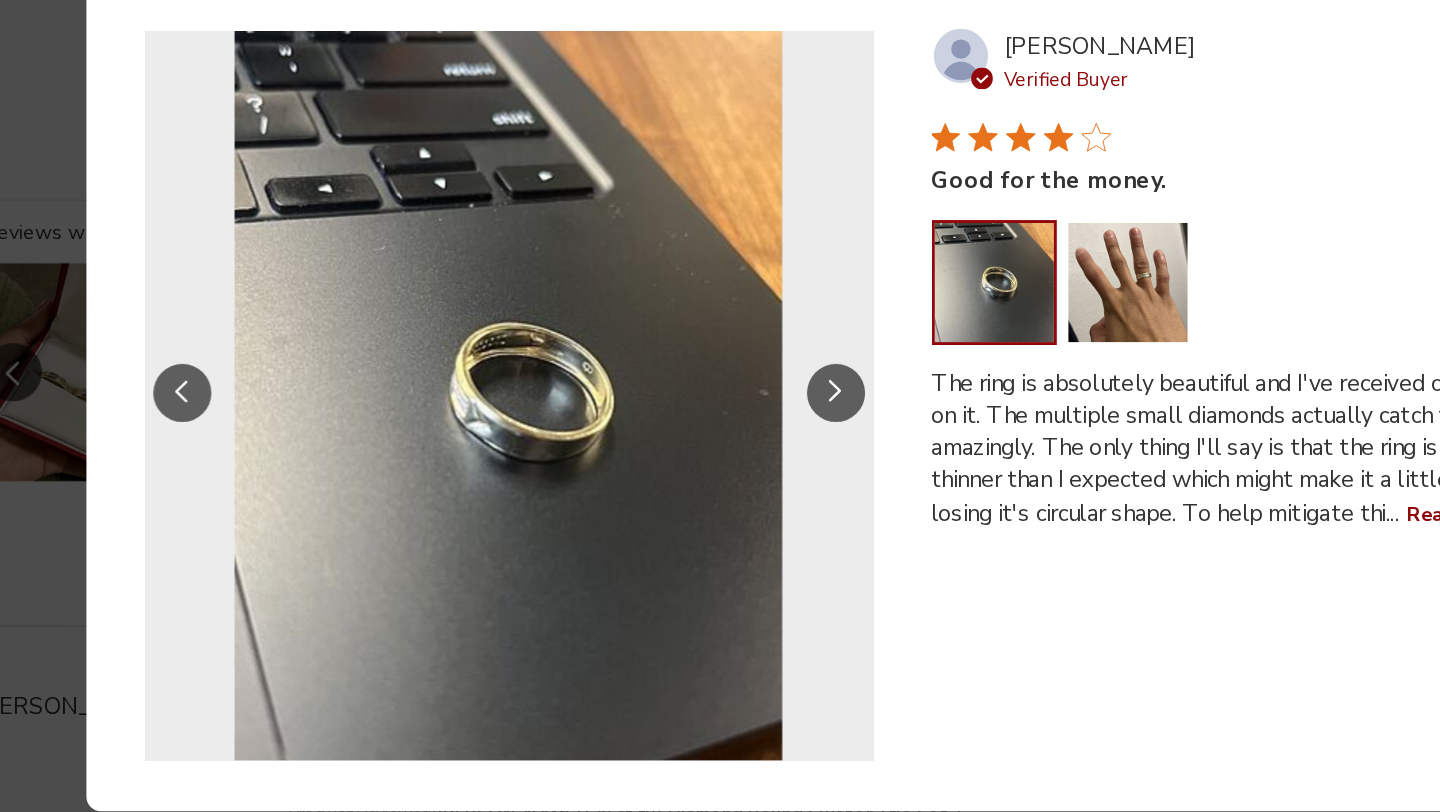 click at bounding box center (708, 414) 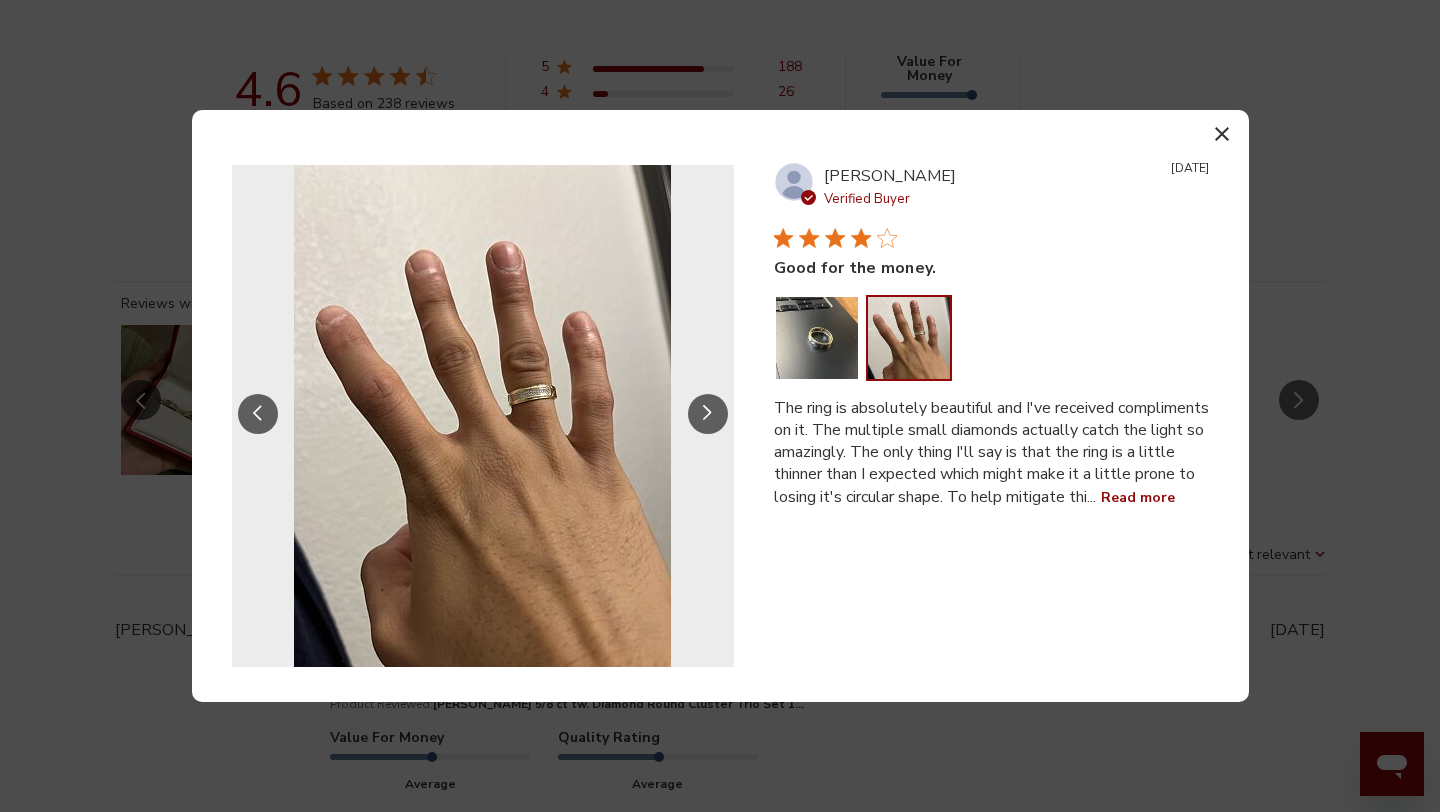 click at bounding box center (1222, 133) 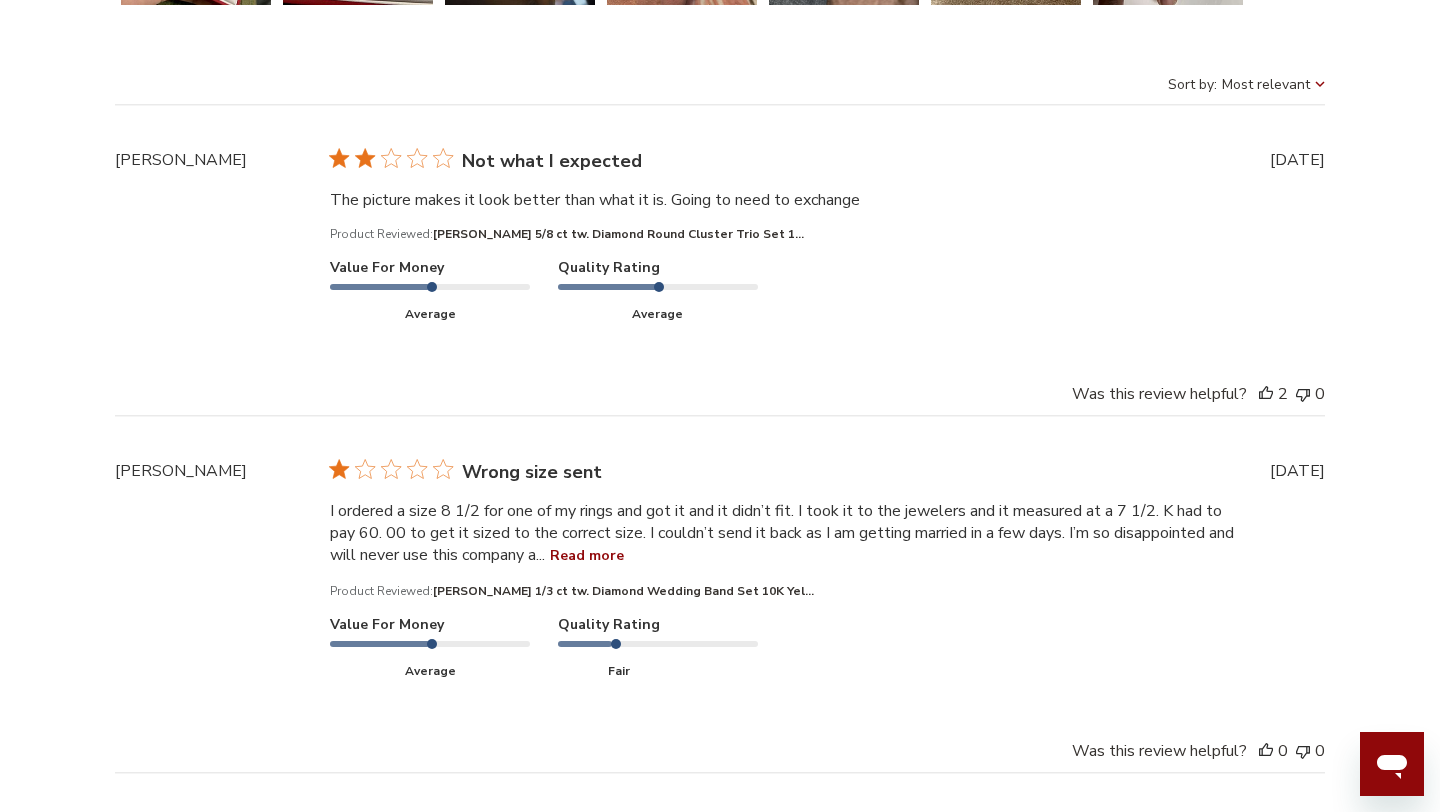 scroll, scrollTop: 5441, scrollLeft: 0, axis: vertical 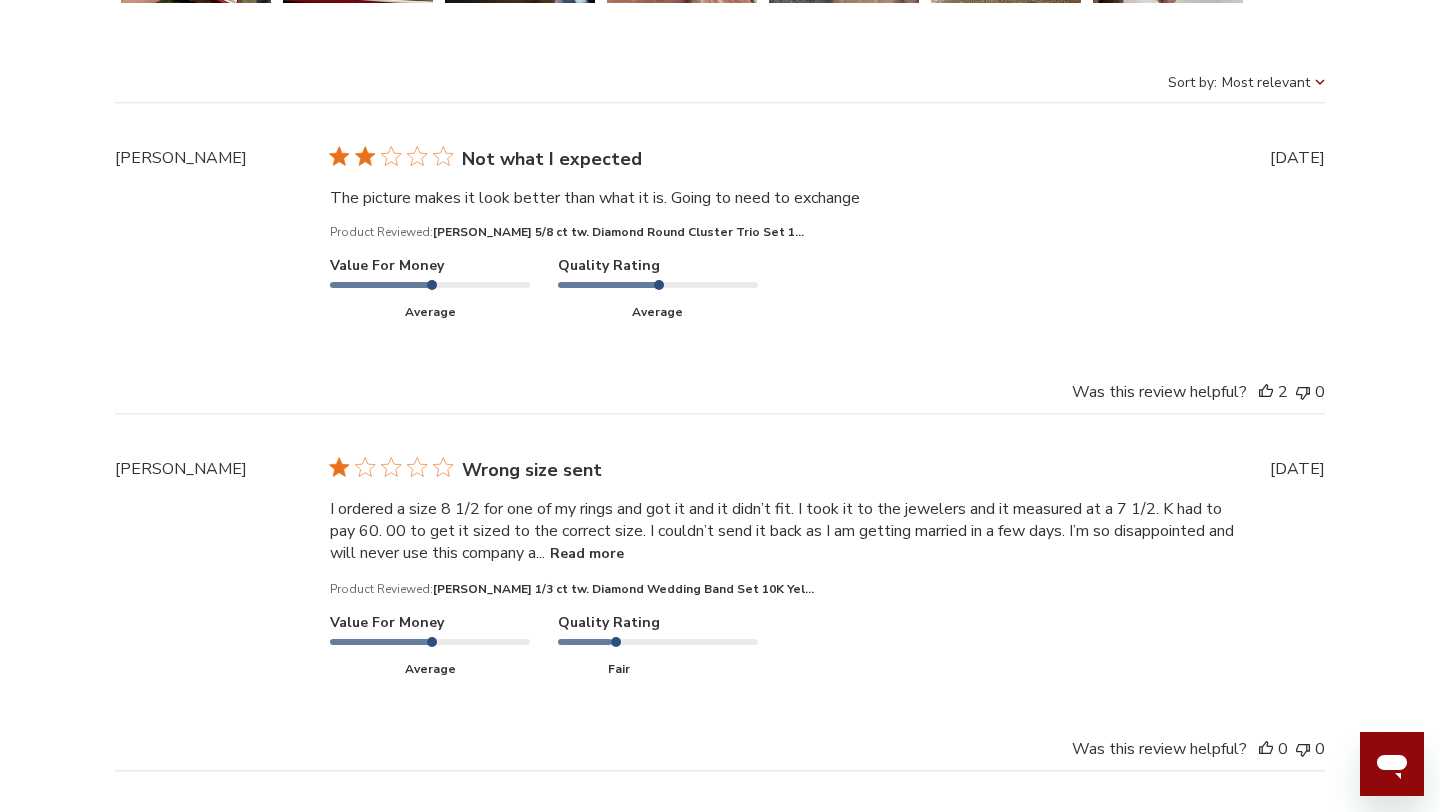 click on "Read more" at bounding box center (587, 554) 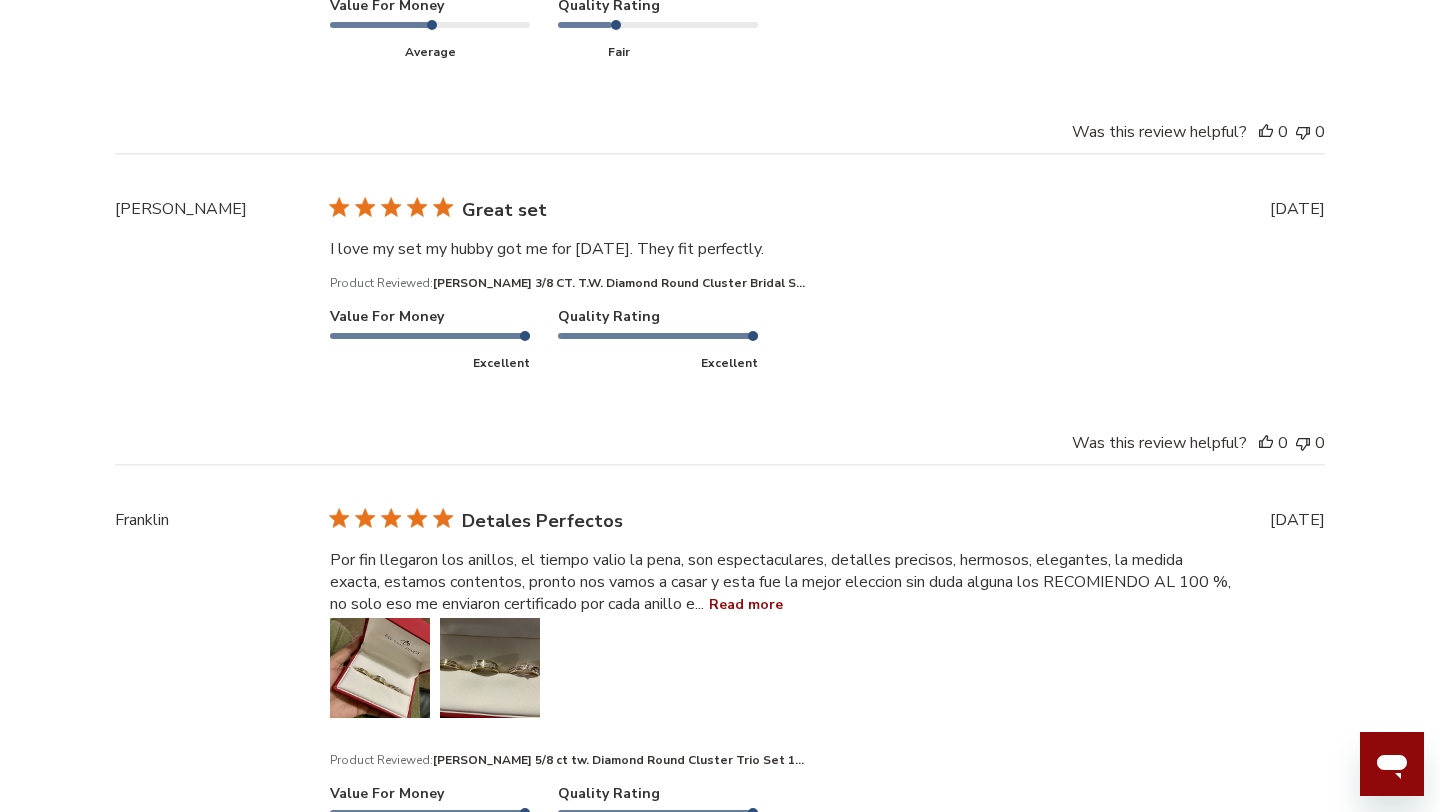 scroll, scrollTop: 6073, scrollLeft: 0, axis: vertical 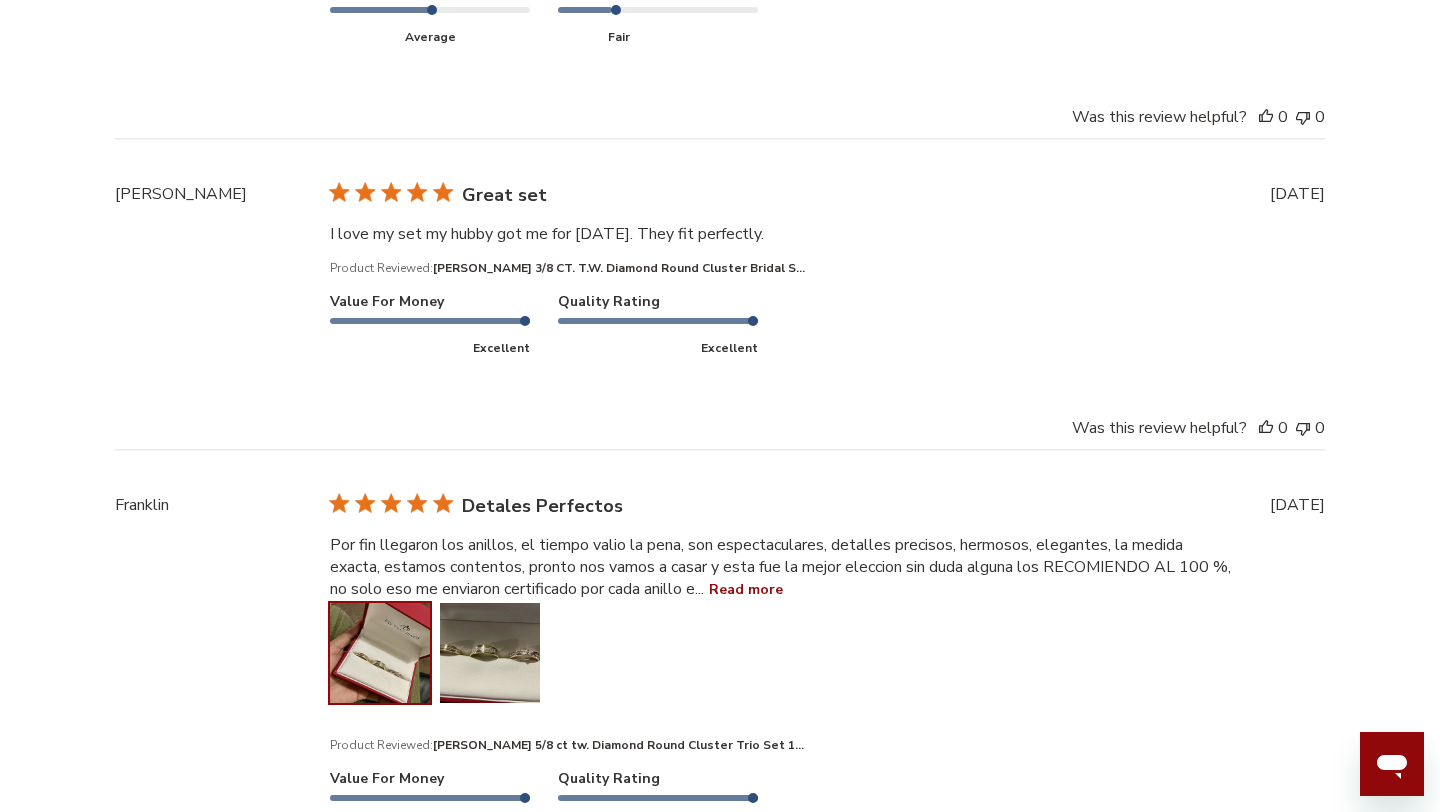 click at bounding box center (380, 653) 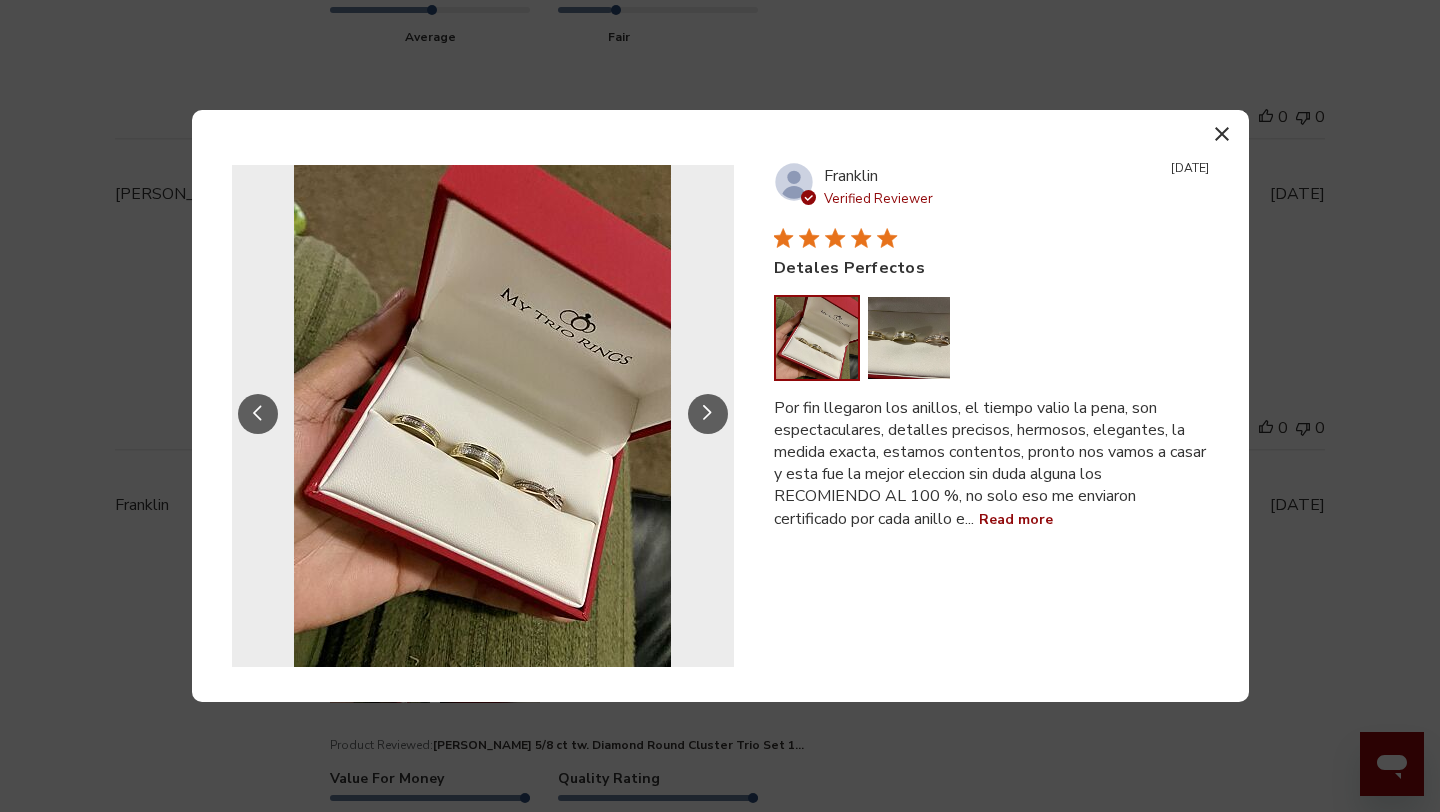 click at bounding box center (482, 416) 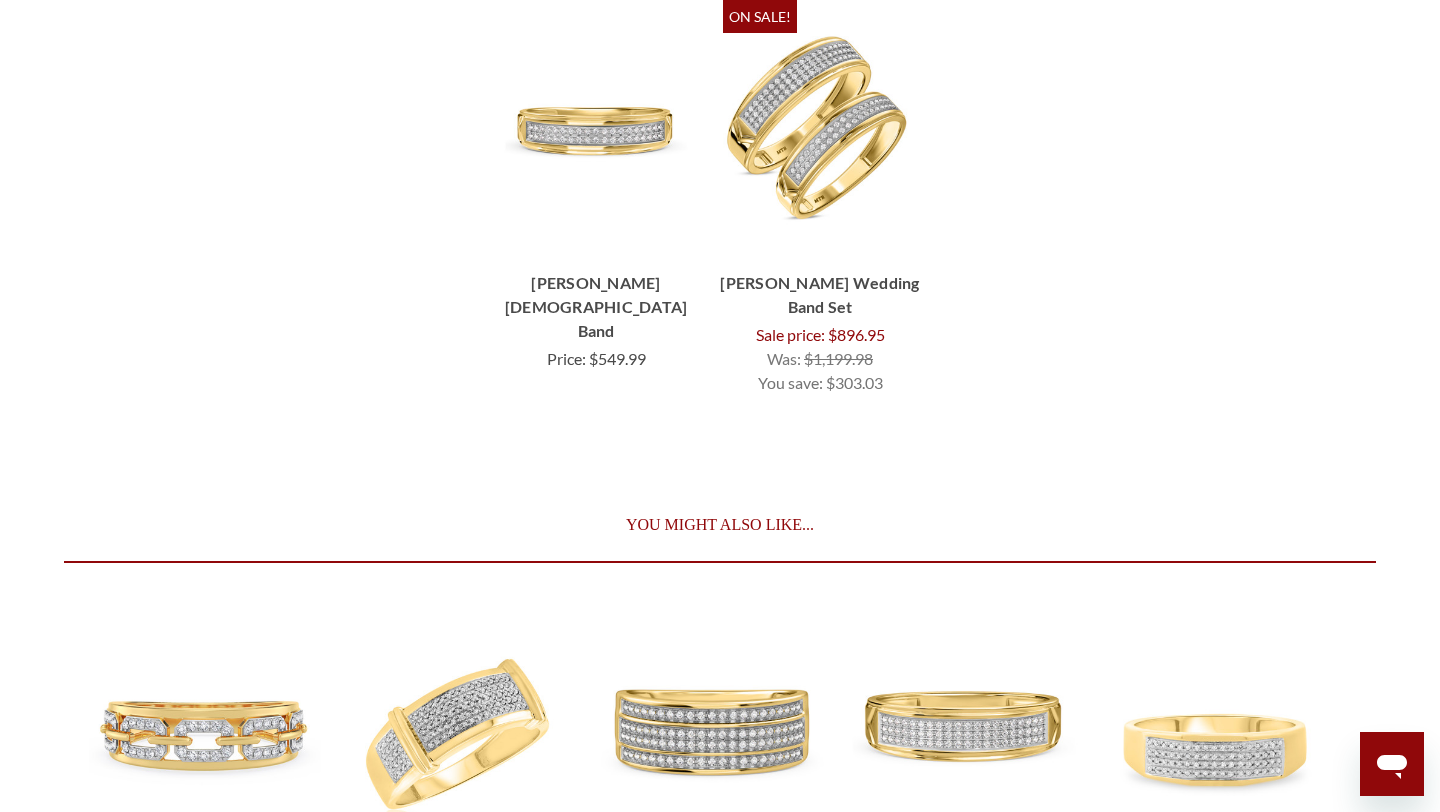 scroll, scrollTop: 8922, scrollLeft: 0, axis: vertical 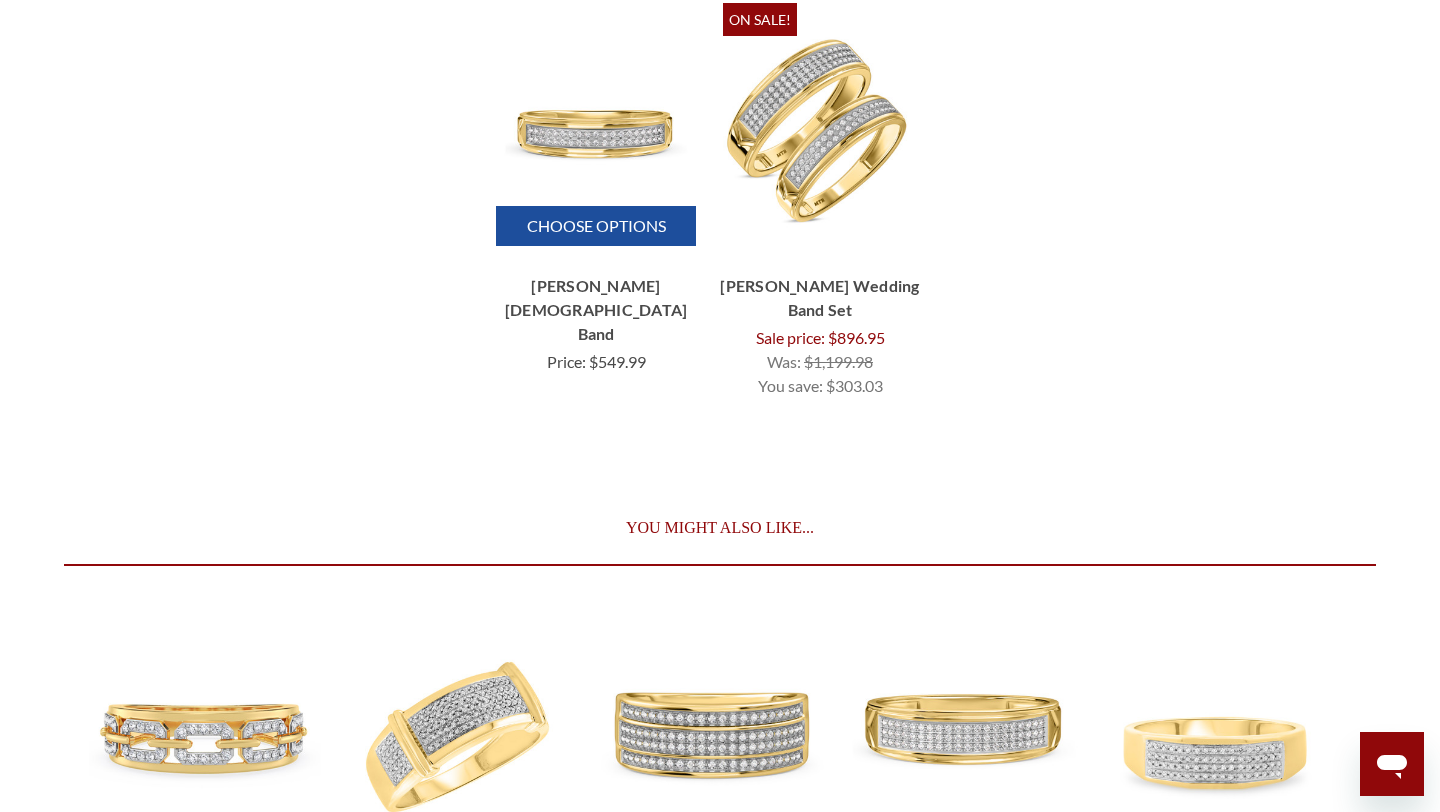 click on "Gracie Ladies Band" at bounding box center (596, 310) 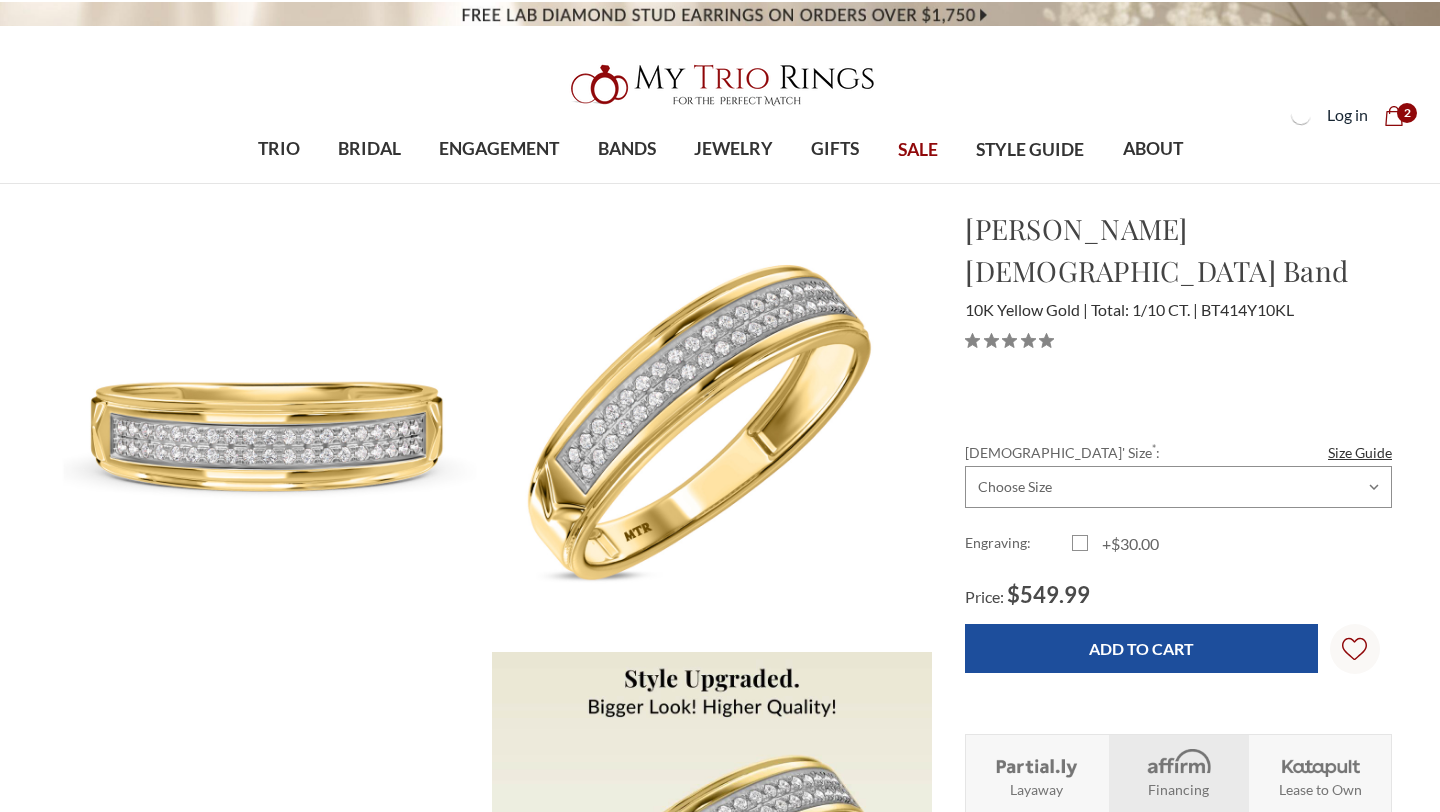 scroll, scrollTop: 0, scrollLeft: 0, axis: both 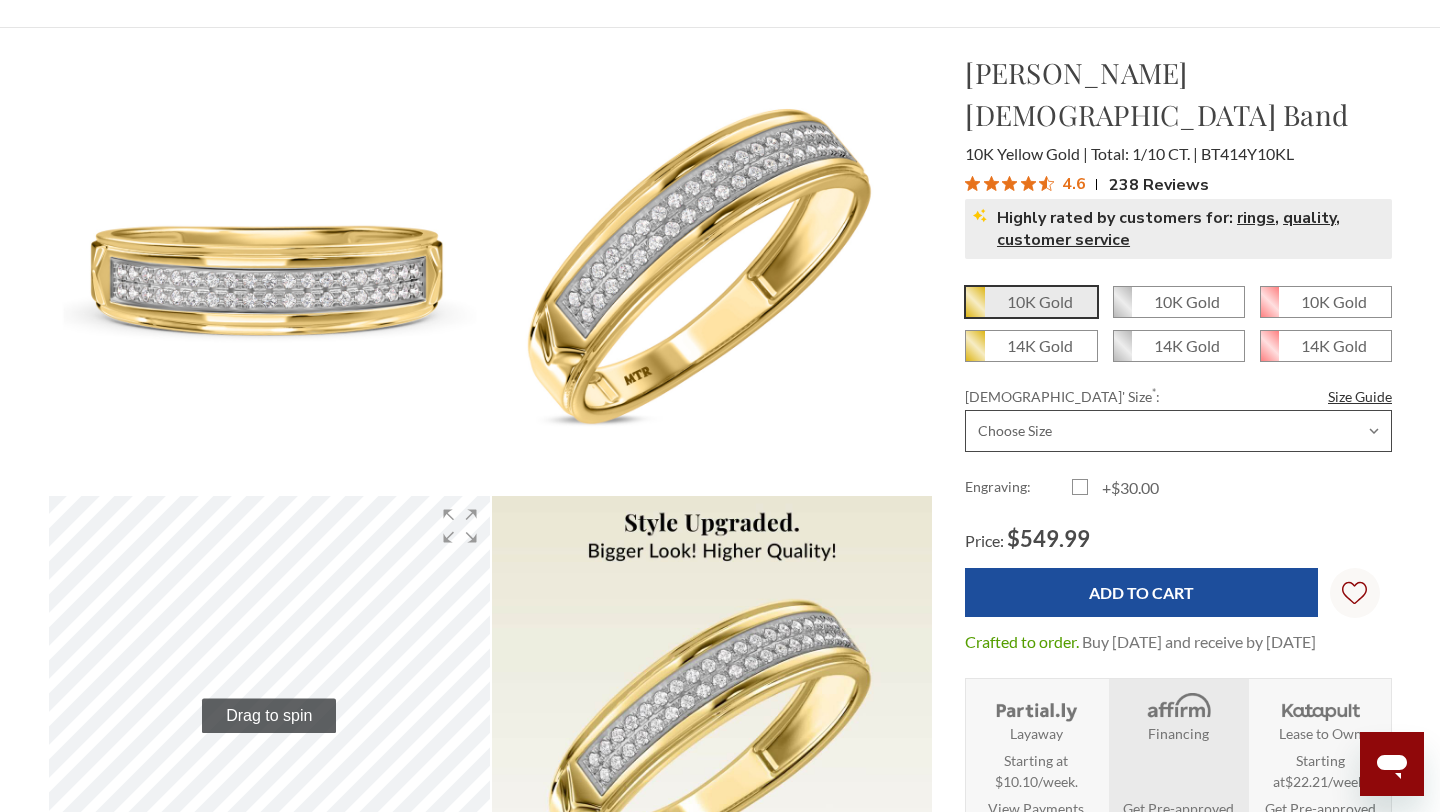 click on "Choose Size
3.00
3.25
3.50
3.75
4.00
4.25
4.50
4.75
5.00
5.25
5.50
5.75
6.00
6.25
6.50
6.75
7.00
7.25
7.50
7.75
8.00
8.25
8.50
8.75
9.00
9.25
9.50
9.75
10.00
10.25
10.50
10.75
11.00
11.25
11.50
11.75
12.00
12.25
12.50
12.75
13.00" at bounding box center (1178, 431) 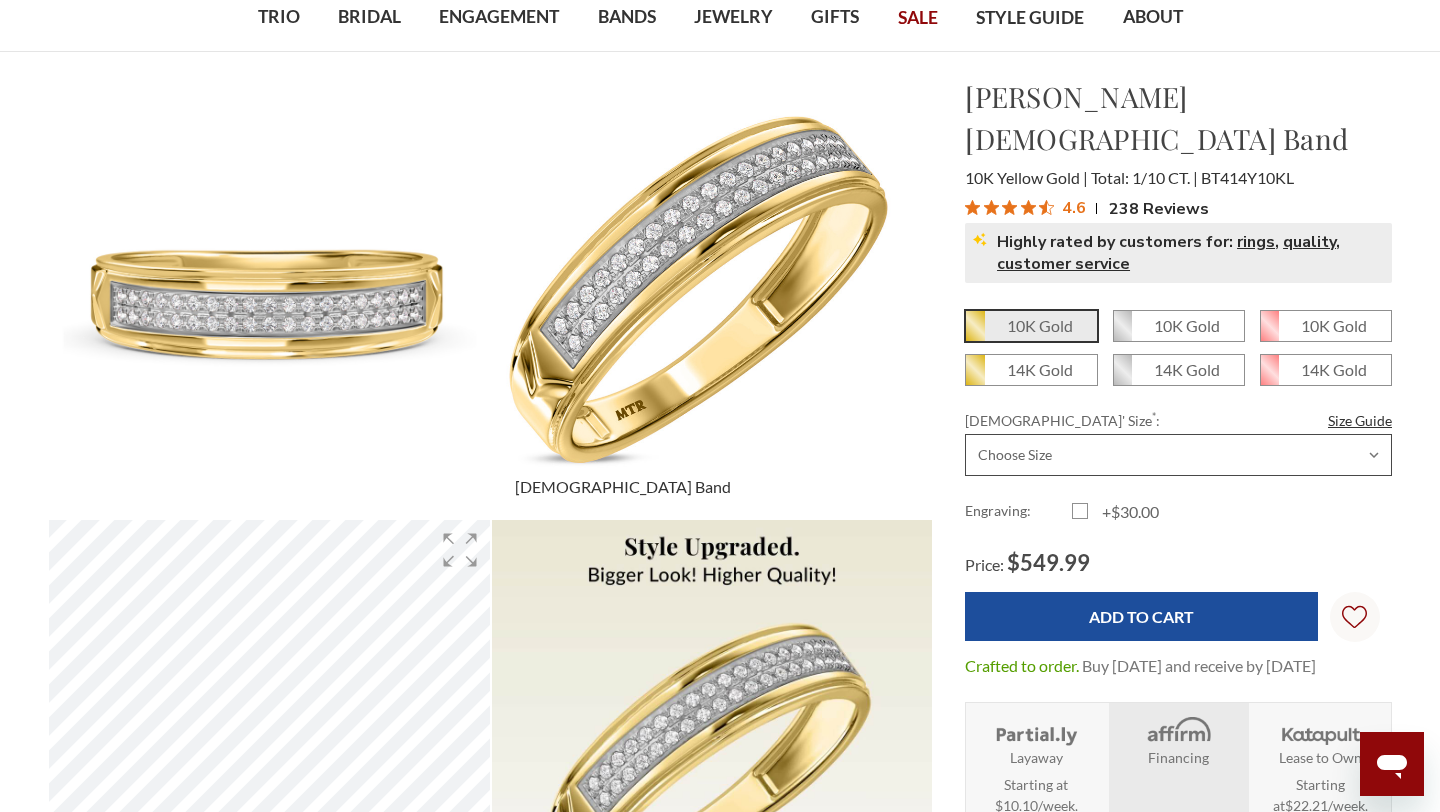 scroll, scrollTop: 0, scrollLeft: 0, axis: both 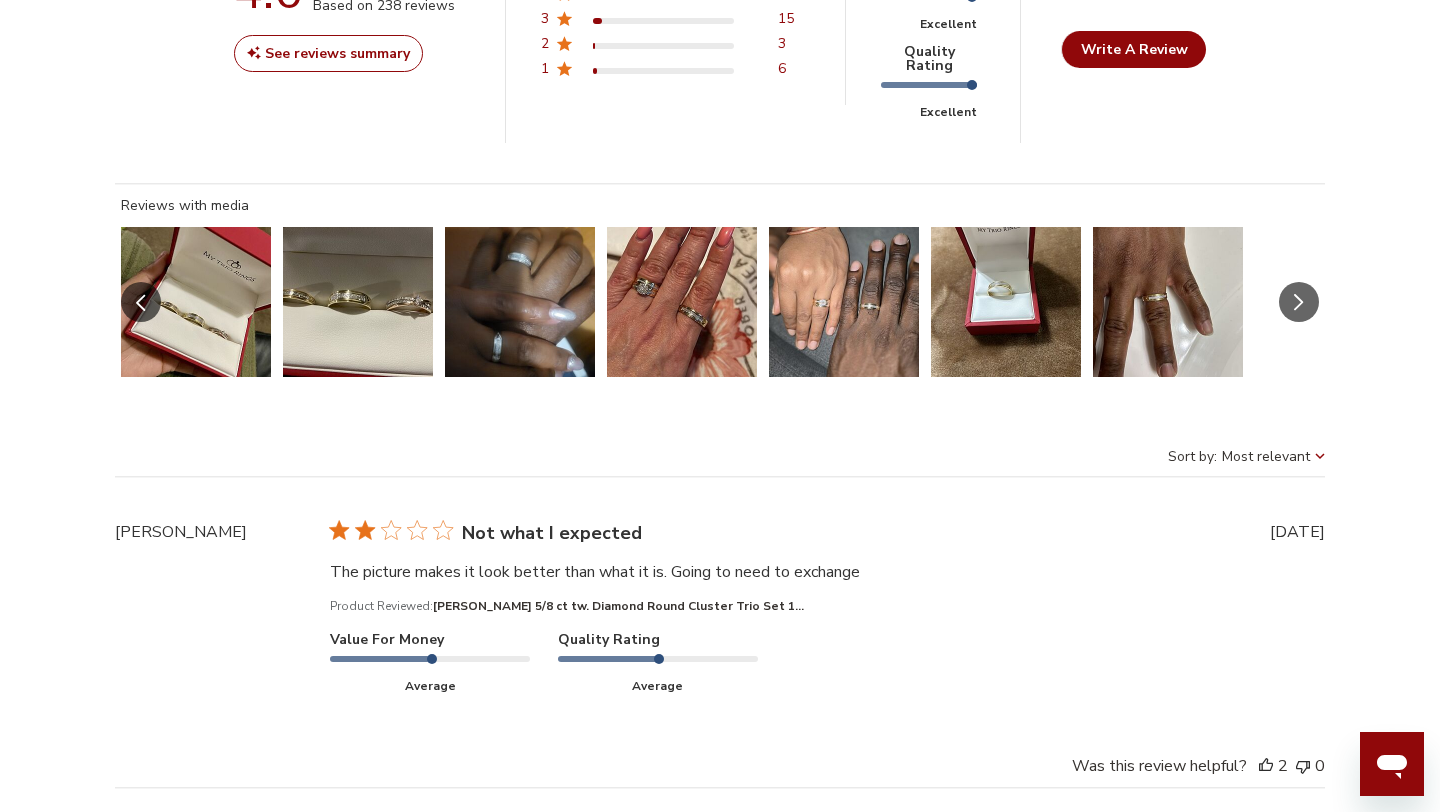 click at bounding box center [196, 302] 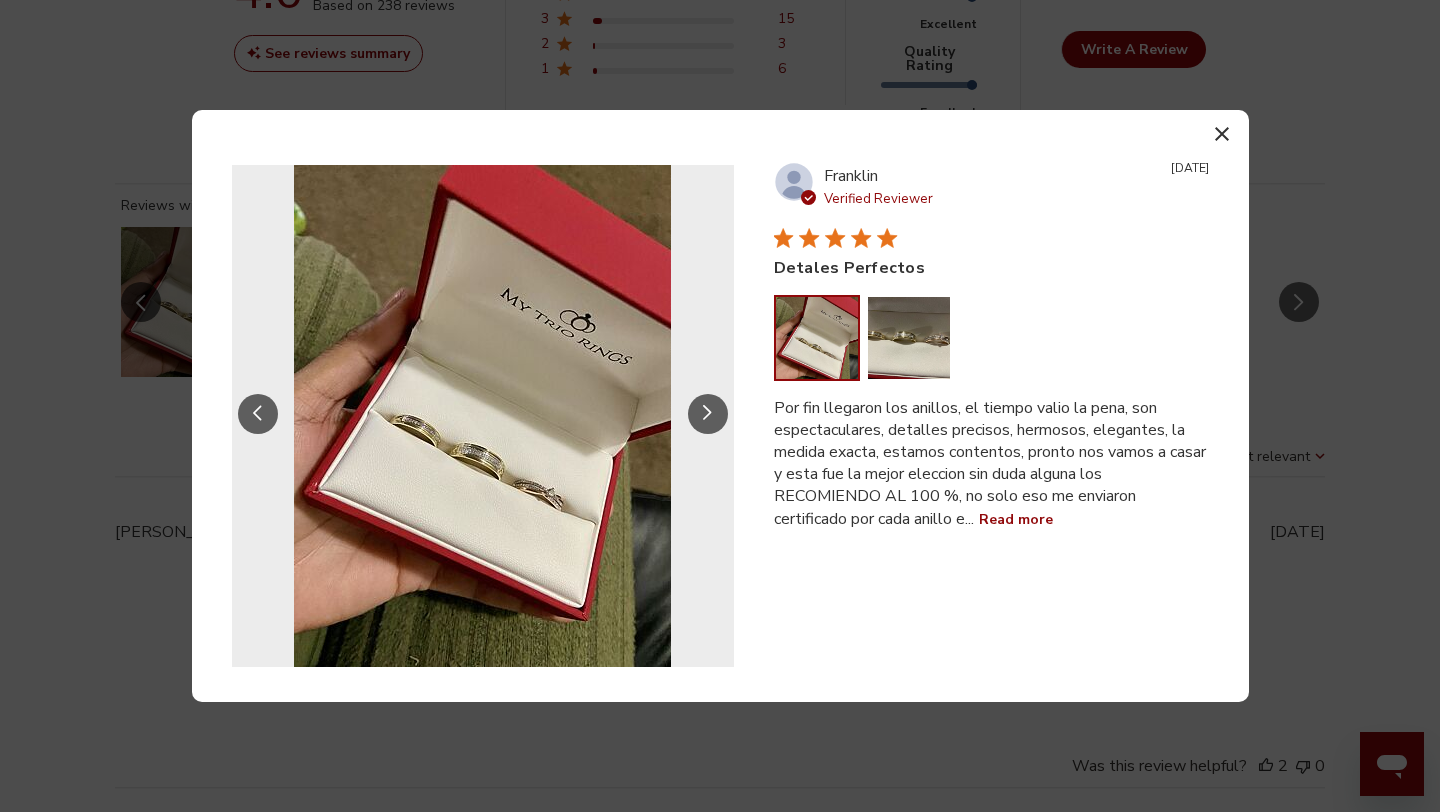 click at bounding box center (708, 414) 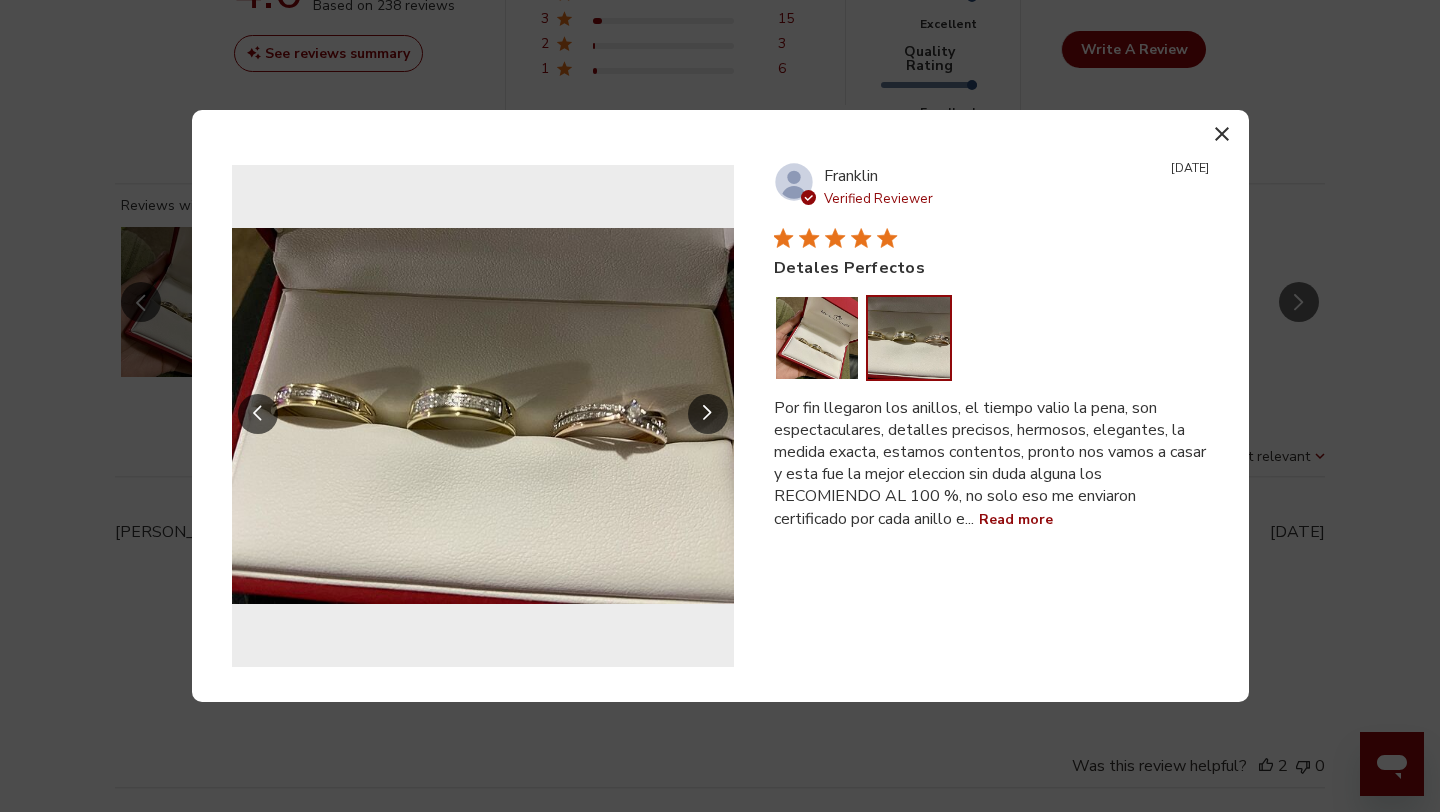 click at bounding box center (708, 414) 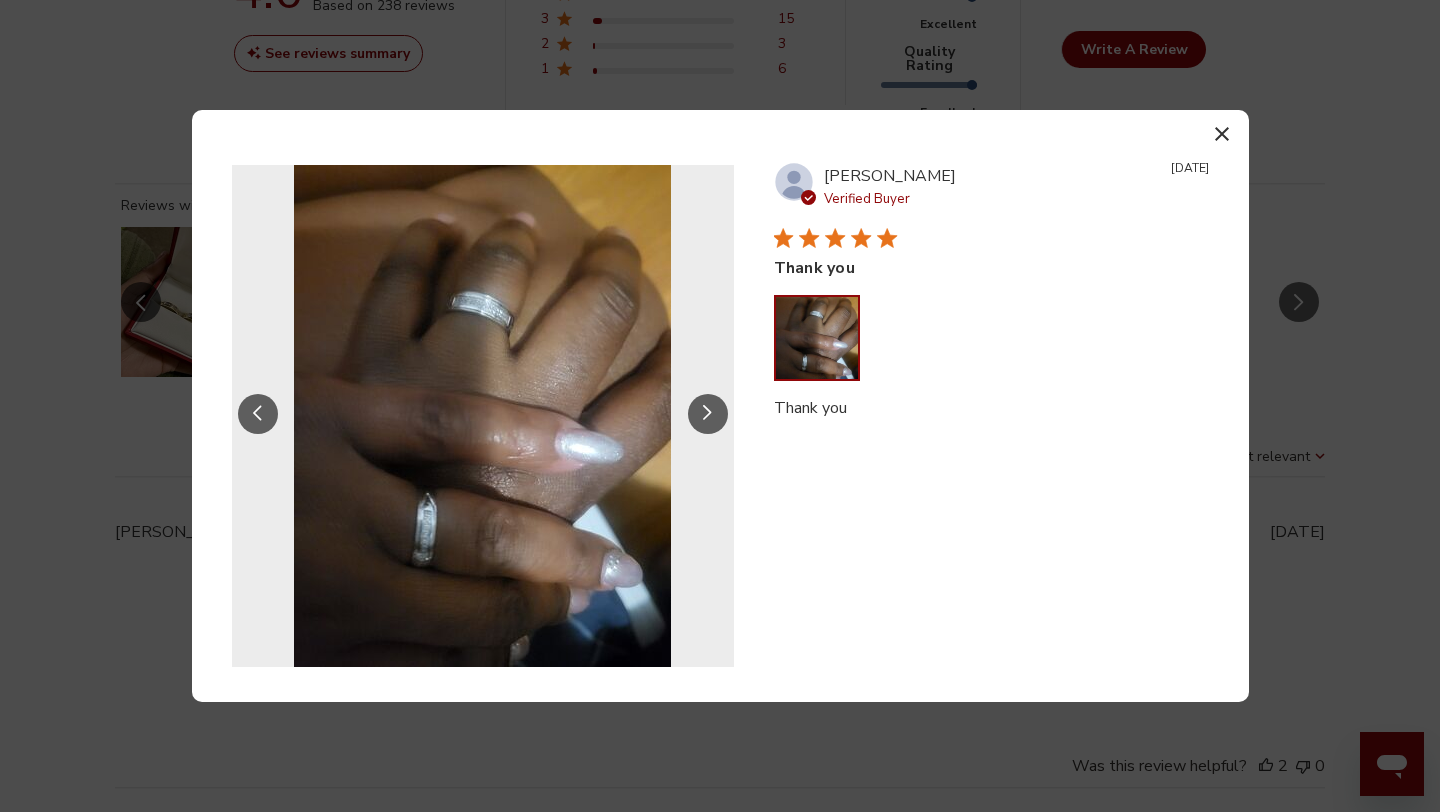click at bounding box center [708, 414] 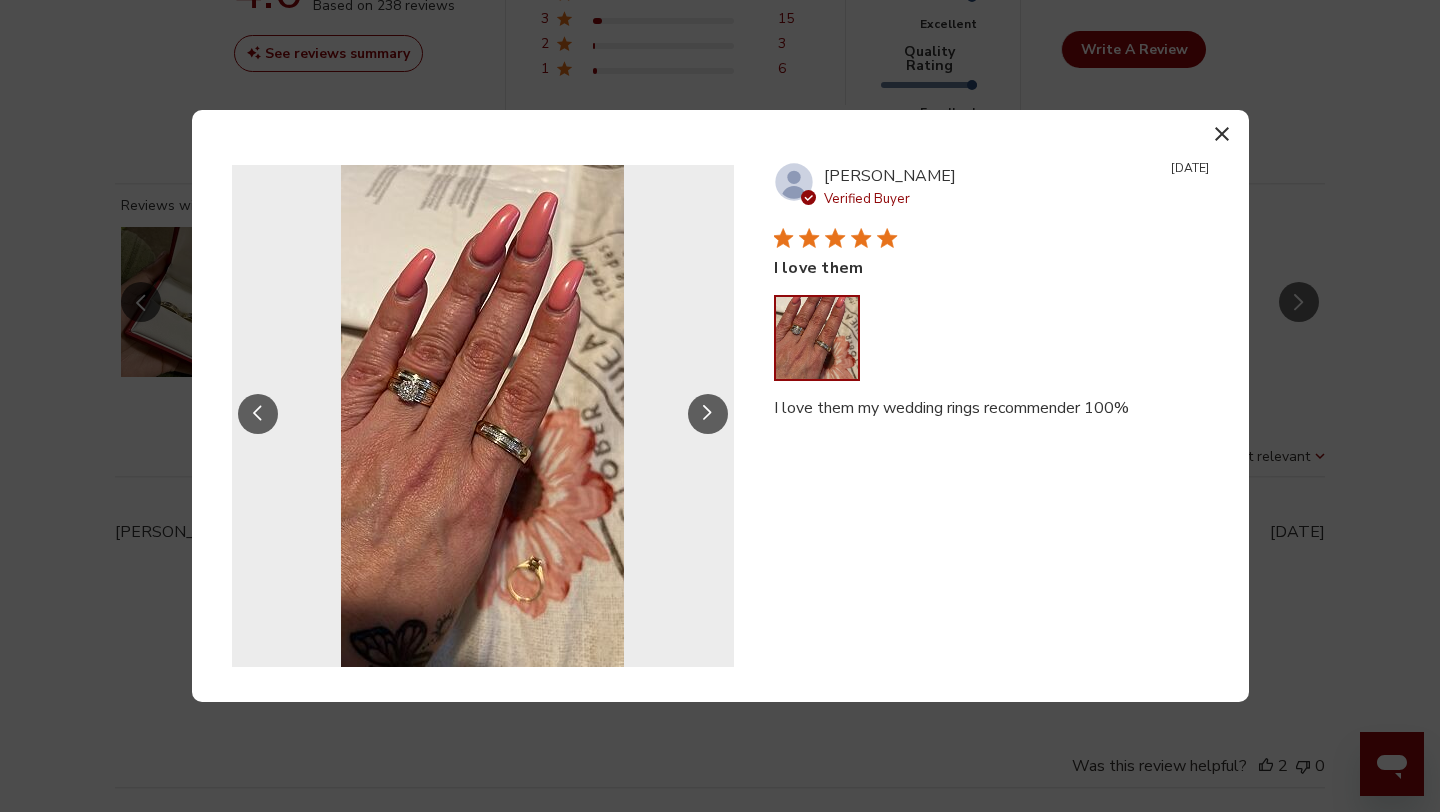 click at bounding box center [708, 414] 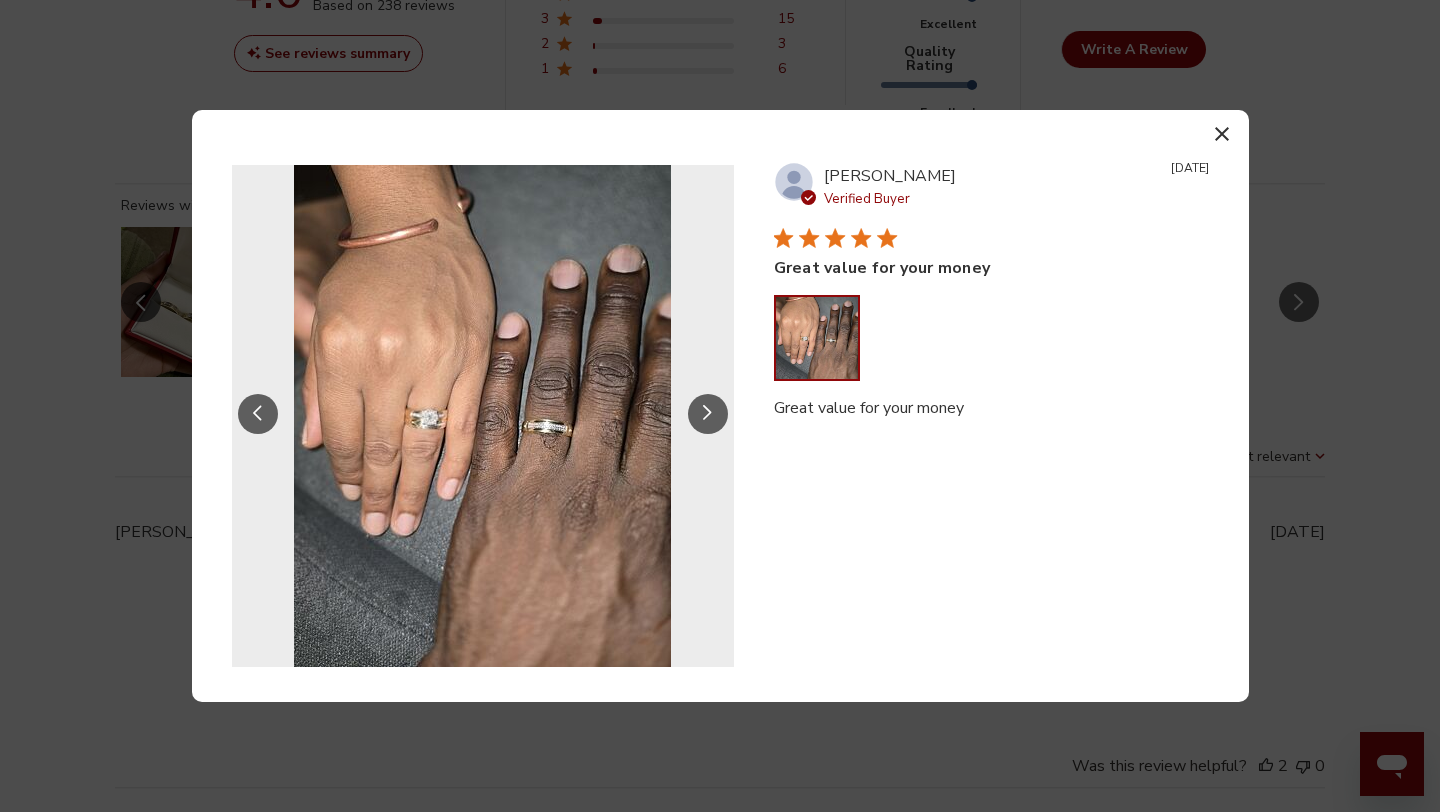 click at bounding box center [708, 414] 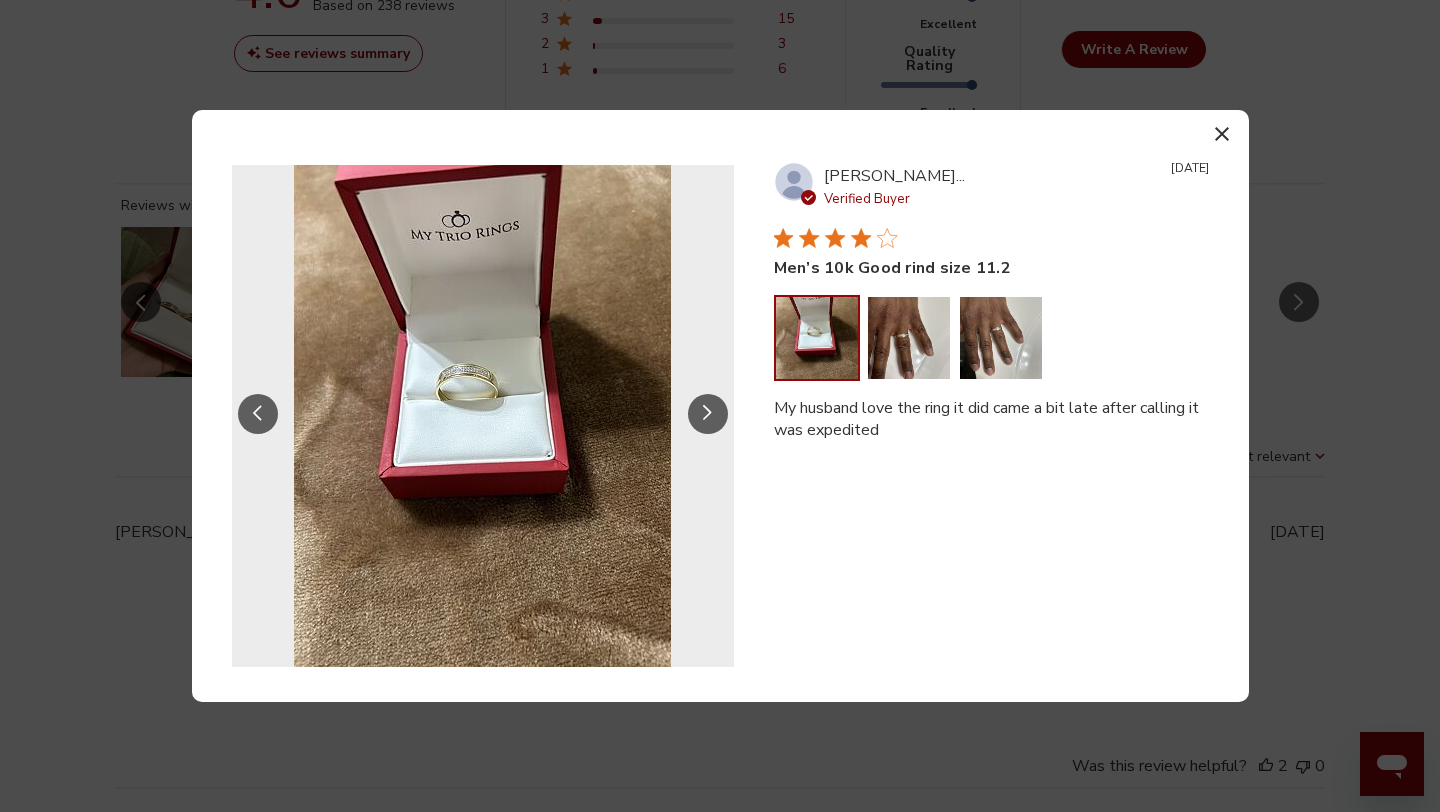 click at bounding box center [708, 414] 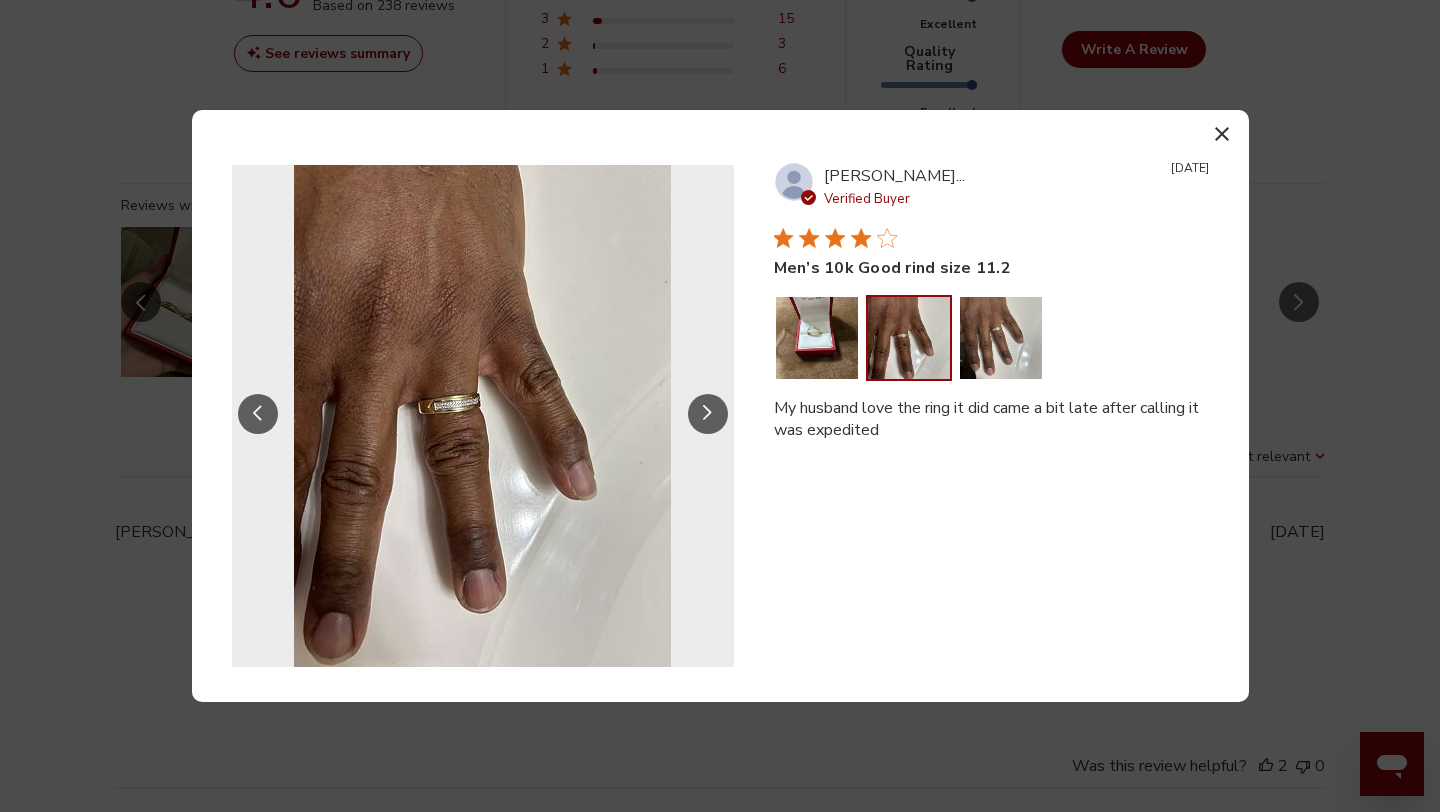 click at bounding box center (708, 414) 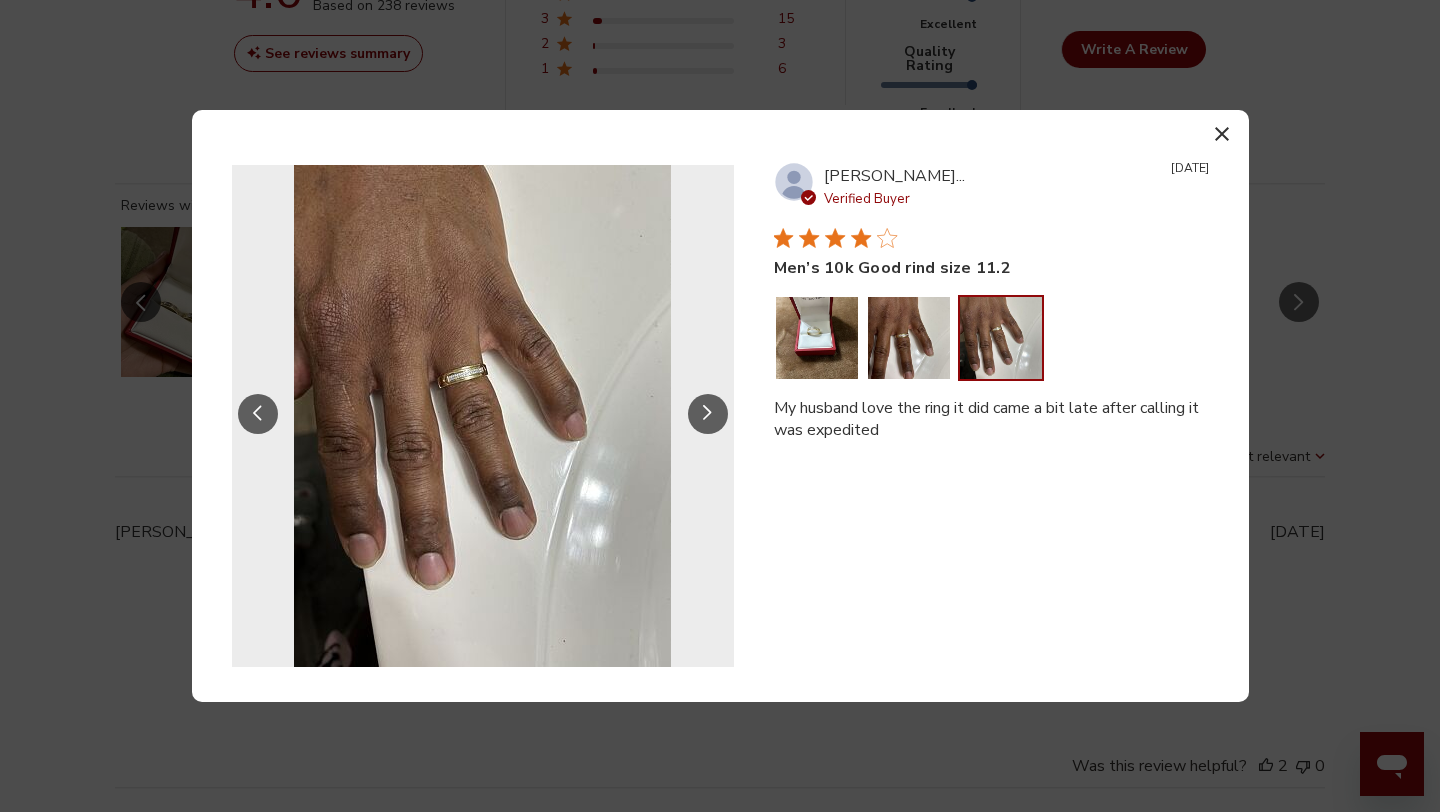 click at bounding box center [708, 414] 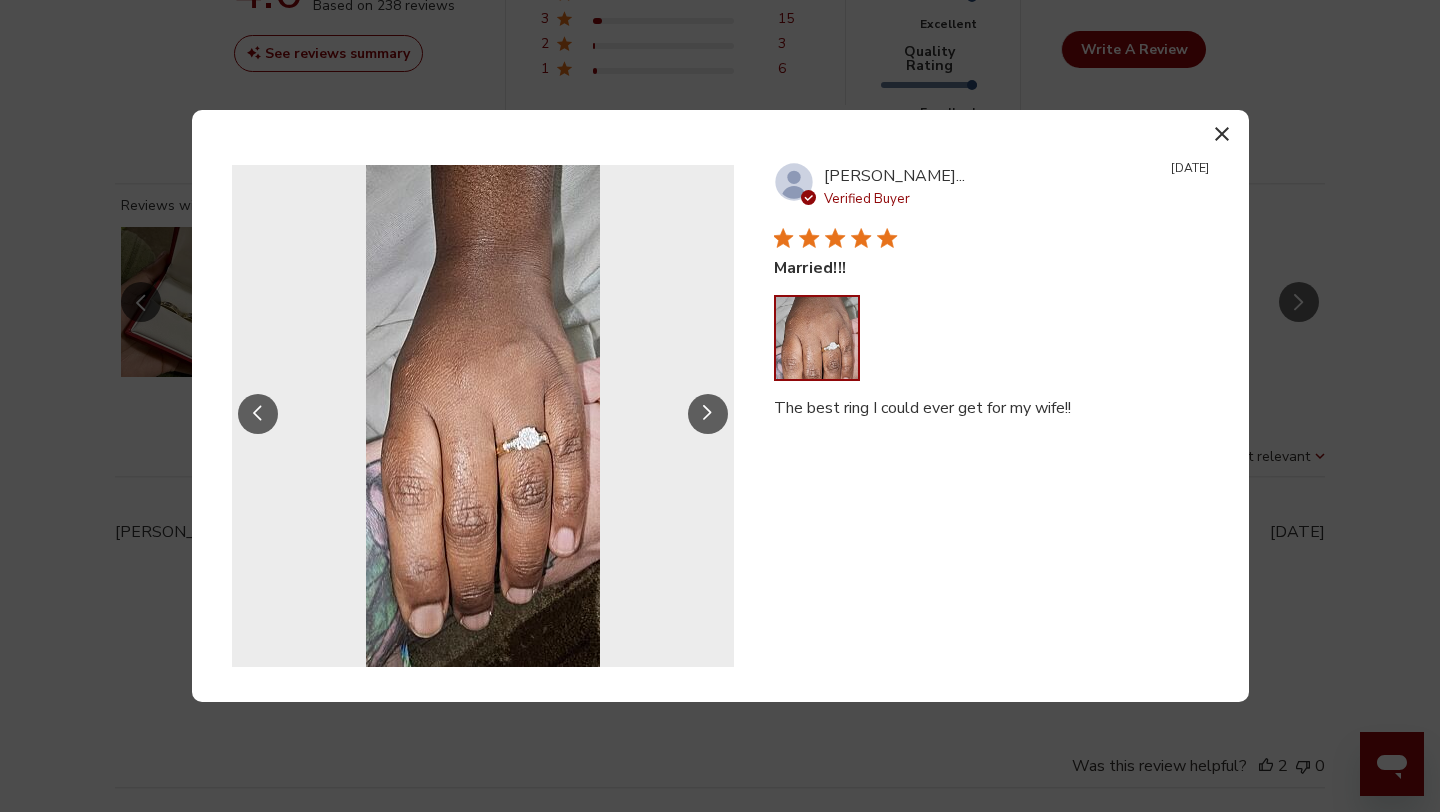 click at bounding box center (708, 414) 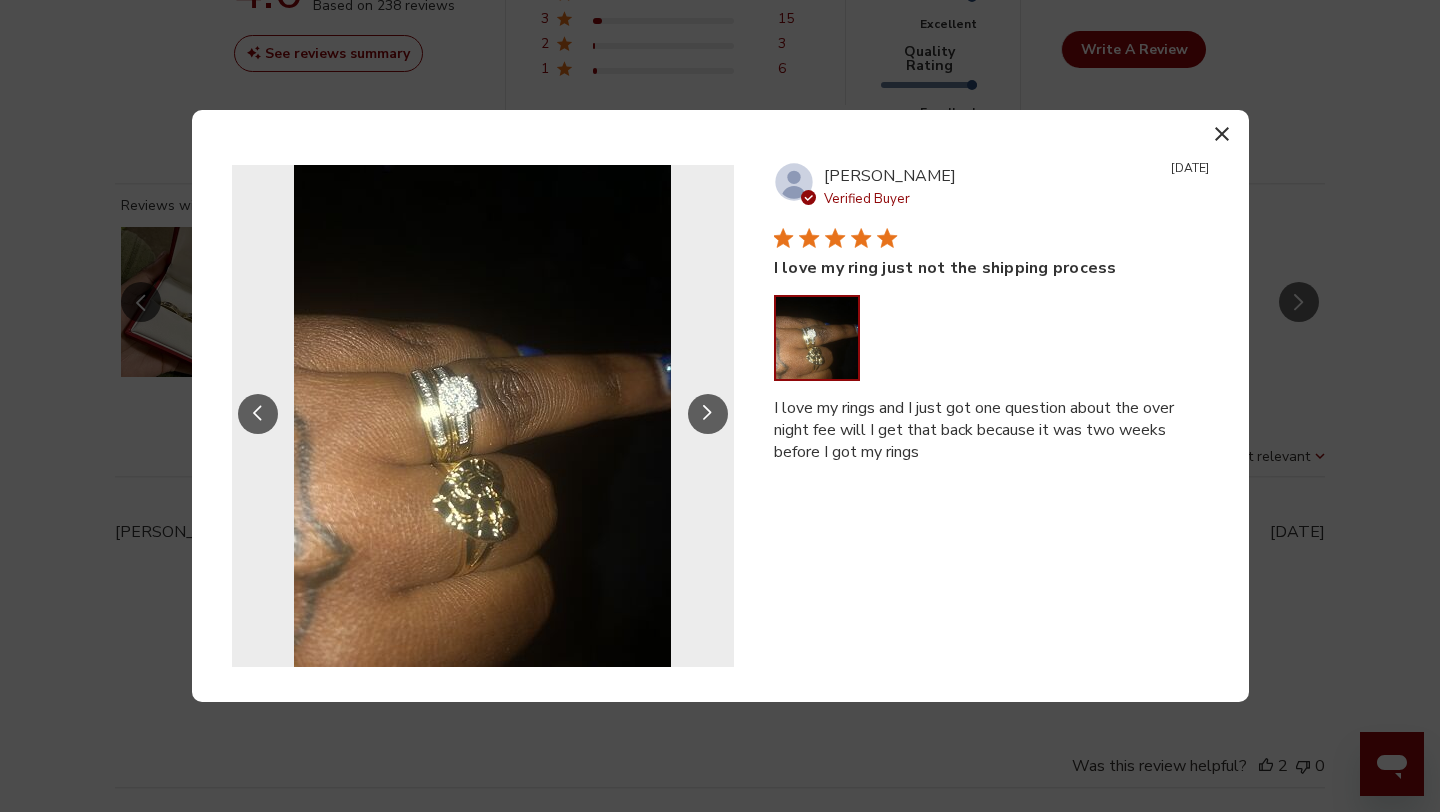 click at bounding box center (708, 414) 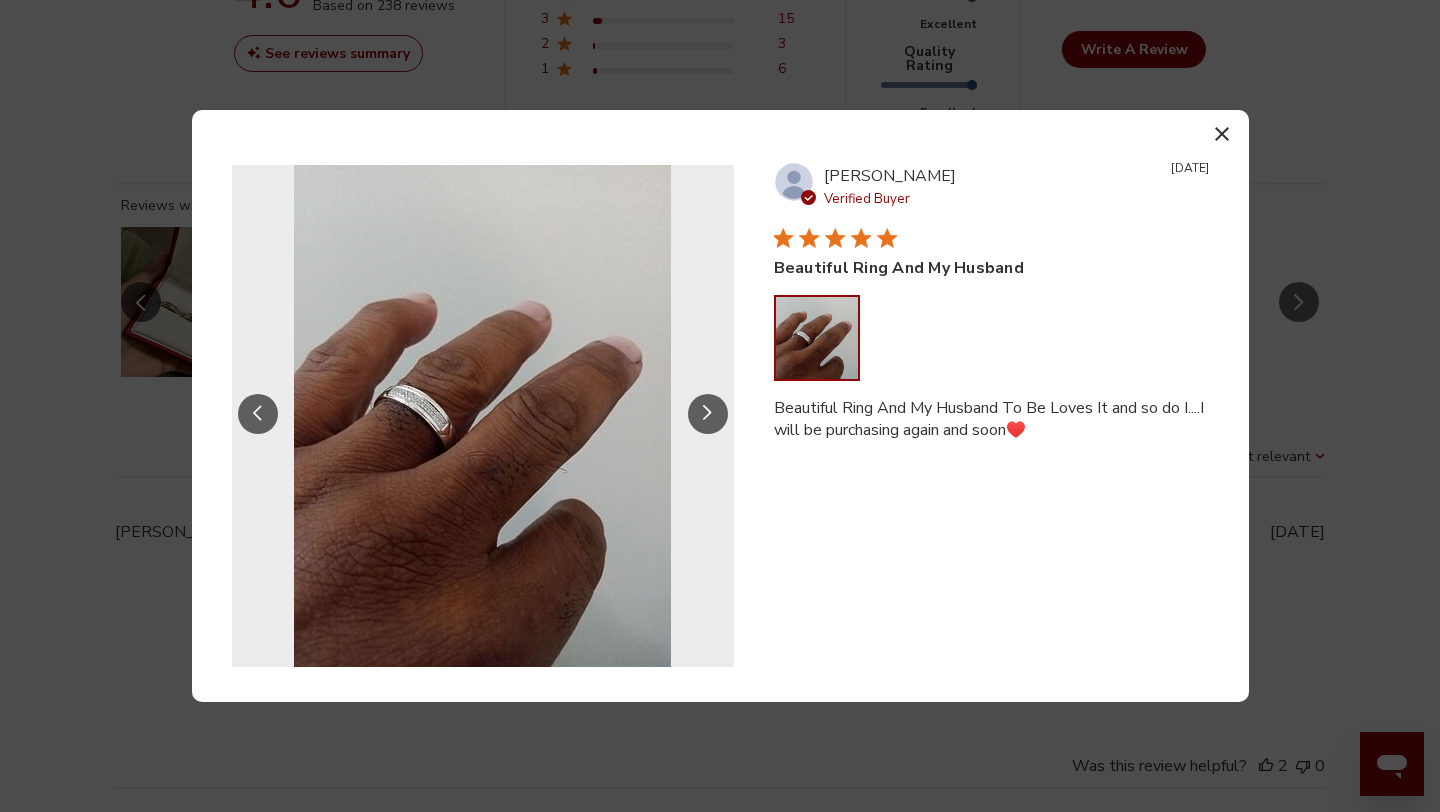 click at bounding box center (708, 414) 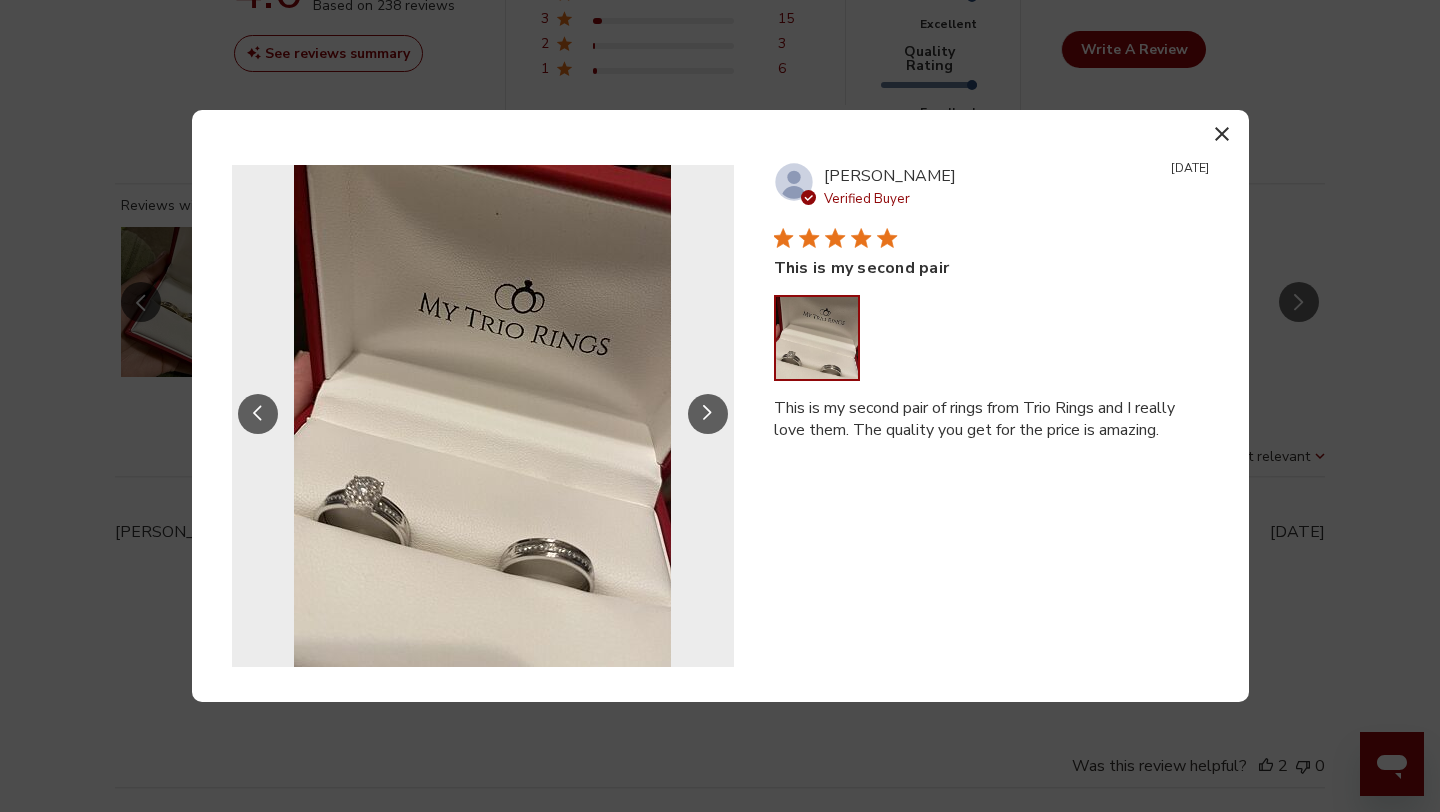 click at bounding box center (708, 414) 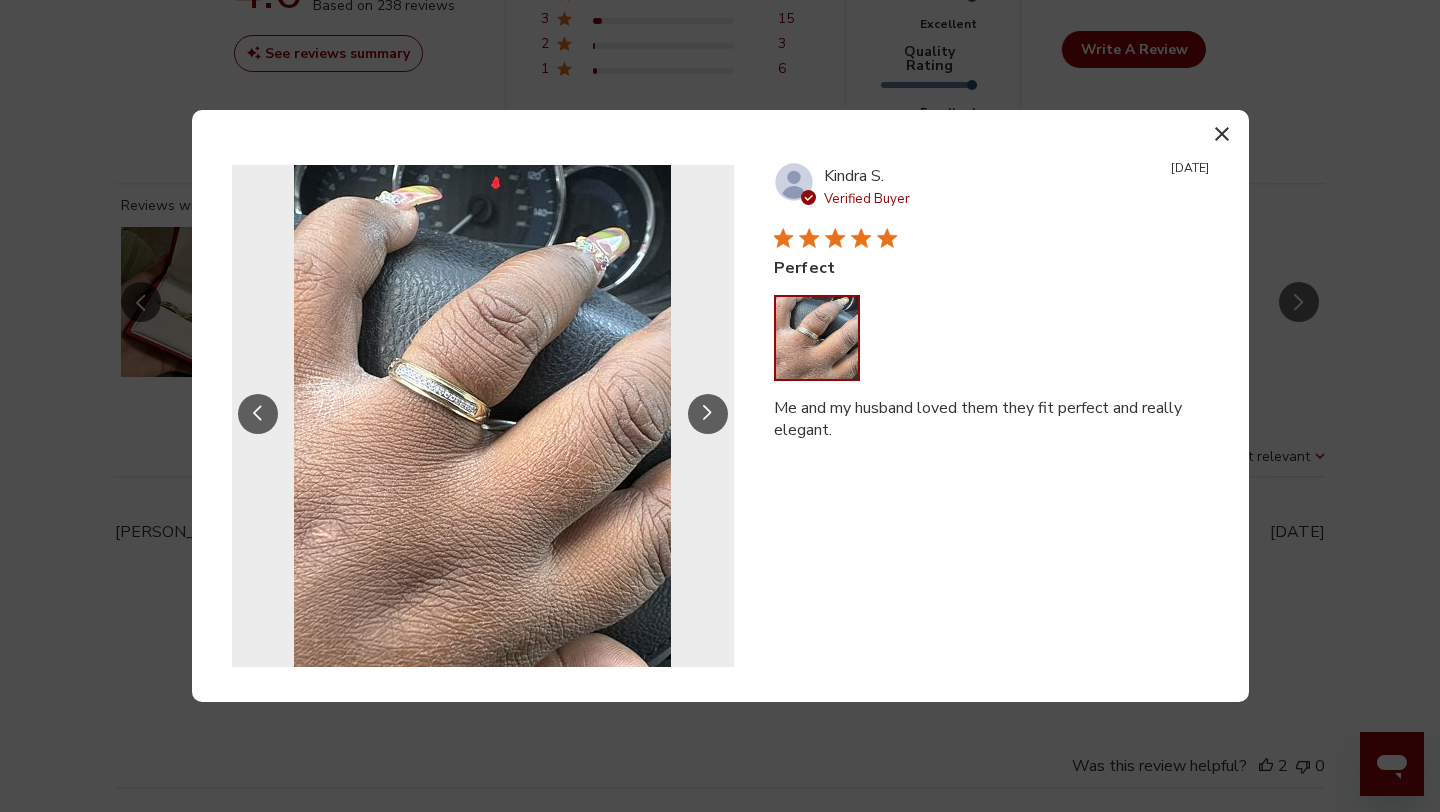 click at bounding box center [708, 414] 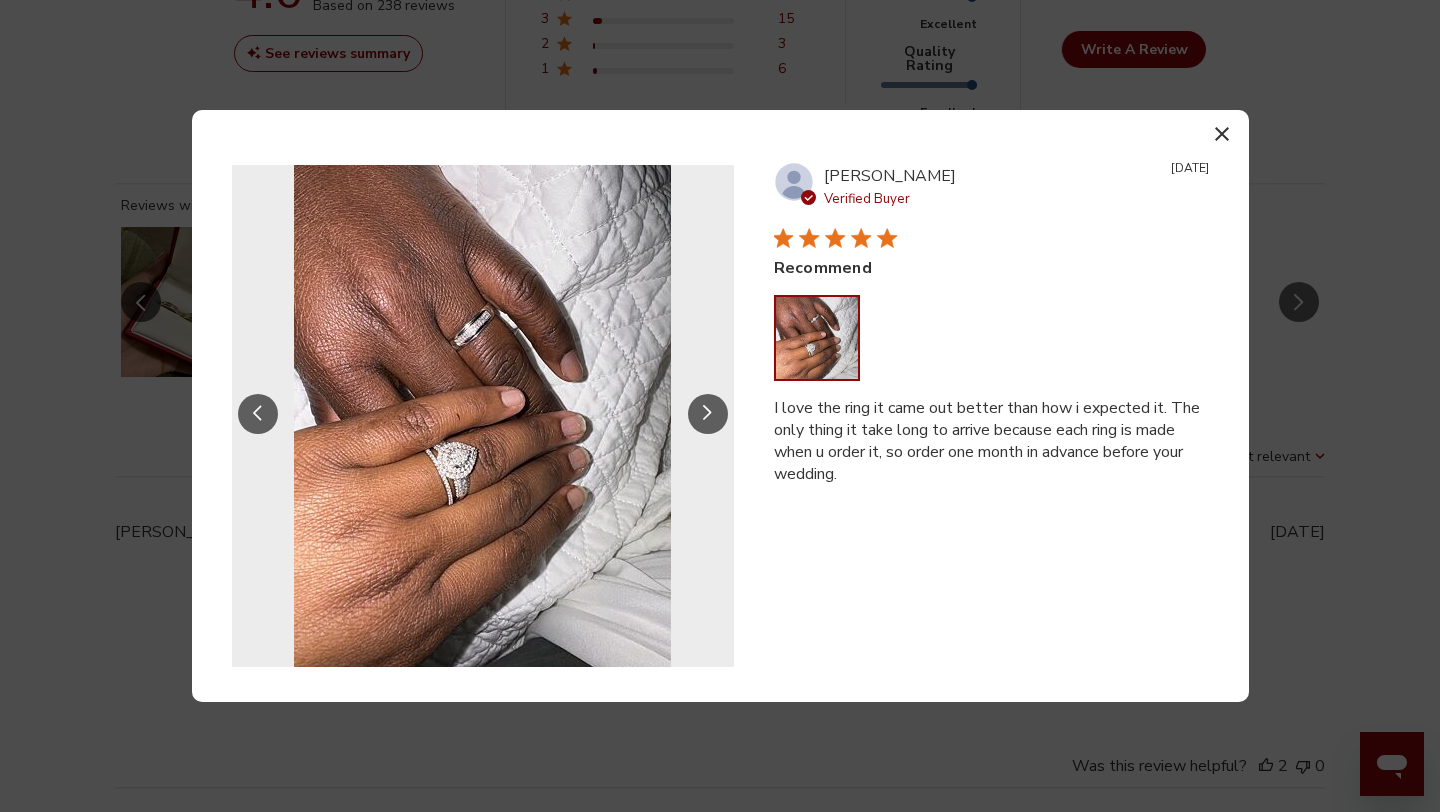 click at bounding box center (708, 414) 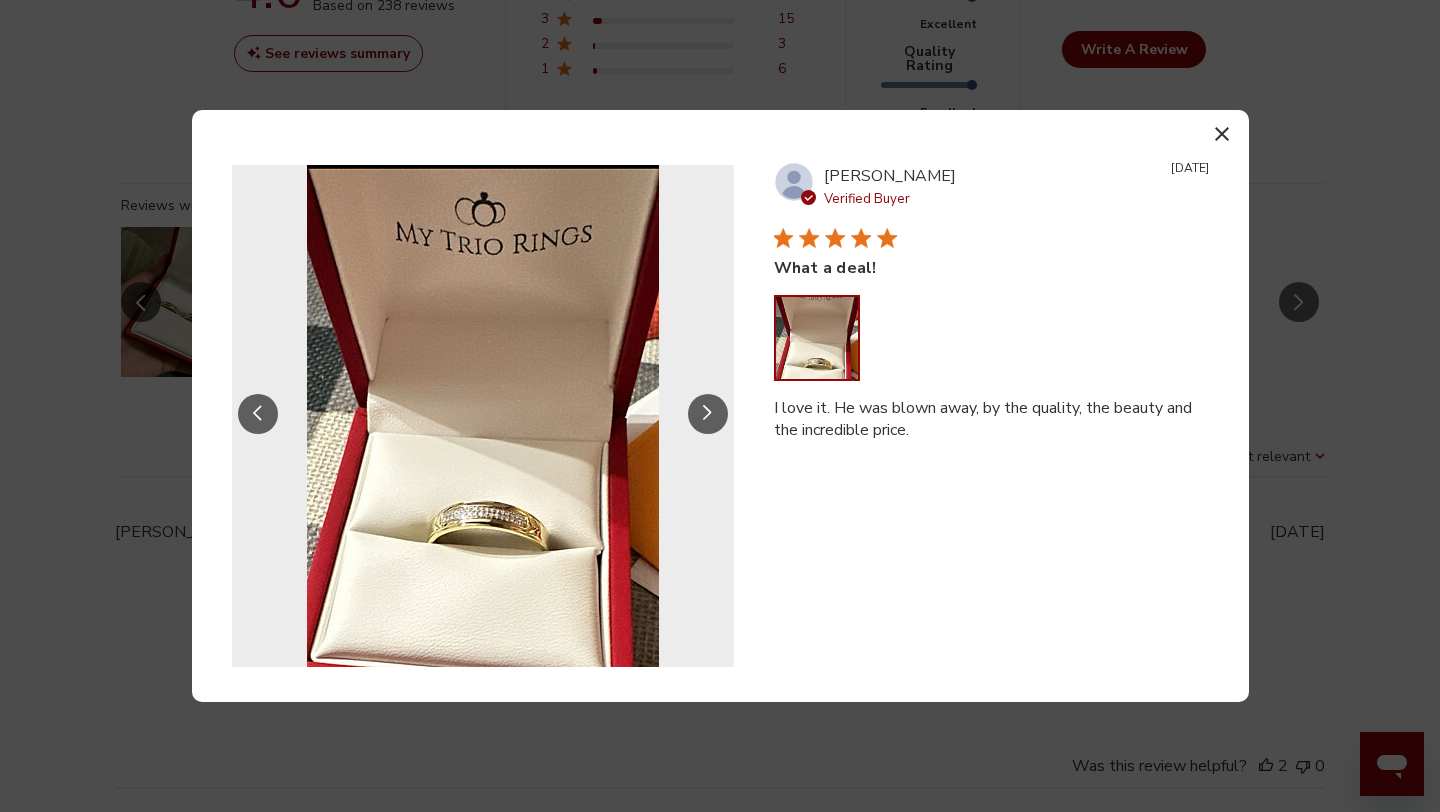 click at bounding box center (708, 414) 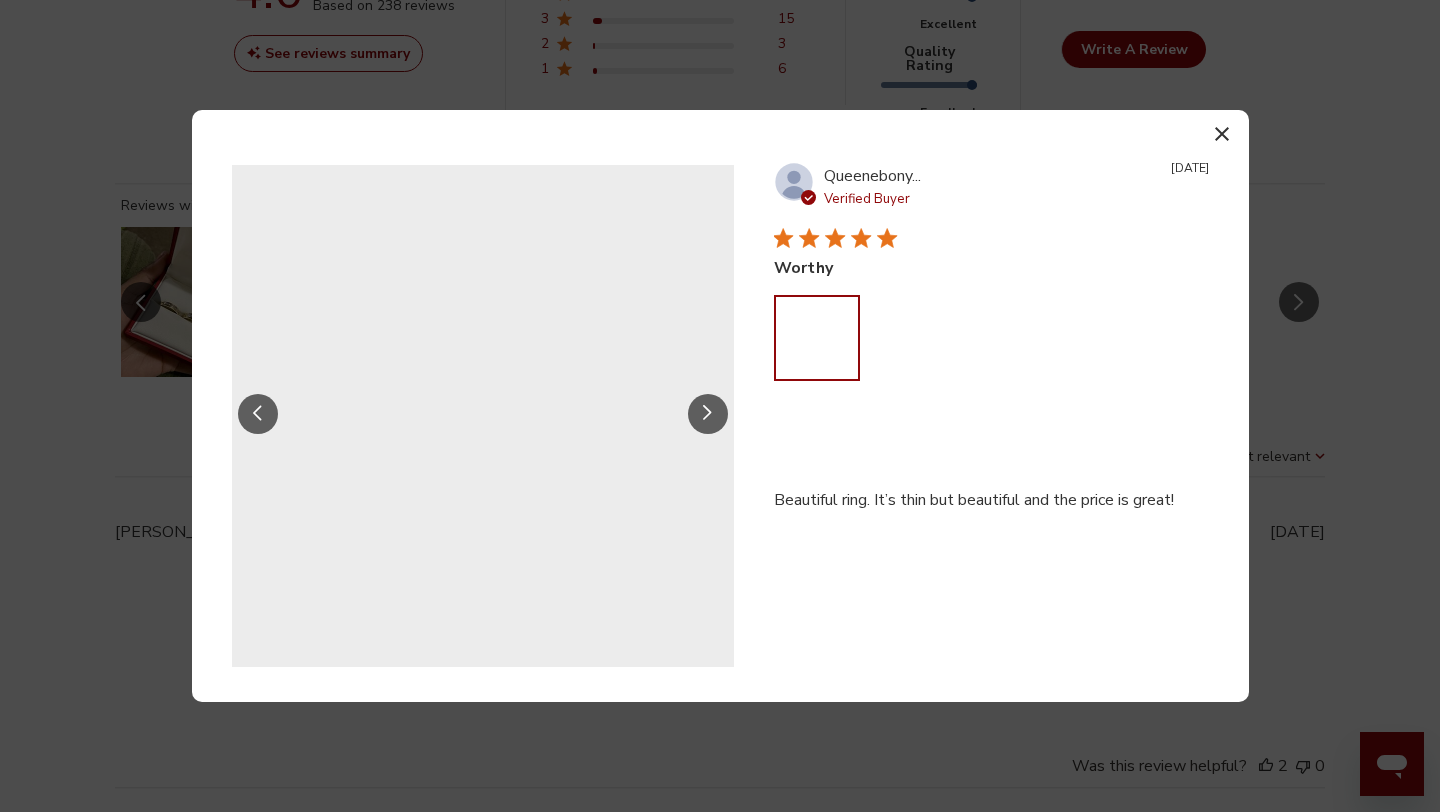 click at bounding box center (708, 414) 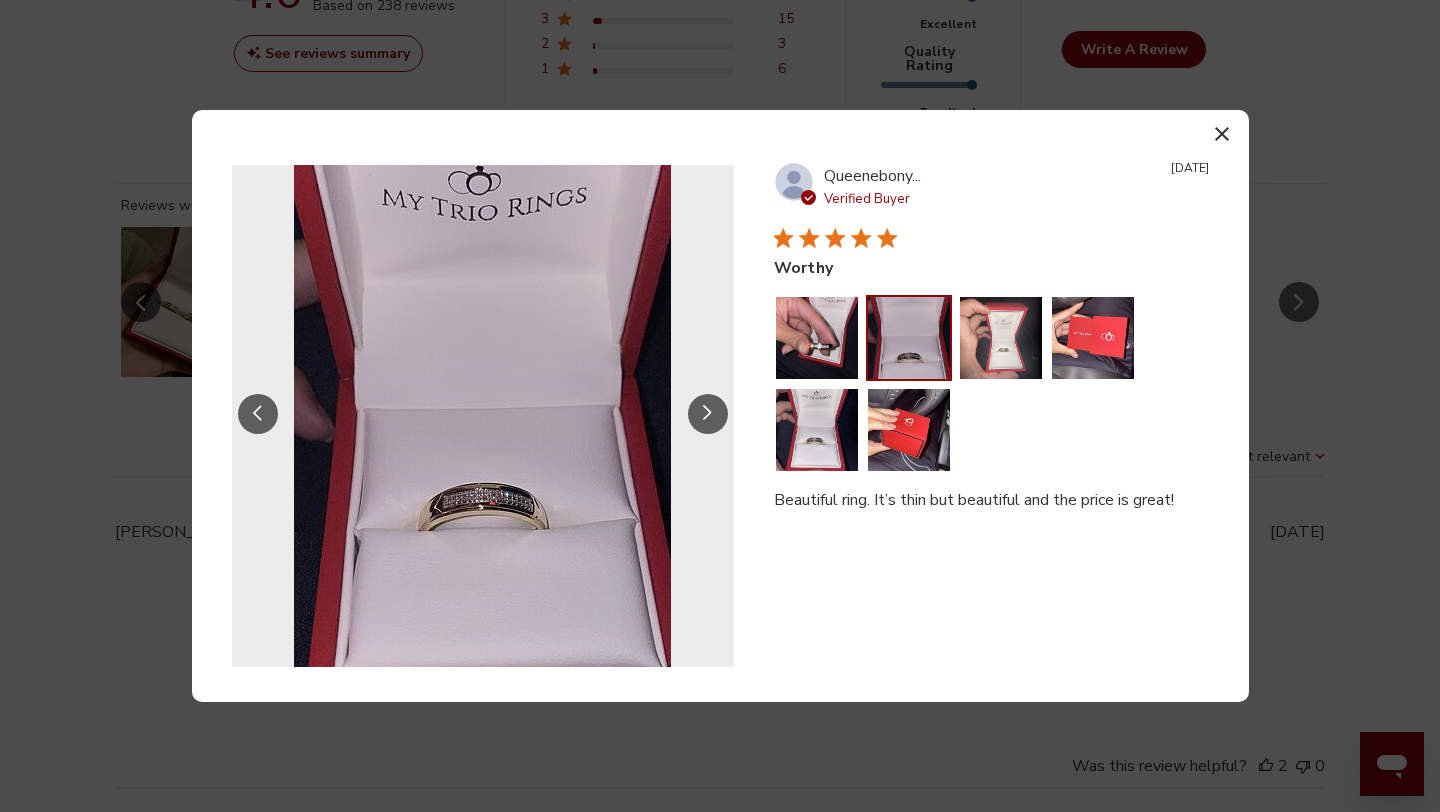 click at bounding box center (708, 414) 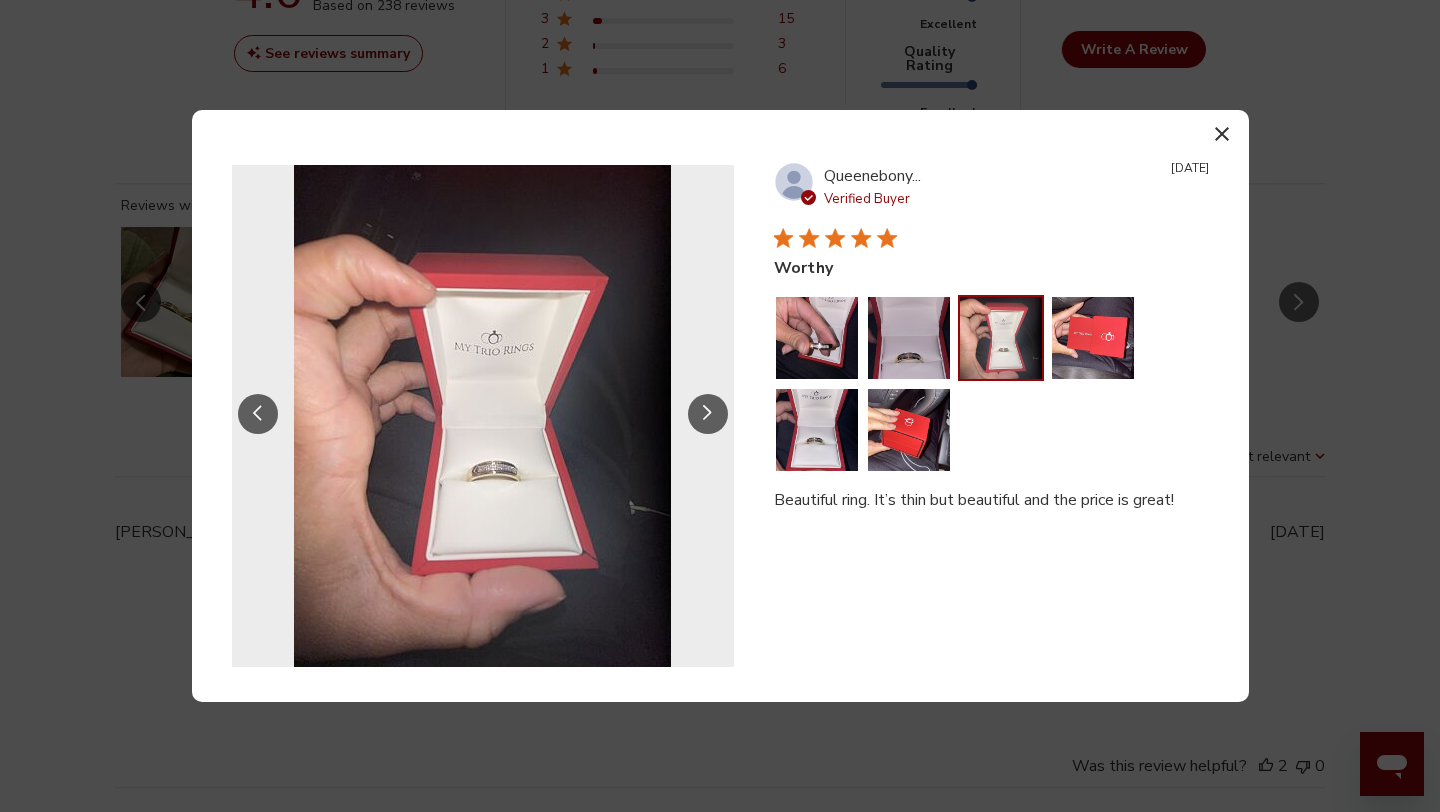 click at bounding box center [708, 414] 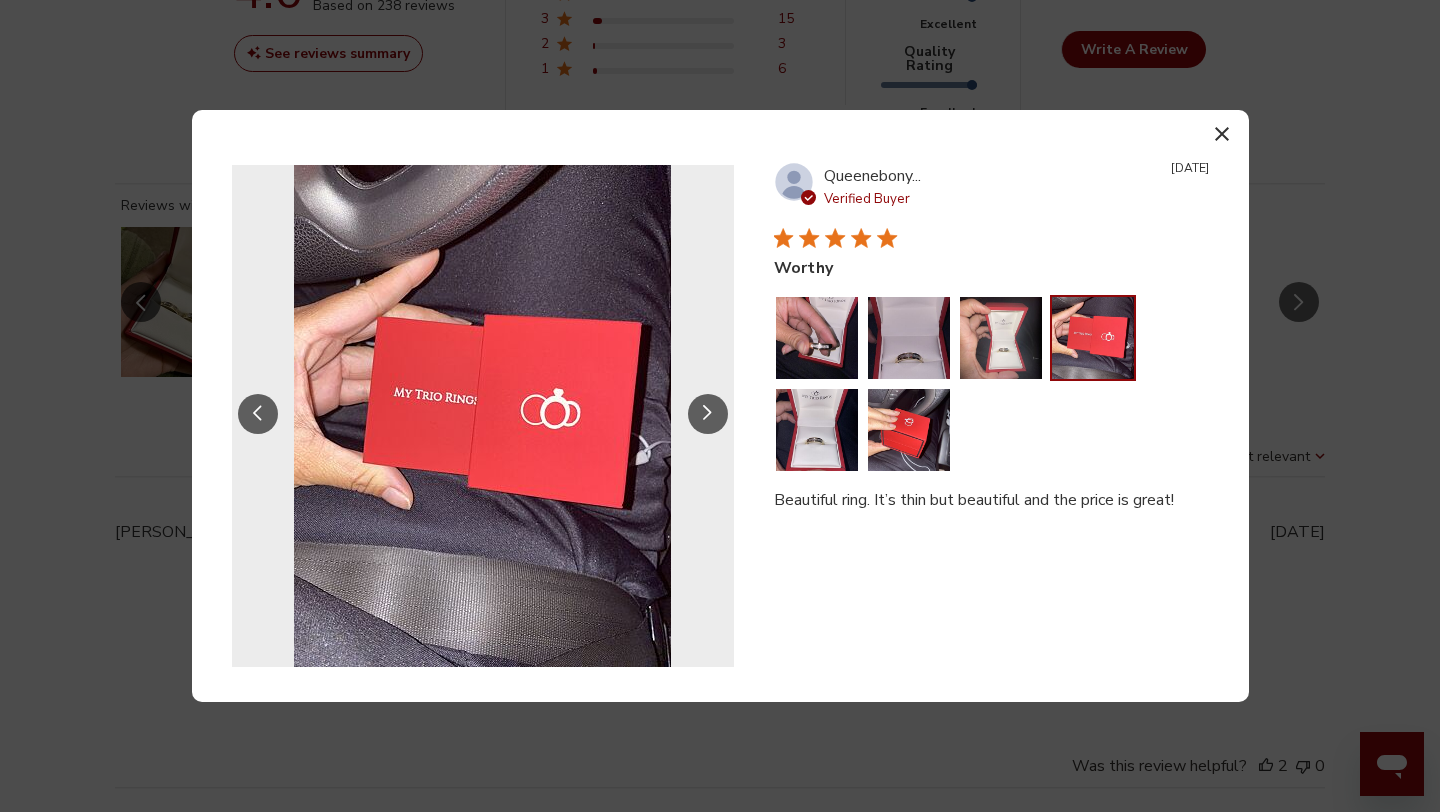 click at bounding box center (708, 414) 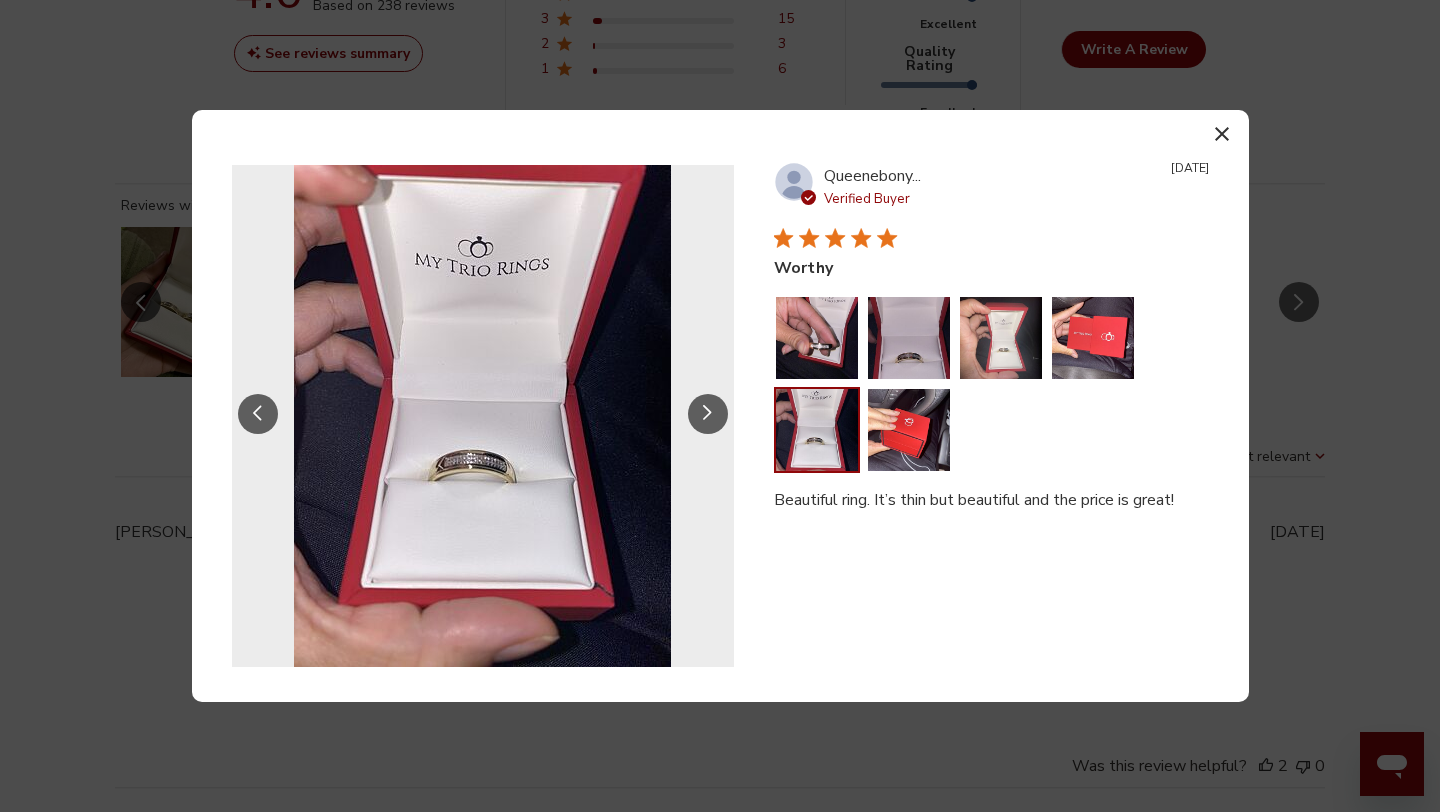click 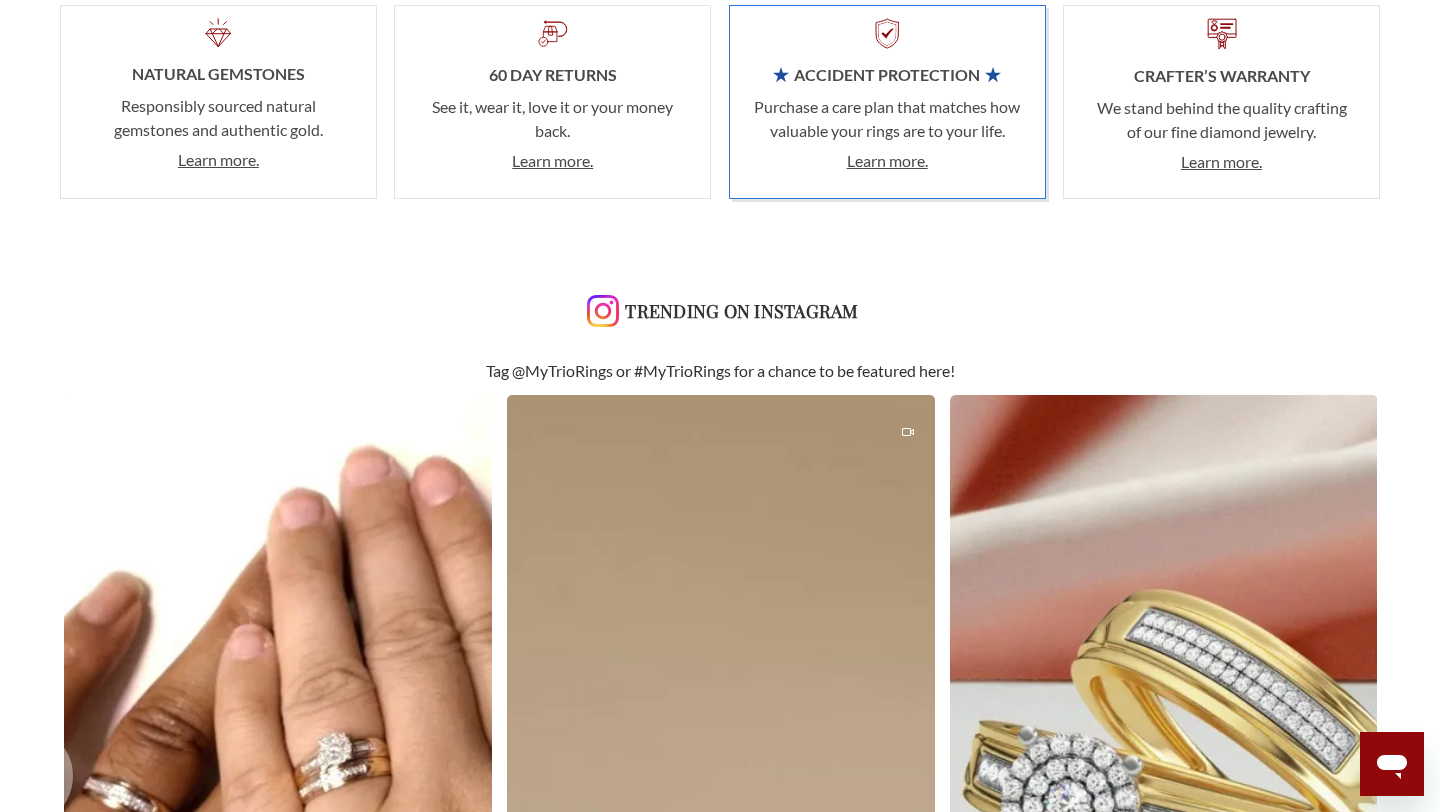 scroll, scrollTop: 971, scrollLeft: 0, axis: vertical 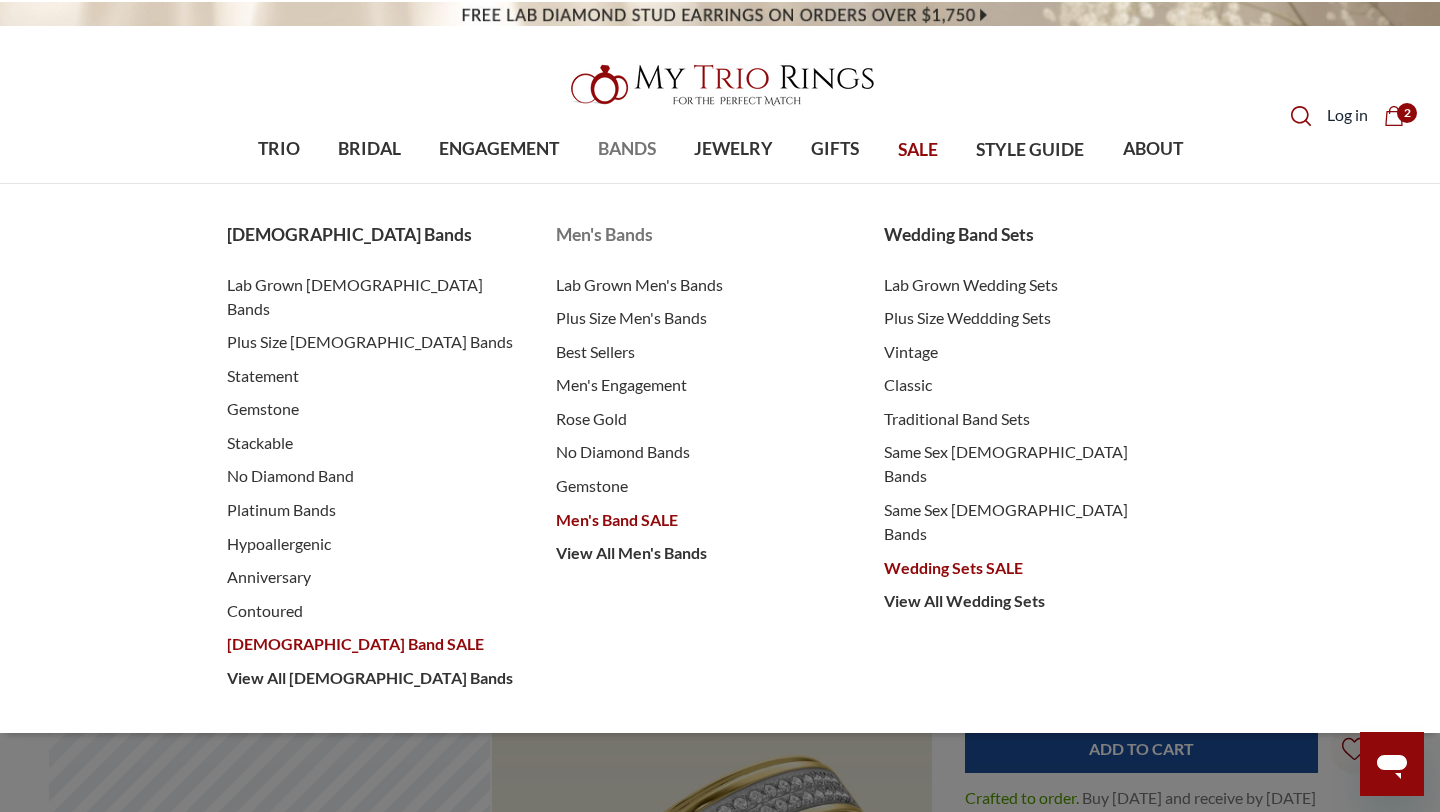 click on "Men's Bands" at bounding box center (700, 235) 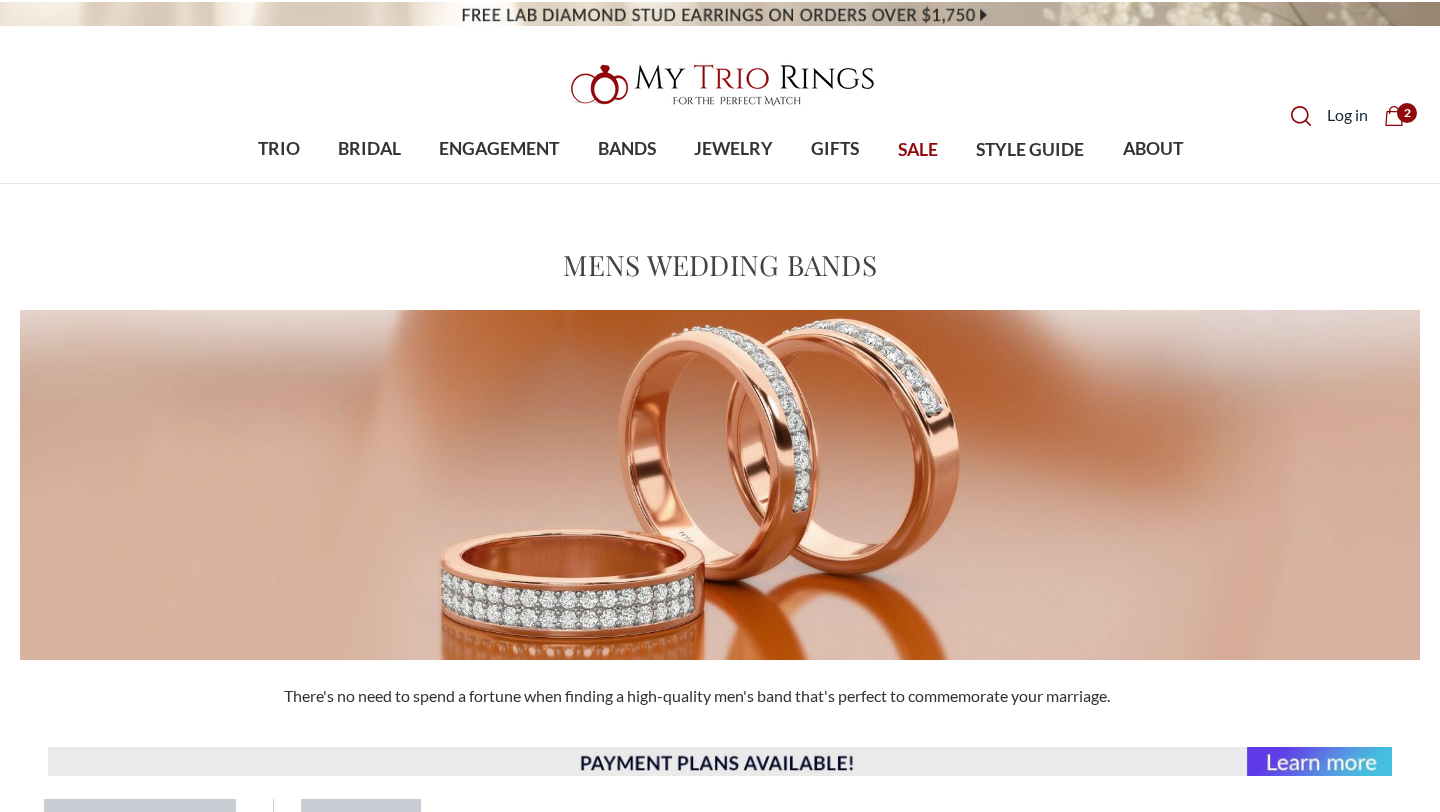 scroll, scrollTop: 0, scrollLeft: 0, axis: both 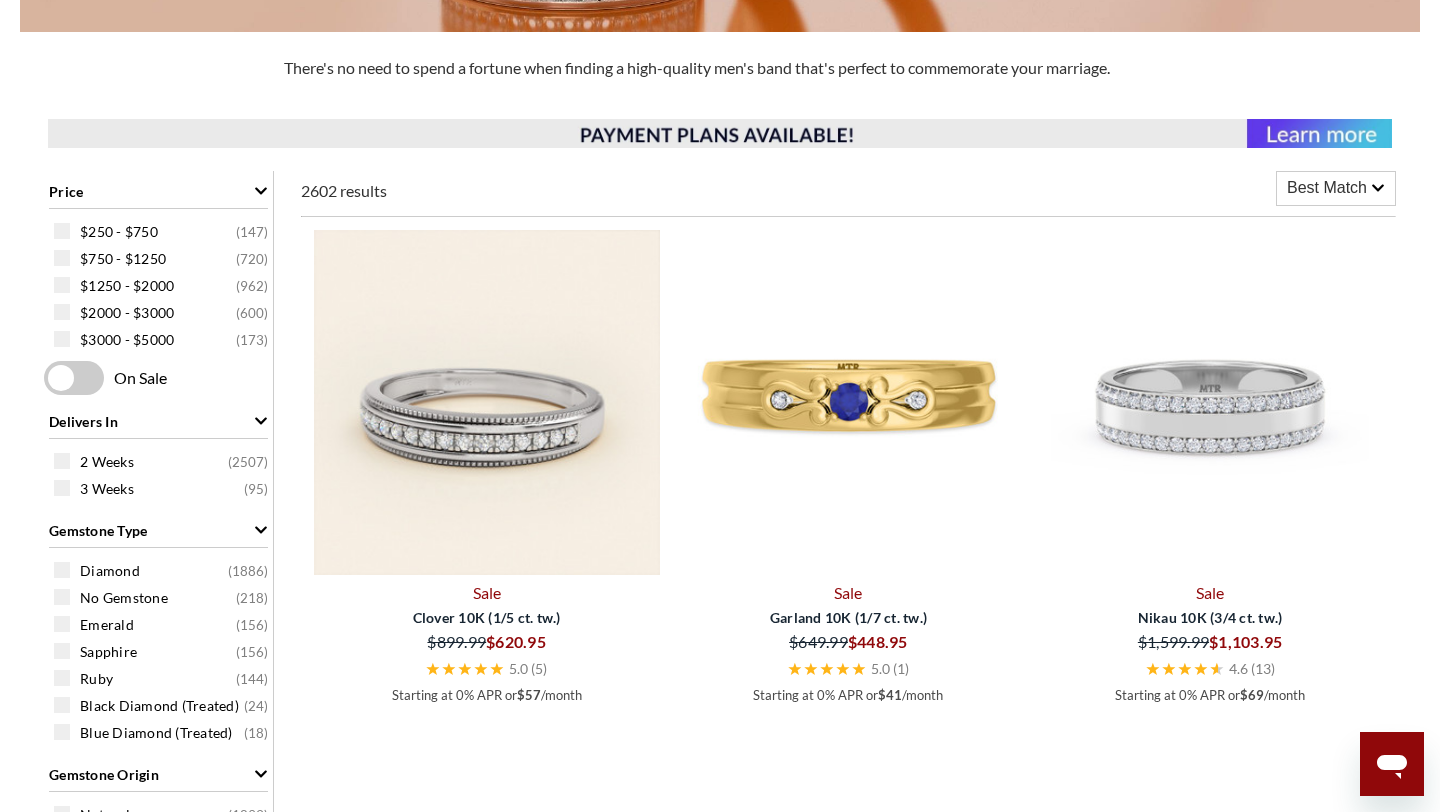 click at bounding box center [487, 403] 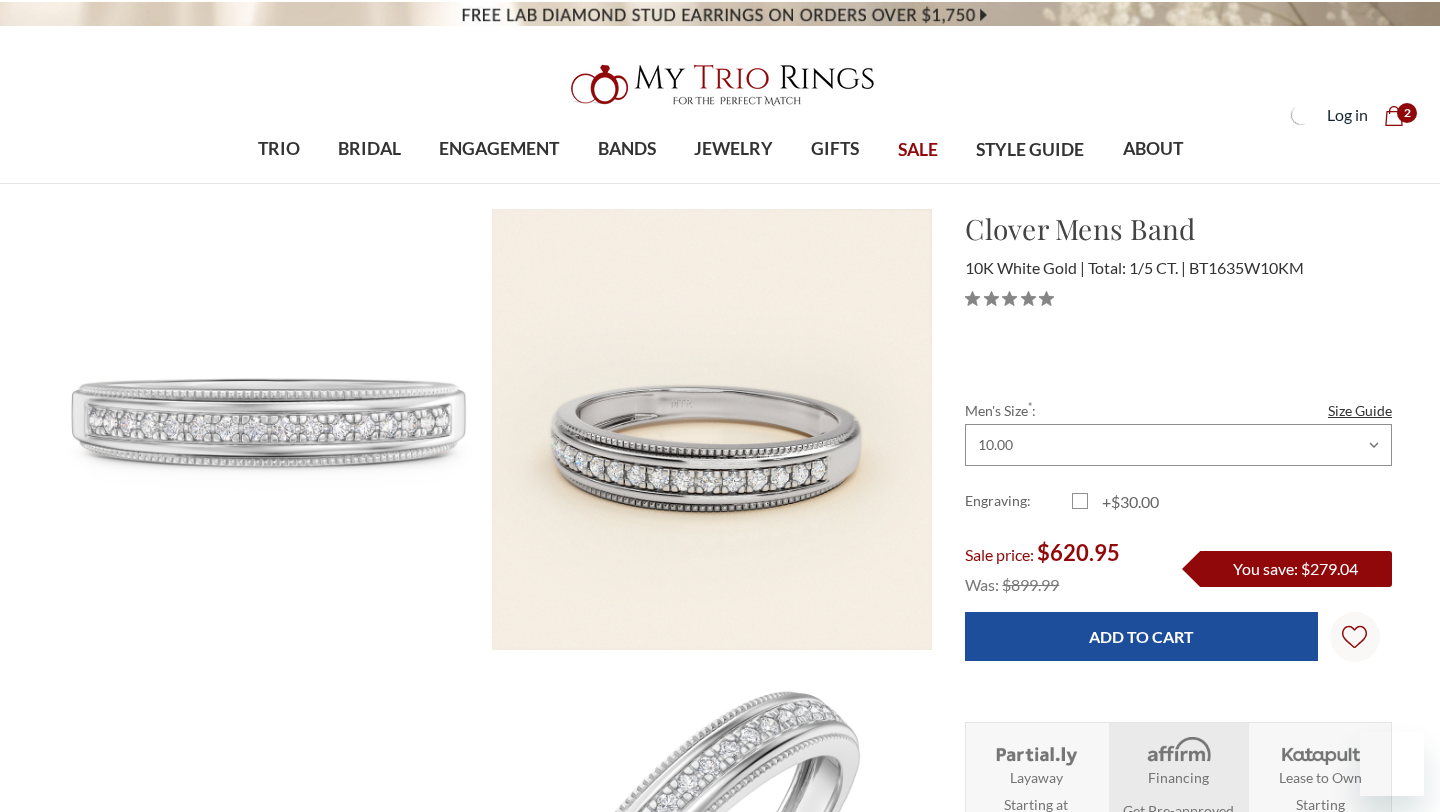 scroll, scrollTop: 0, scrollLeft: 0, axis: both 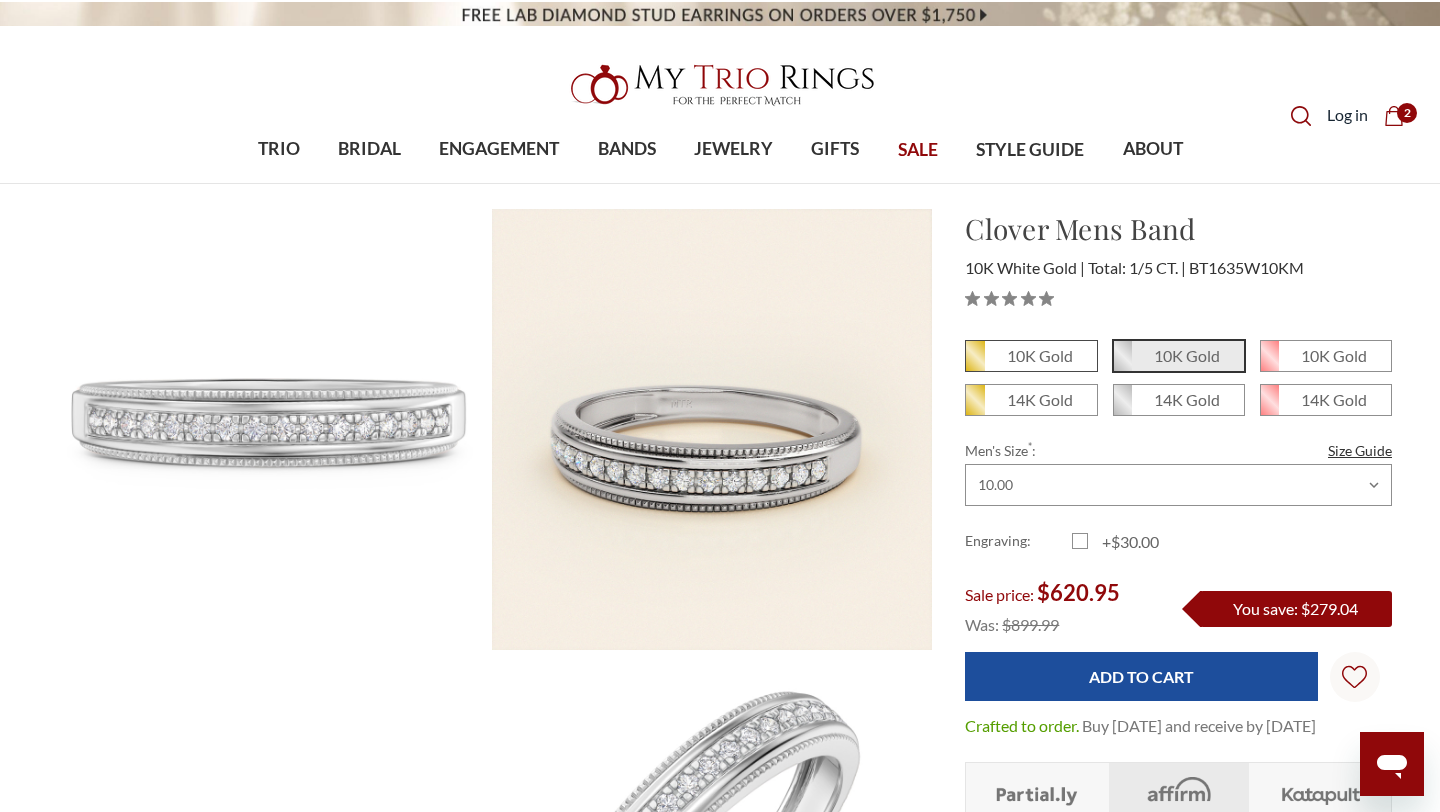 click on "10K  Gold" at bounding box center [1040, 355] 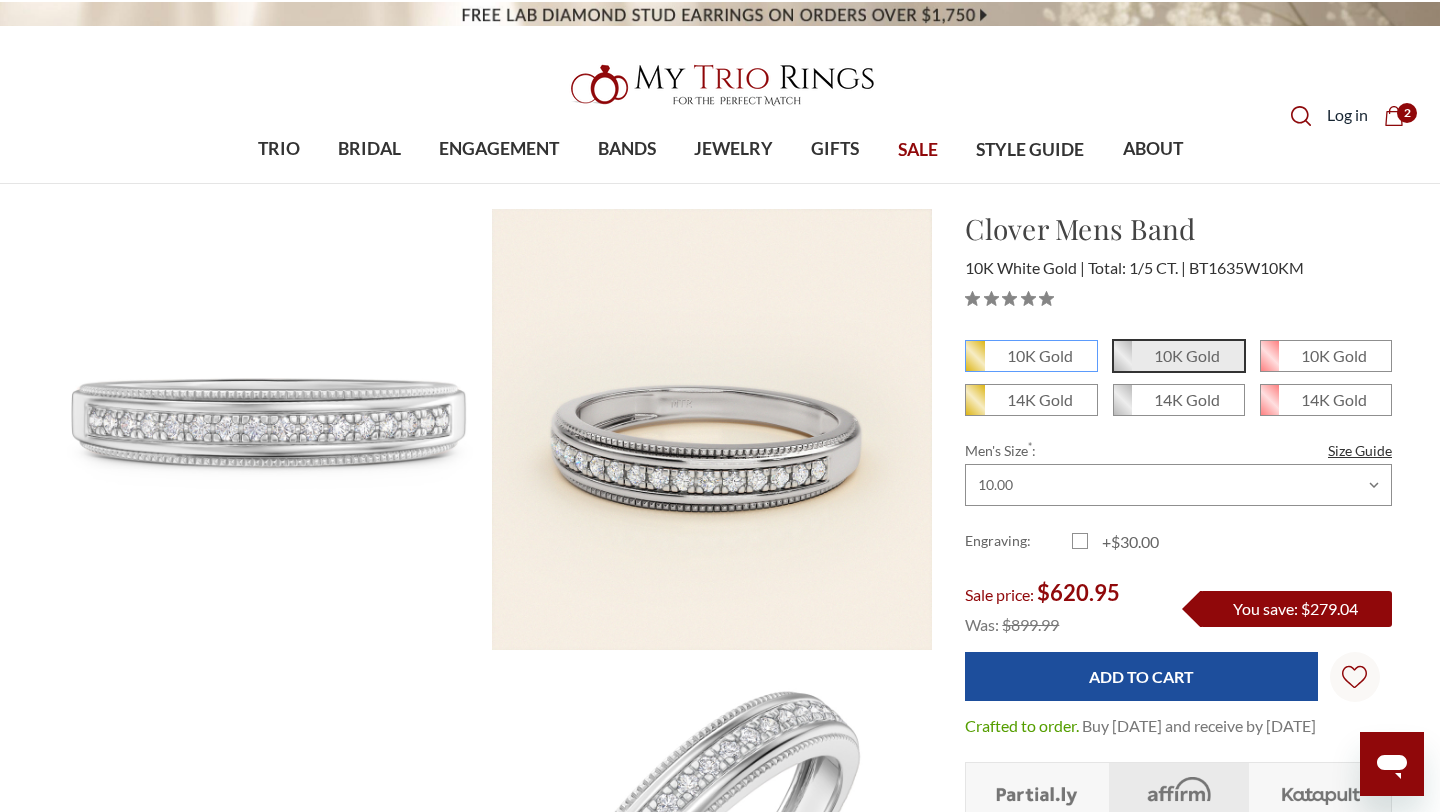 click on "10K  Gold" at bounding box center (973, 363) 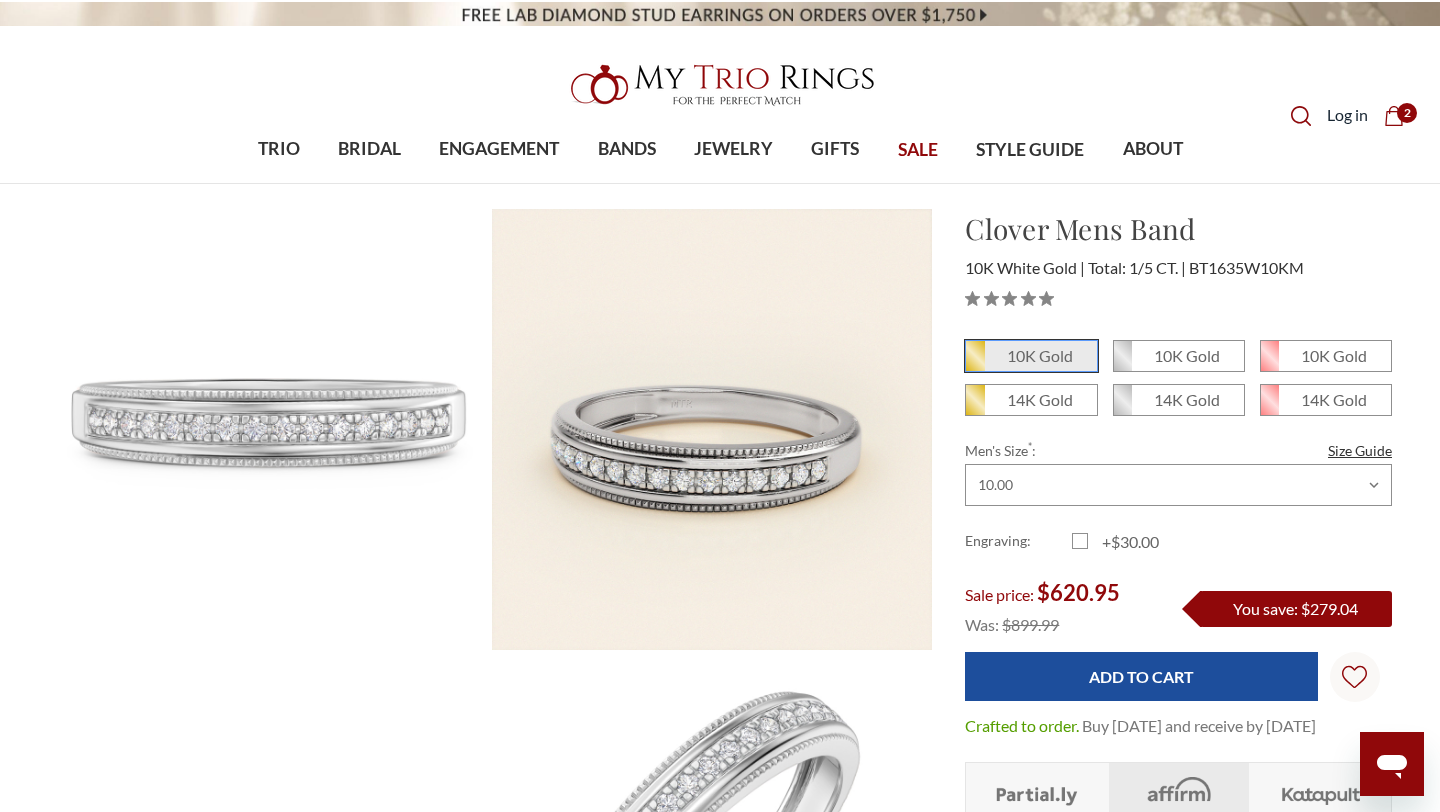 scroll, scrollTop: 0, scrollLeft: 0, axis: both 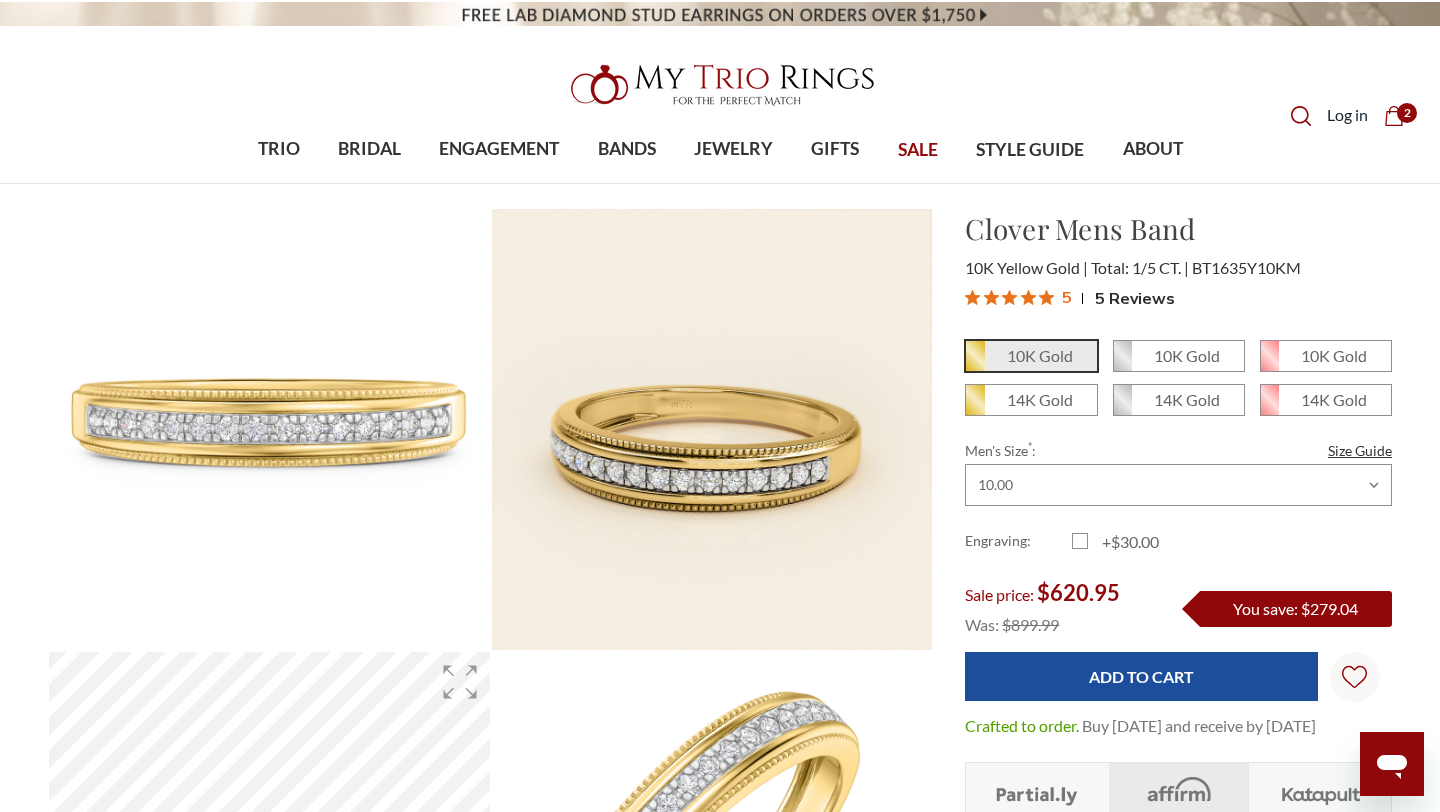 click 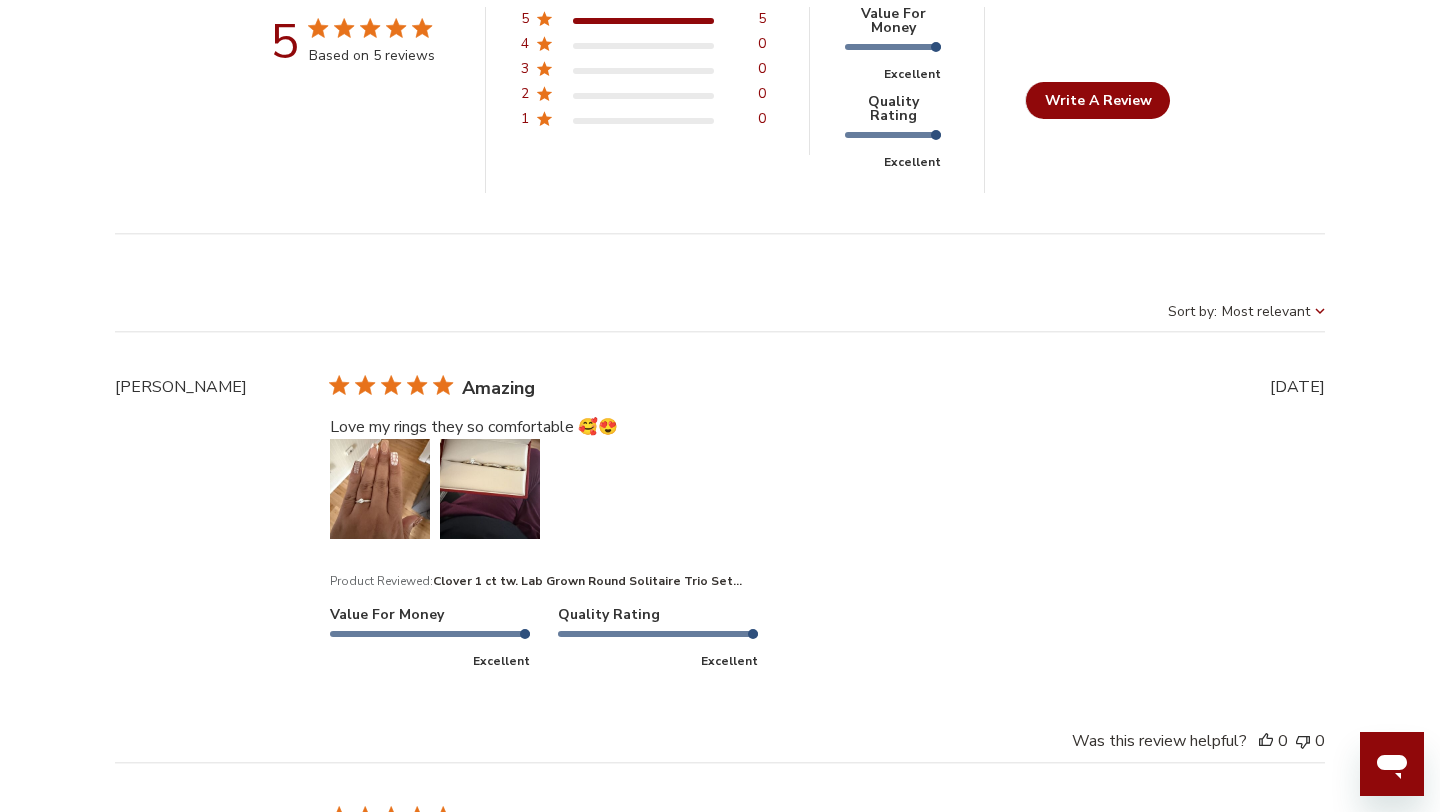 scroll, scrollTop: 3846, scrollLeft: 0, axis: vertical 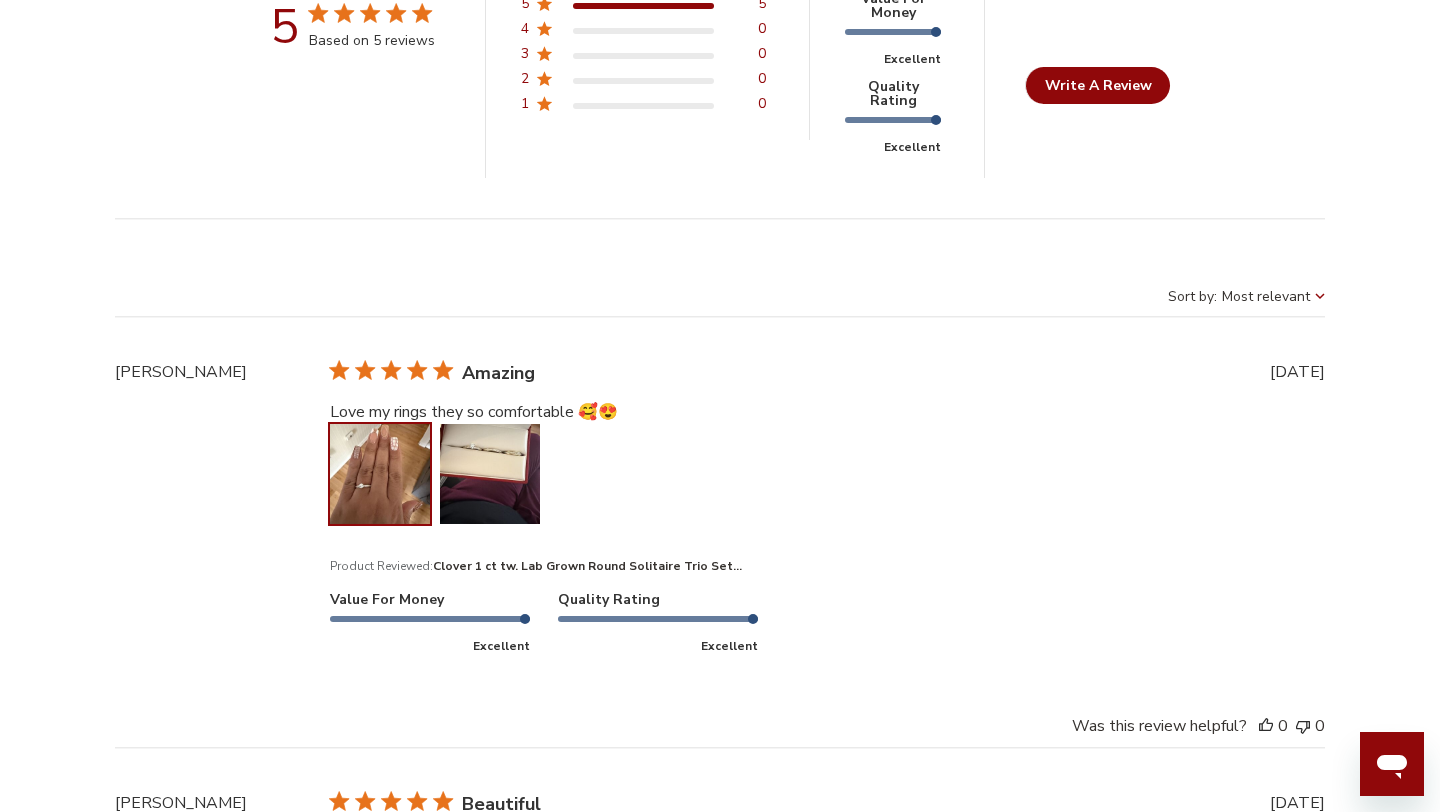 click at bounding box center [380, 474] 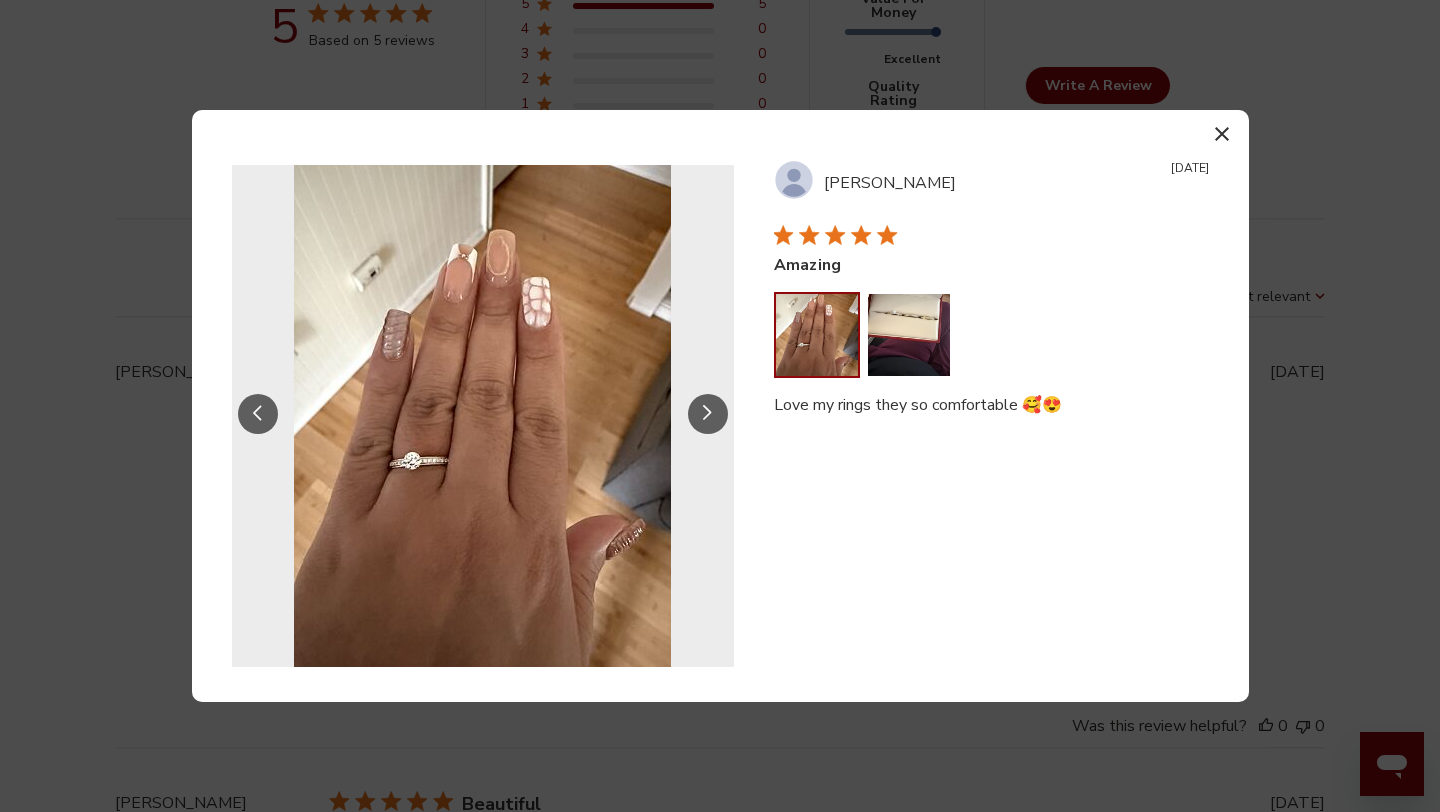 click 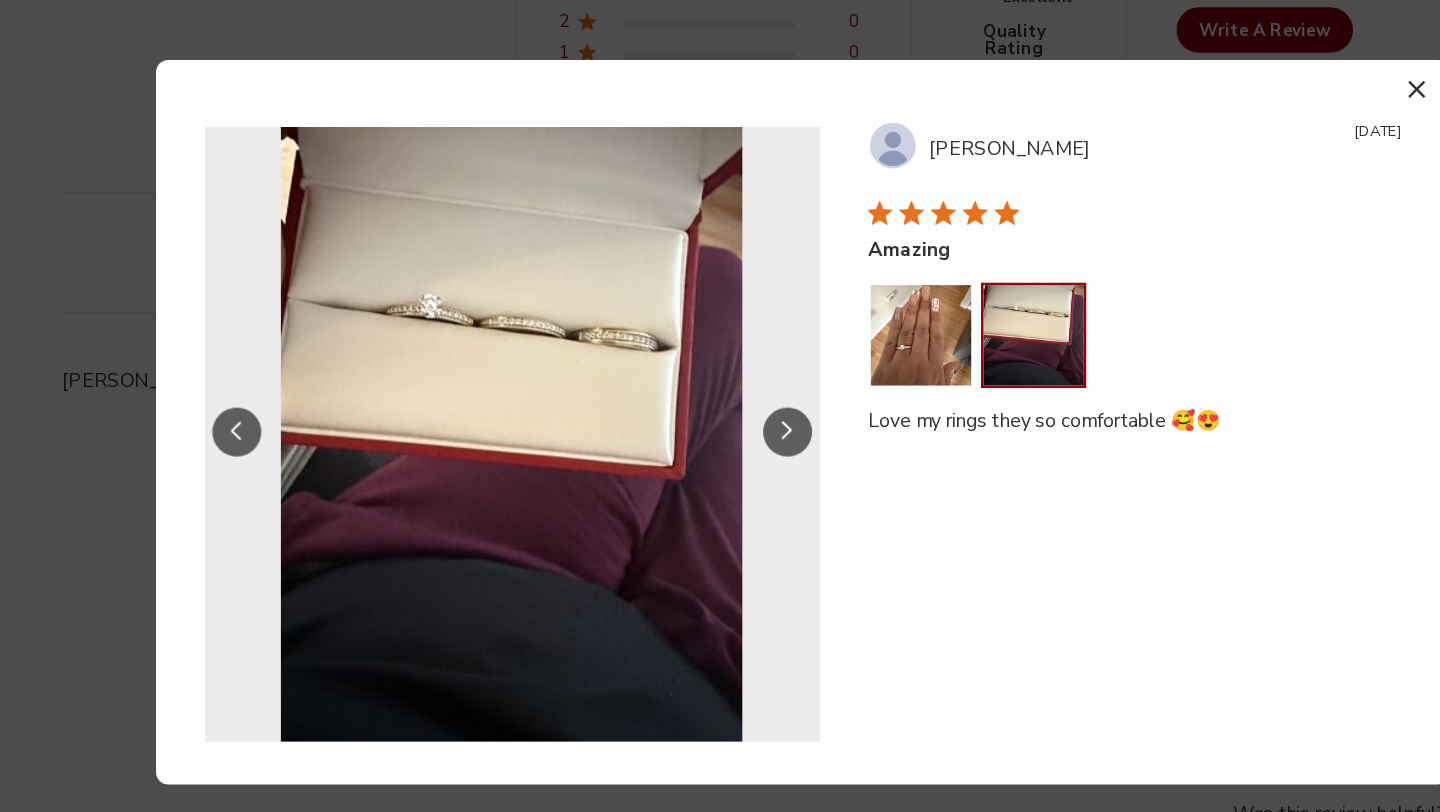 click 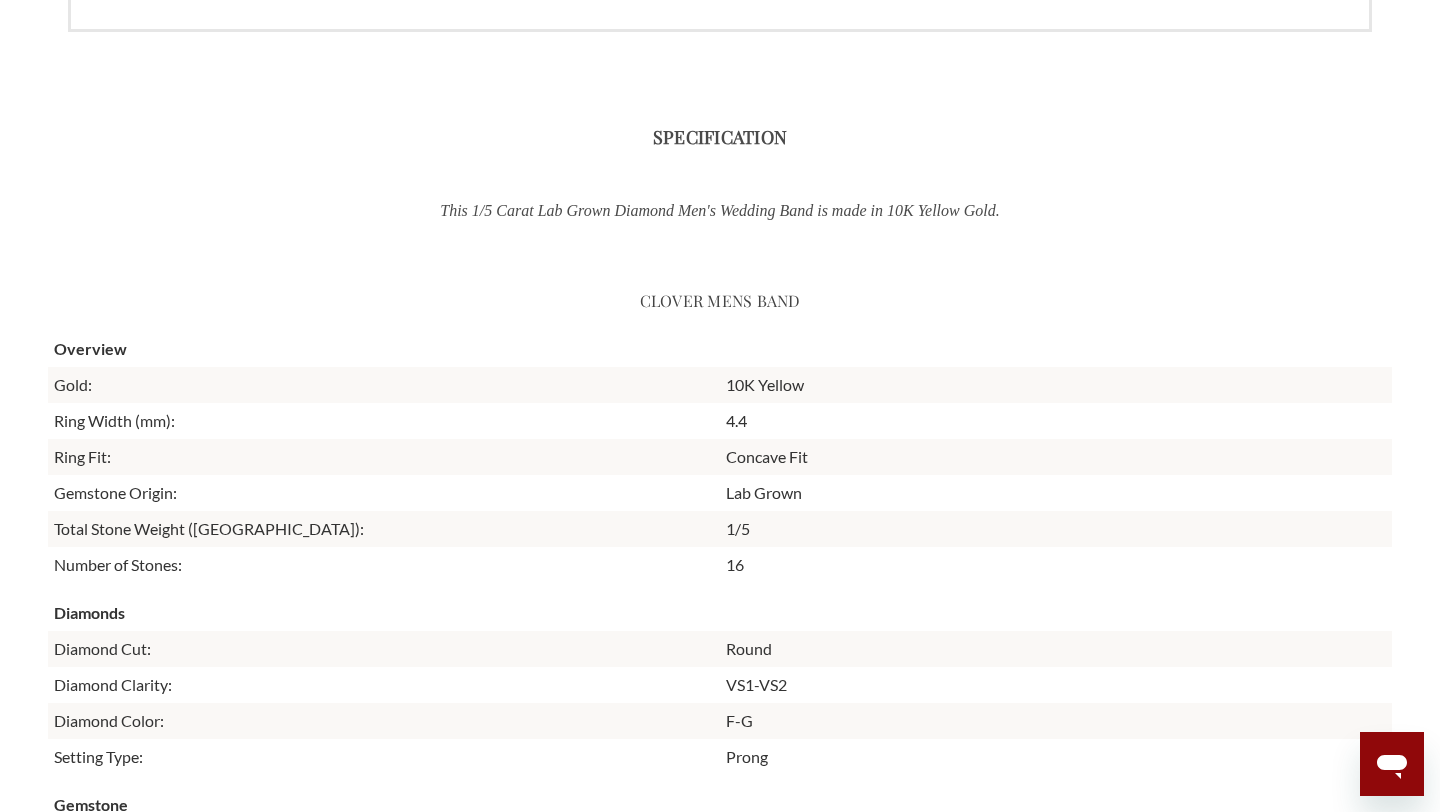 scroll, scrollTop: 2662, scrollLeft: 0, axis: vertical 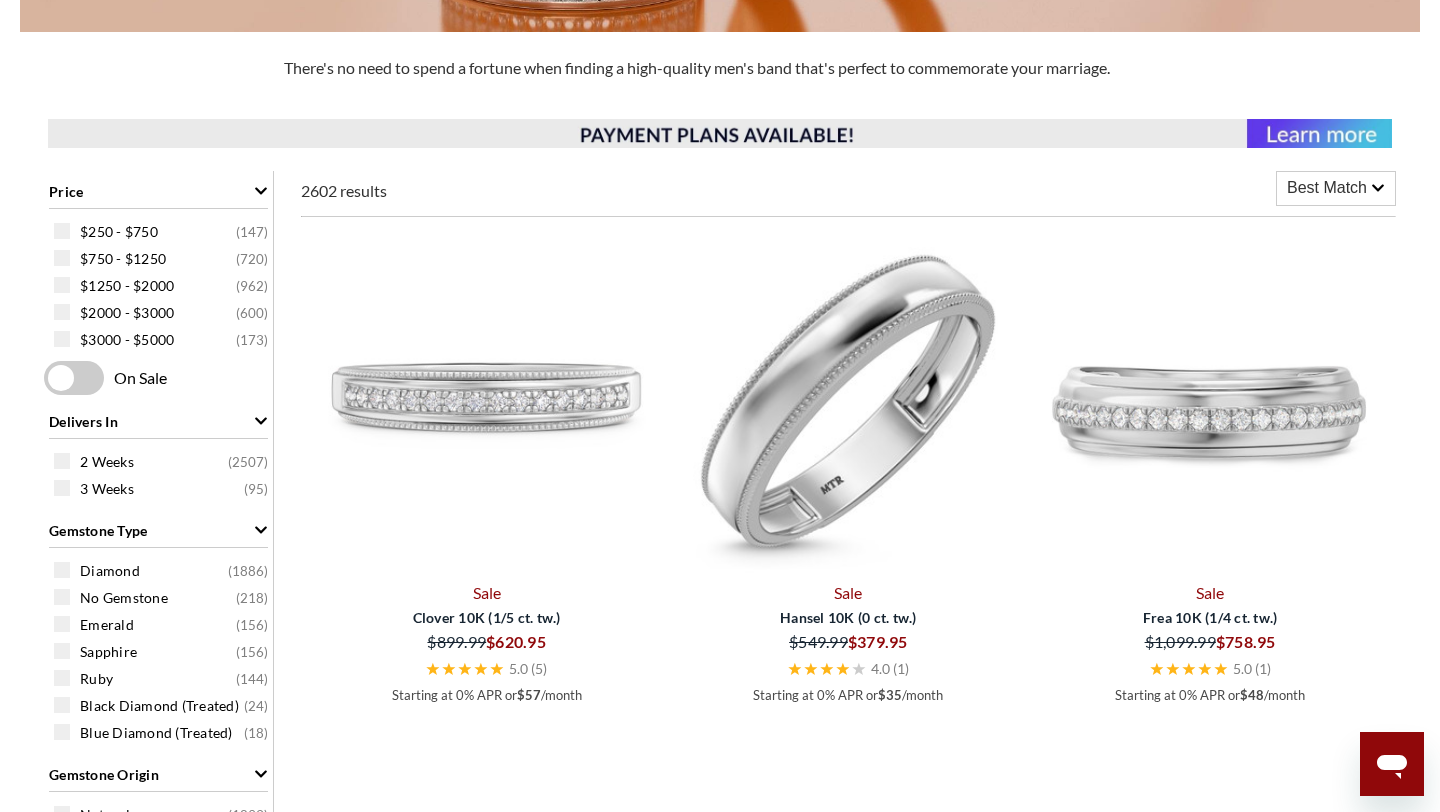 click at bounding box center [849, 403] 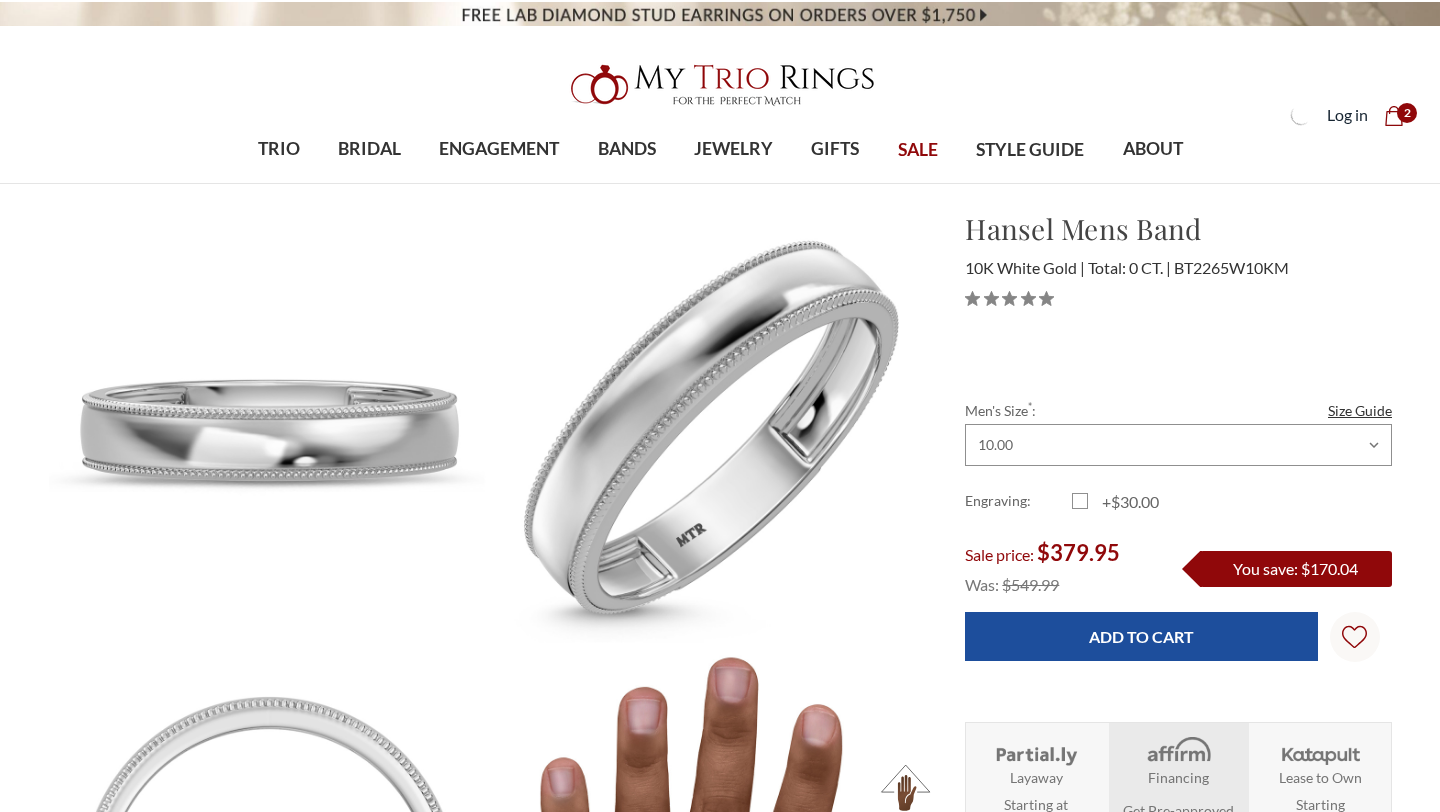 scroll, scrollTop: 0, scrollLeft: 0, axis: both 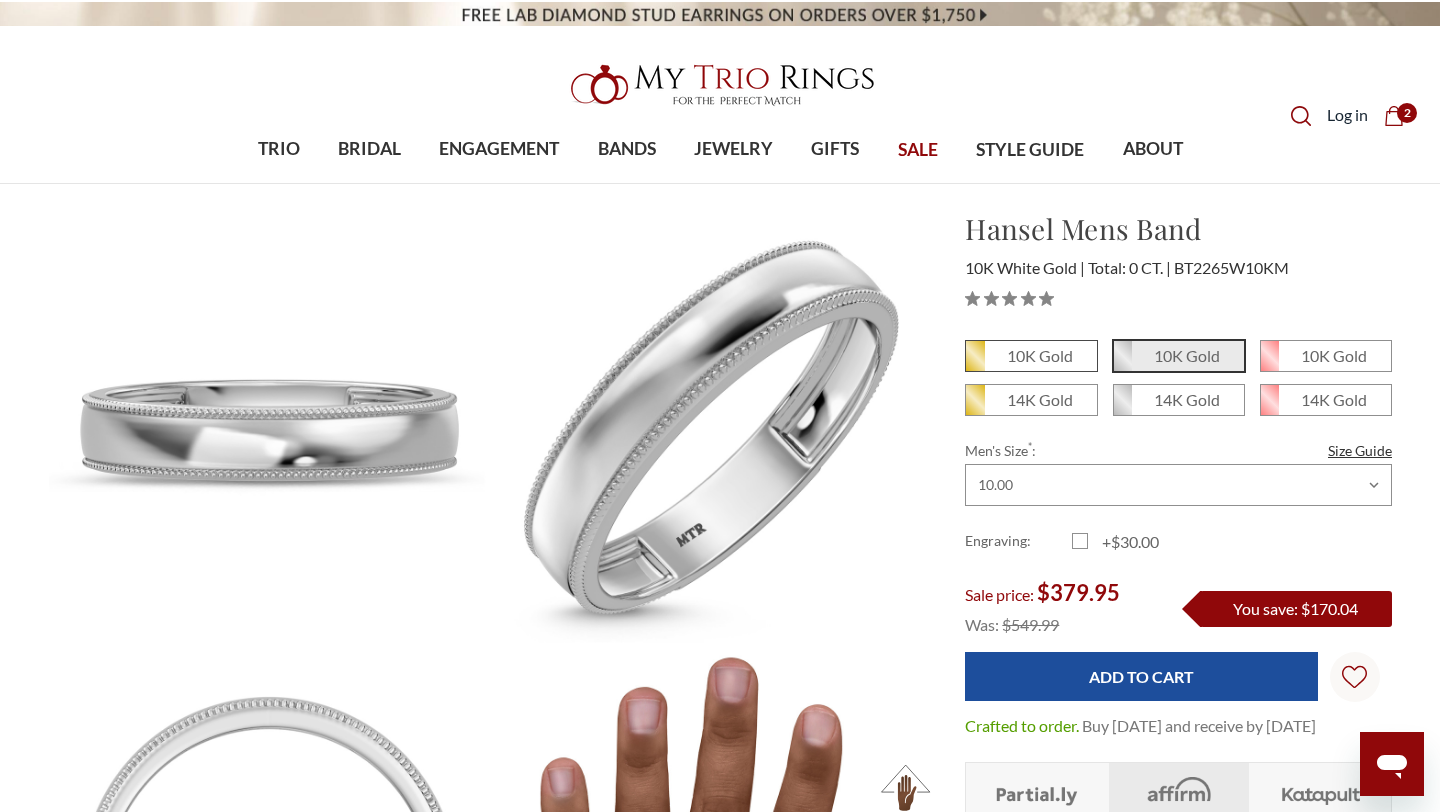 click on "10K  Gold" at bounding box center [1040, 355] 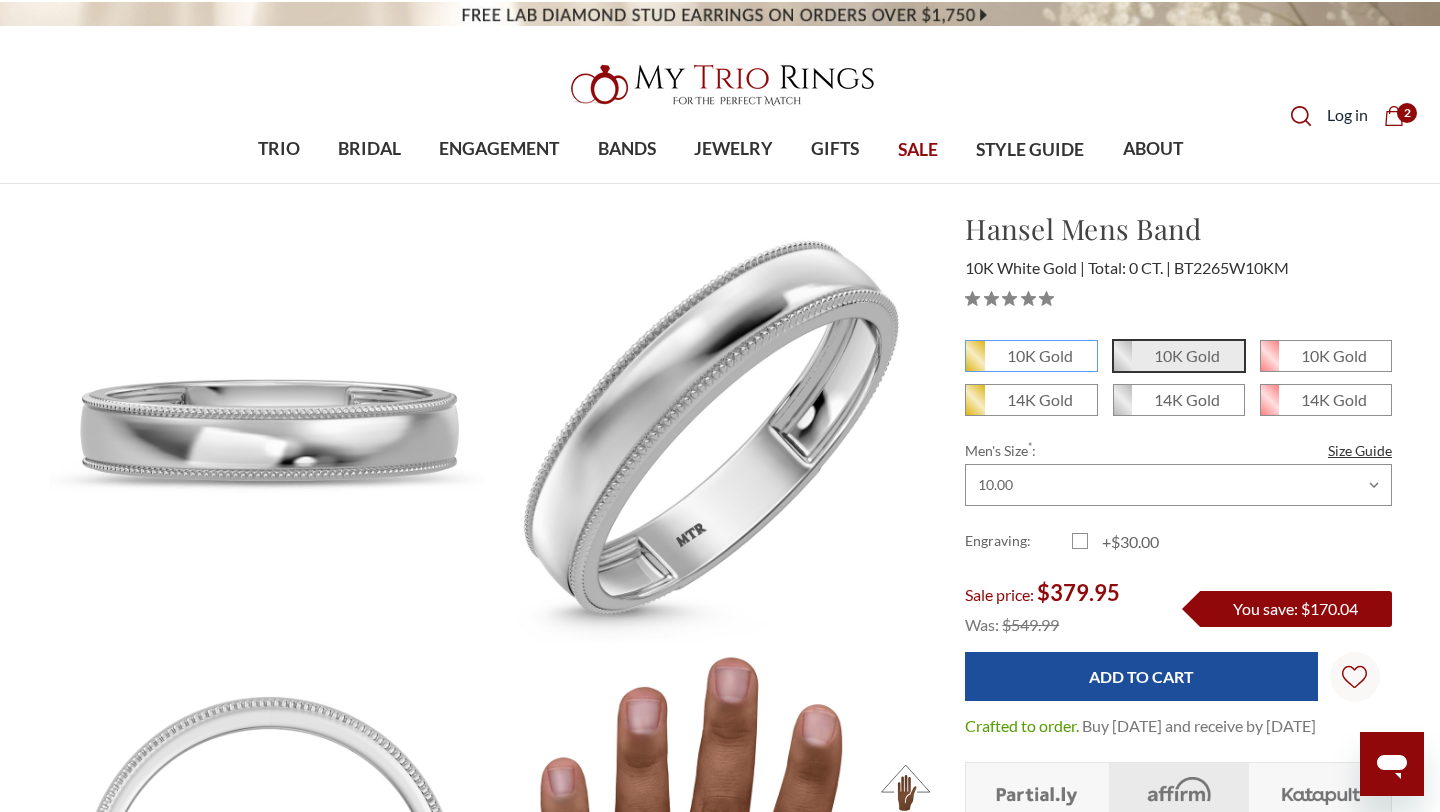 click on "10K  Gold" at bounding box center [973, 363] 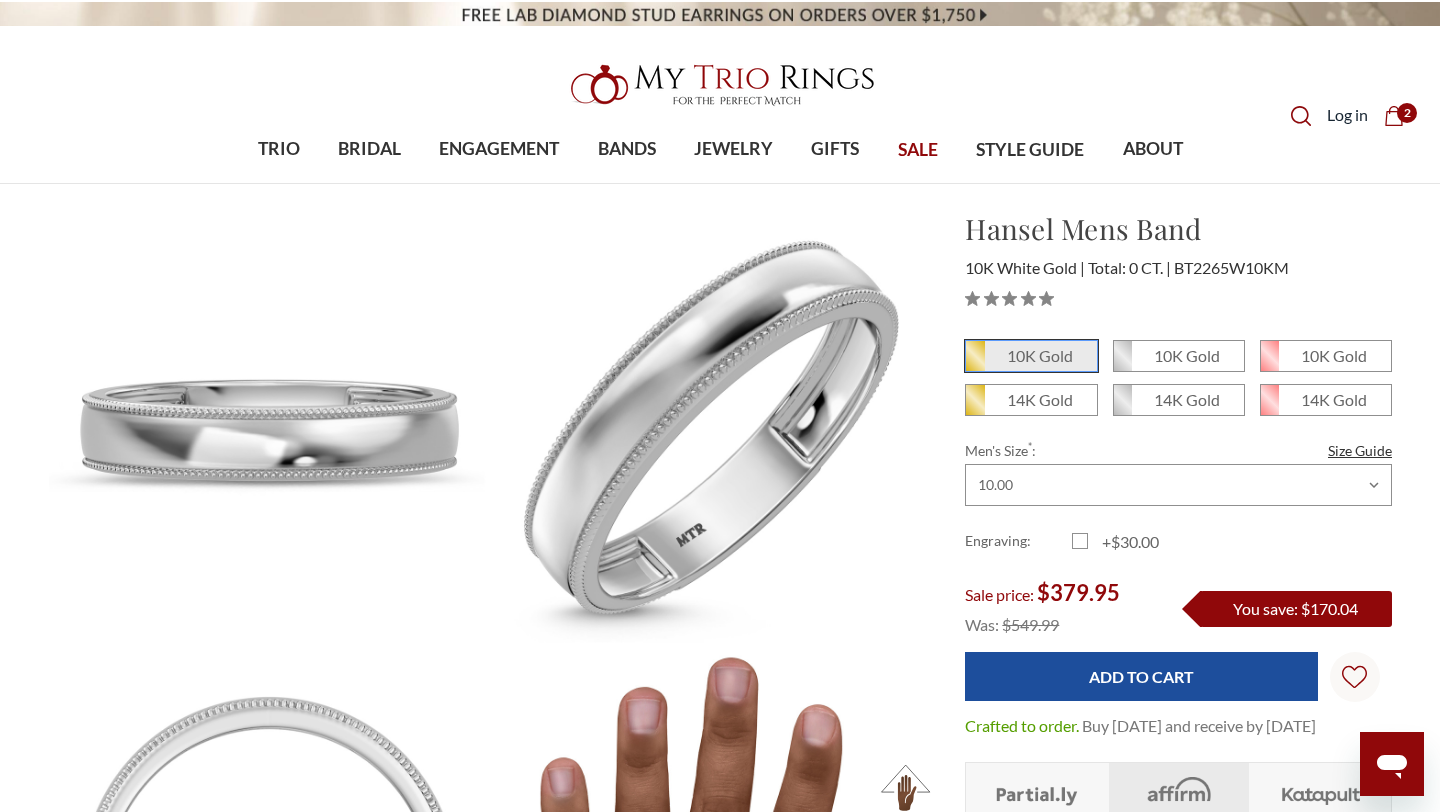 scroll, scrollTop: 0, scrollLeft: 0, axis: both 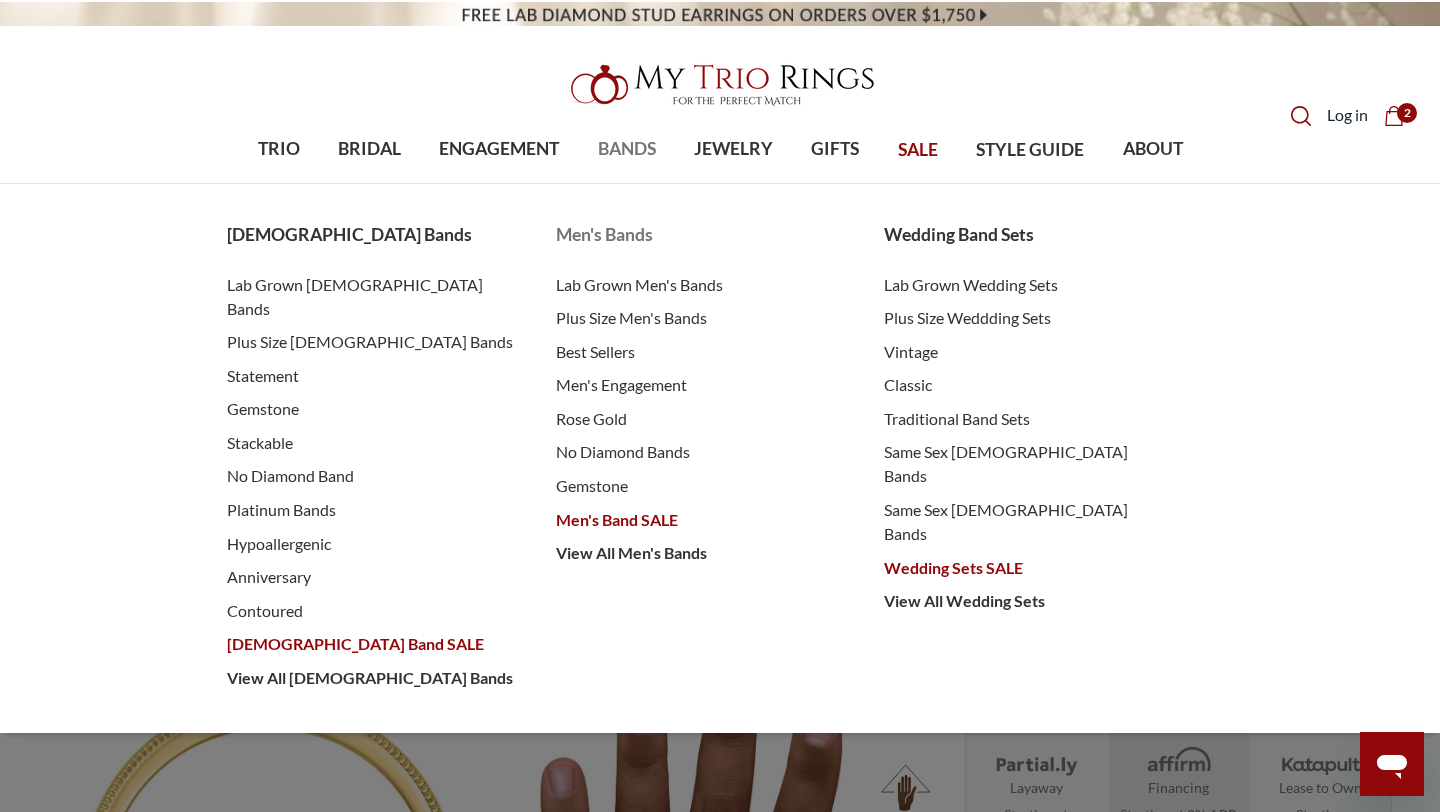 click on "Men's Bands" at bounding box center [700, 235] 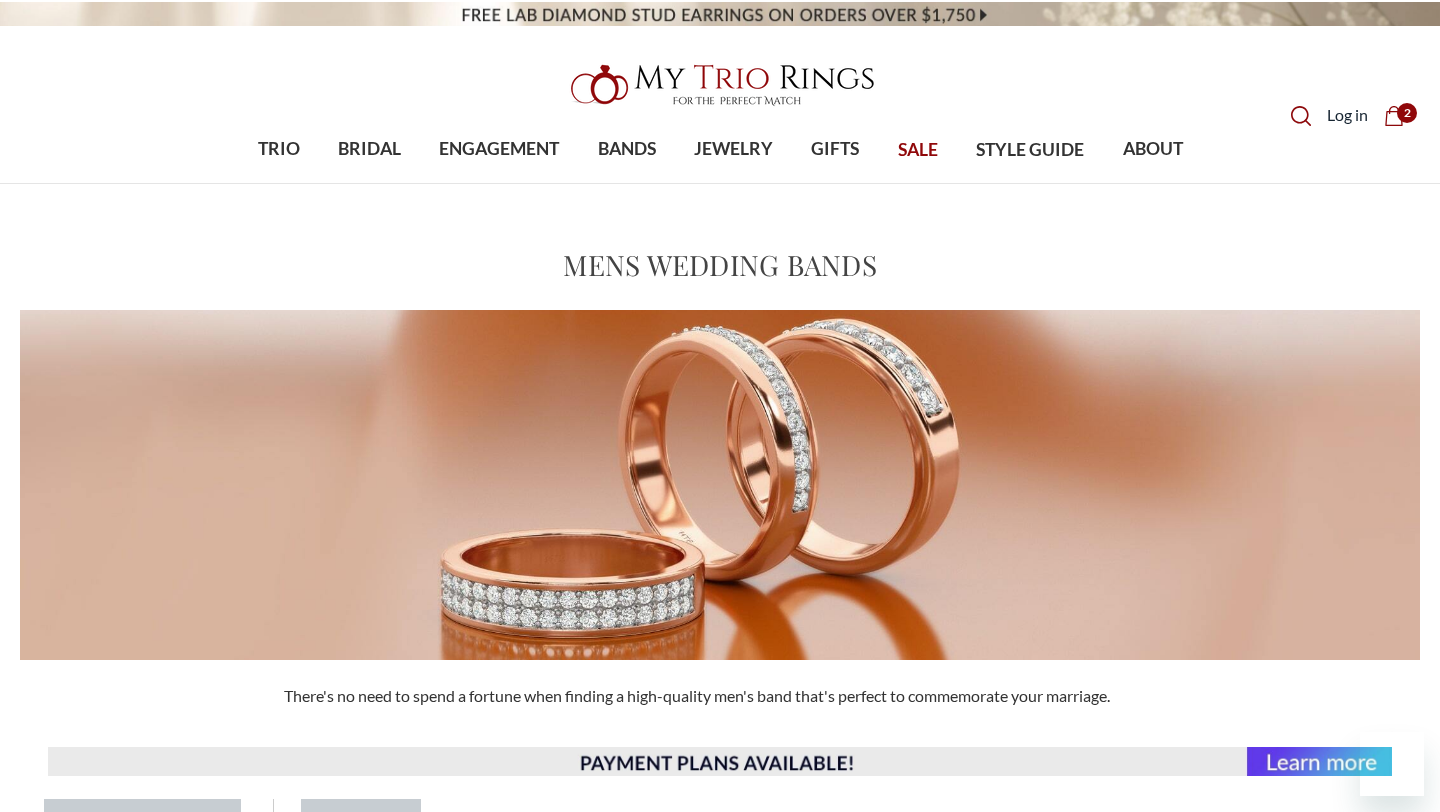 scroll, scrollTop: 0, scrollLeft: 0, axis: both 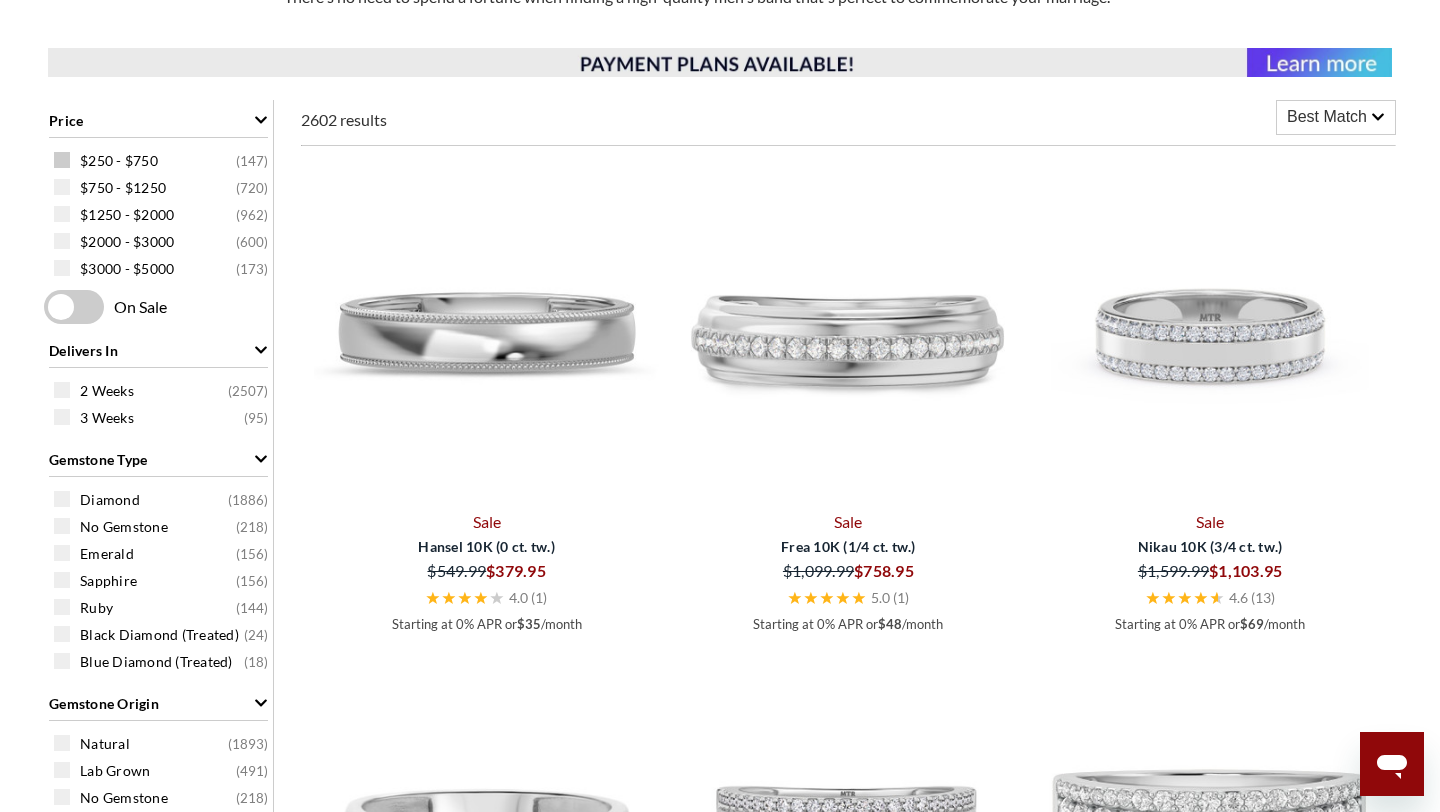 click on "$250 - $750" at bounding box center [119, 161] 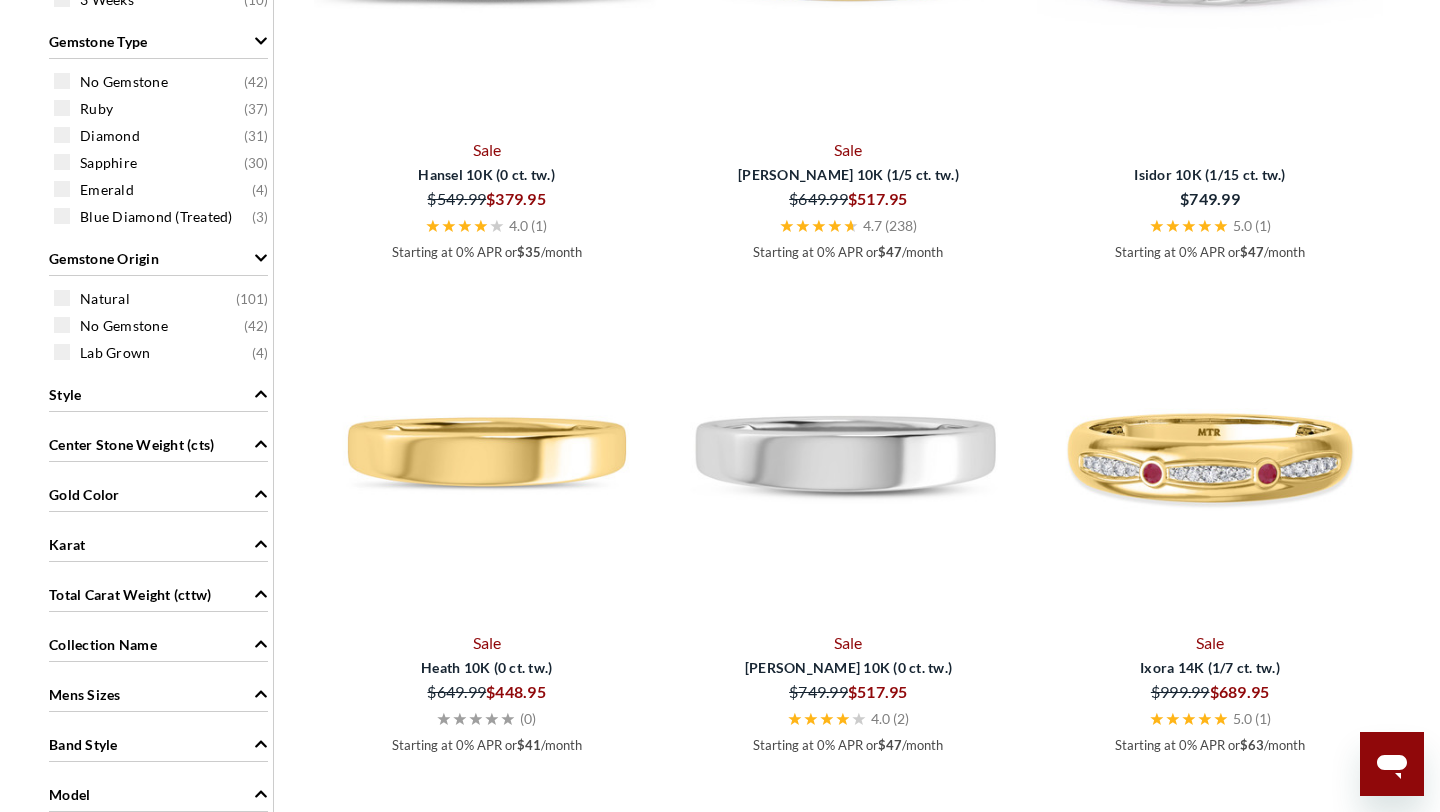 scroll, scrollTop: 1118, scrollLeft: 0, axis: vertical 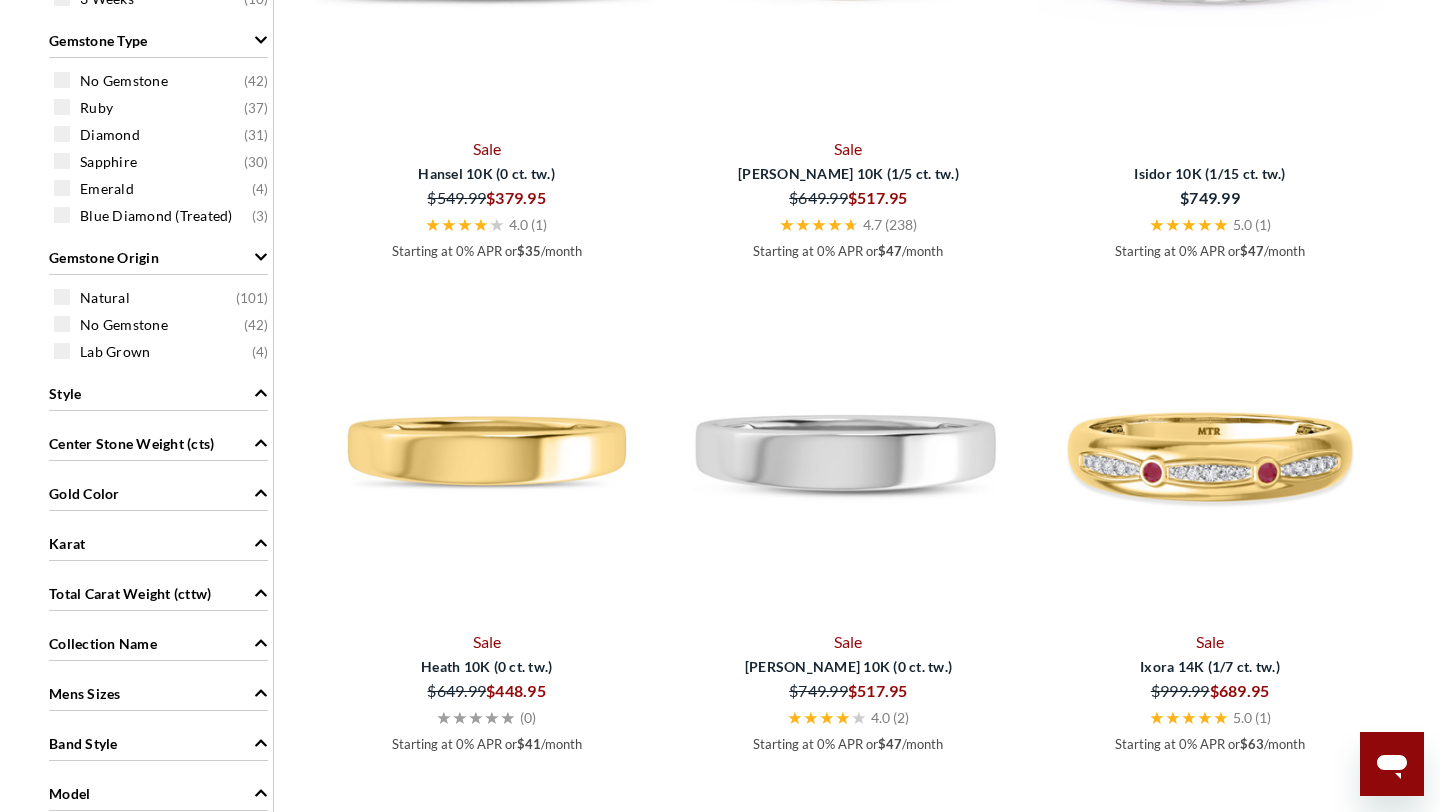 click on "Gold Color" at bounding box center [158, 492] 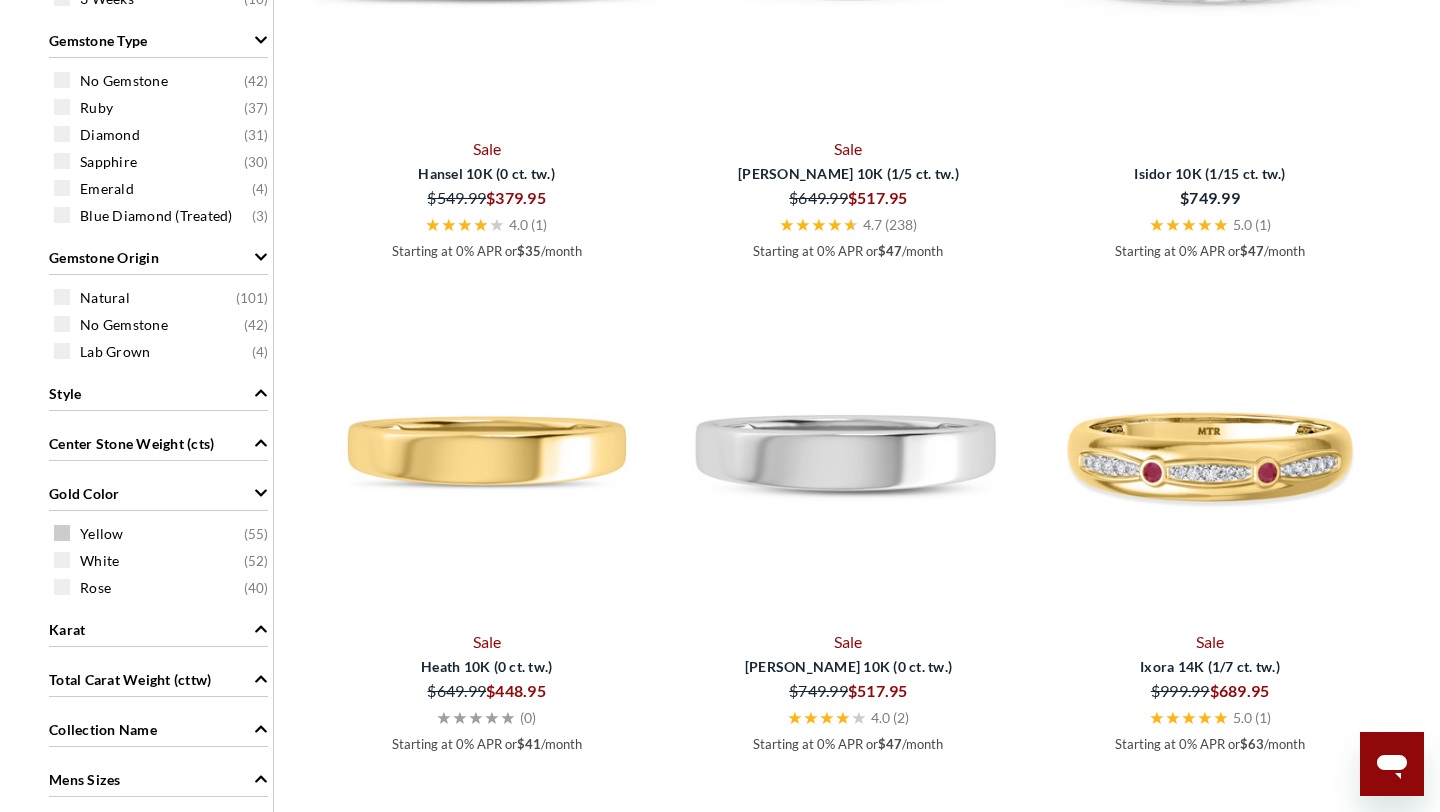 click on "Yellow   ( 55 )" at bounding box center [174, 534] 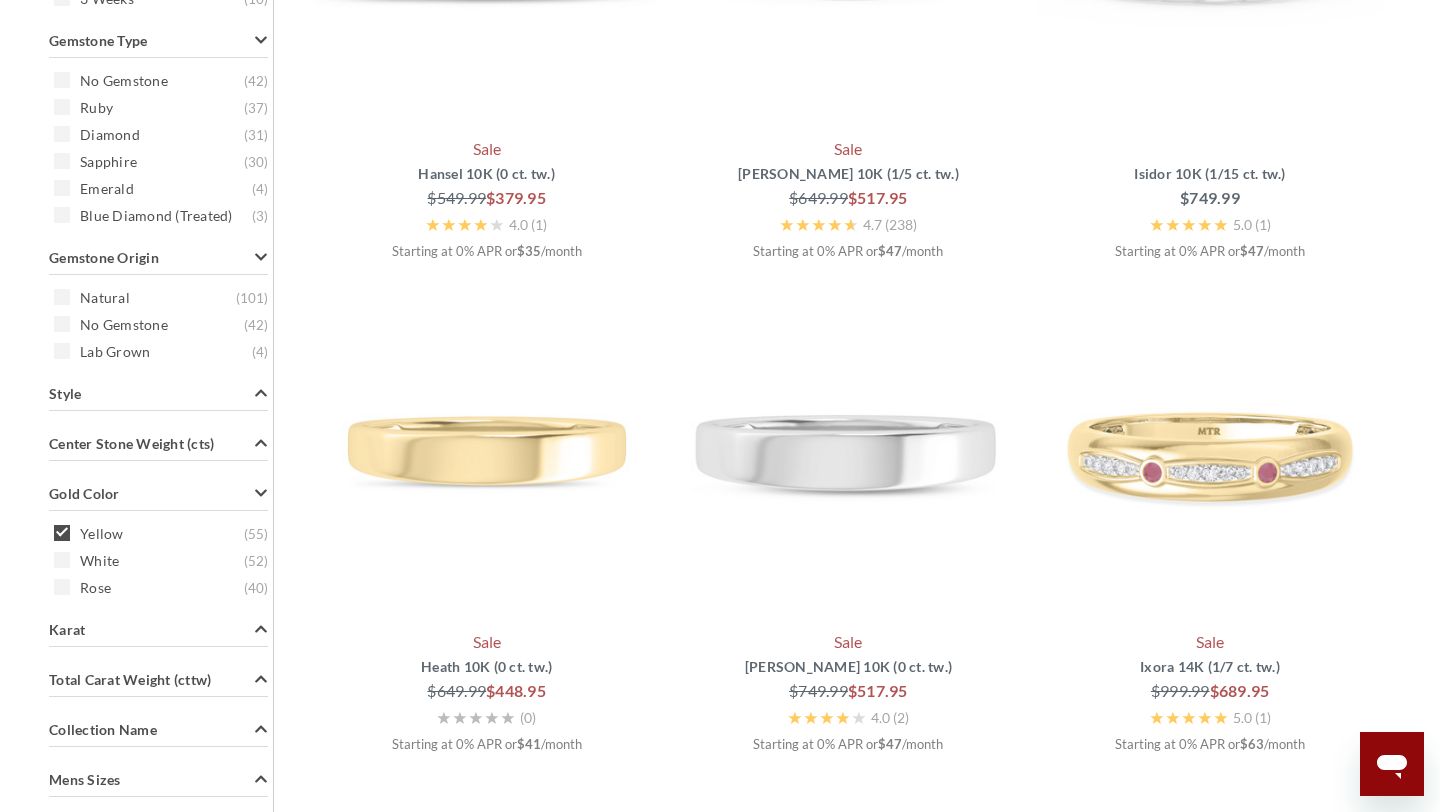 scroll, scrollTop: 776, scrollLeft: 0, axis: vertical 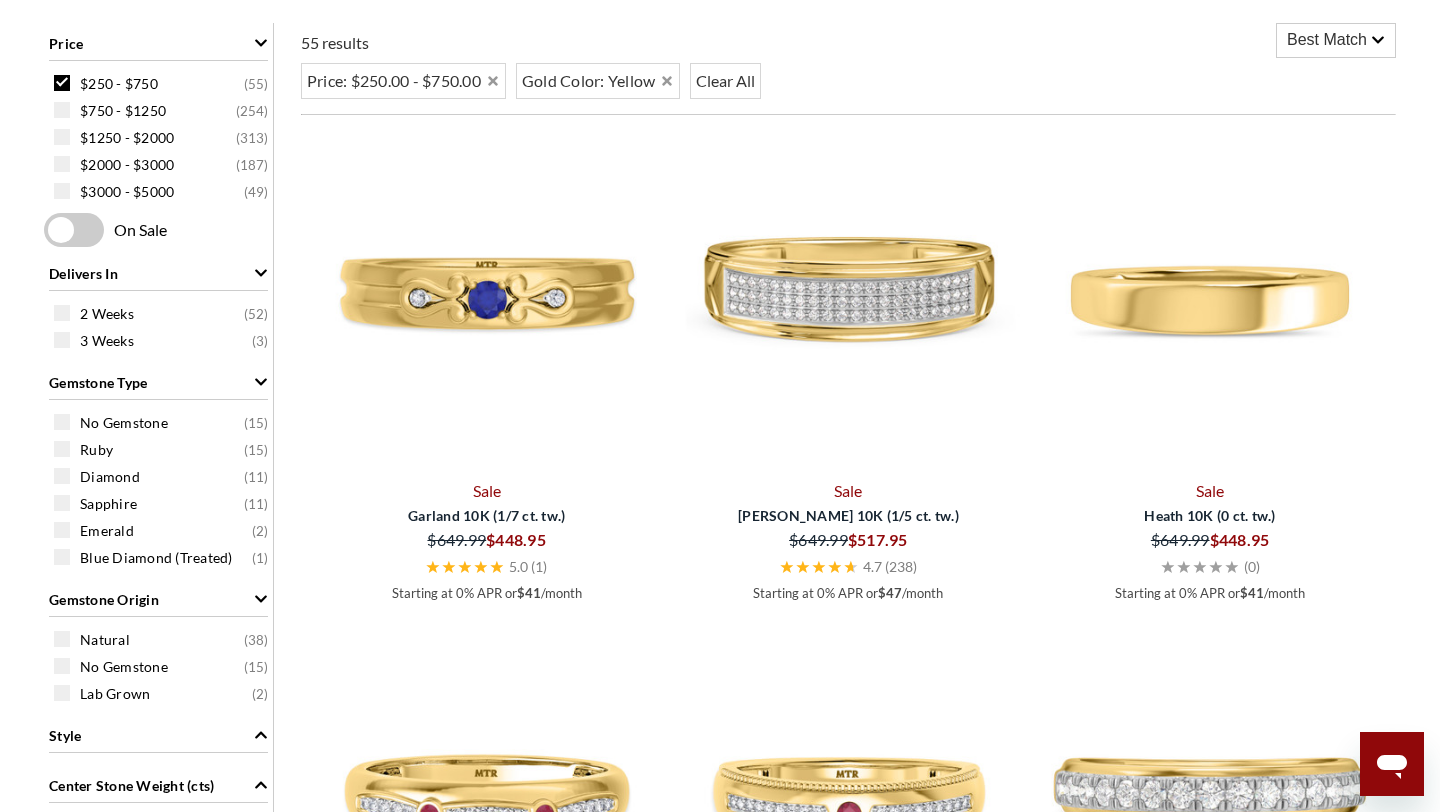 click on "Best Match" at bounding box center [1327, 40] 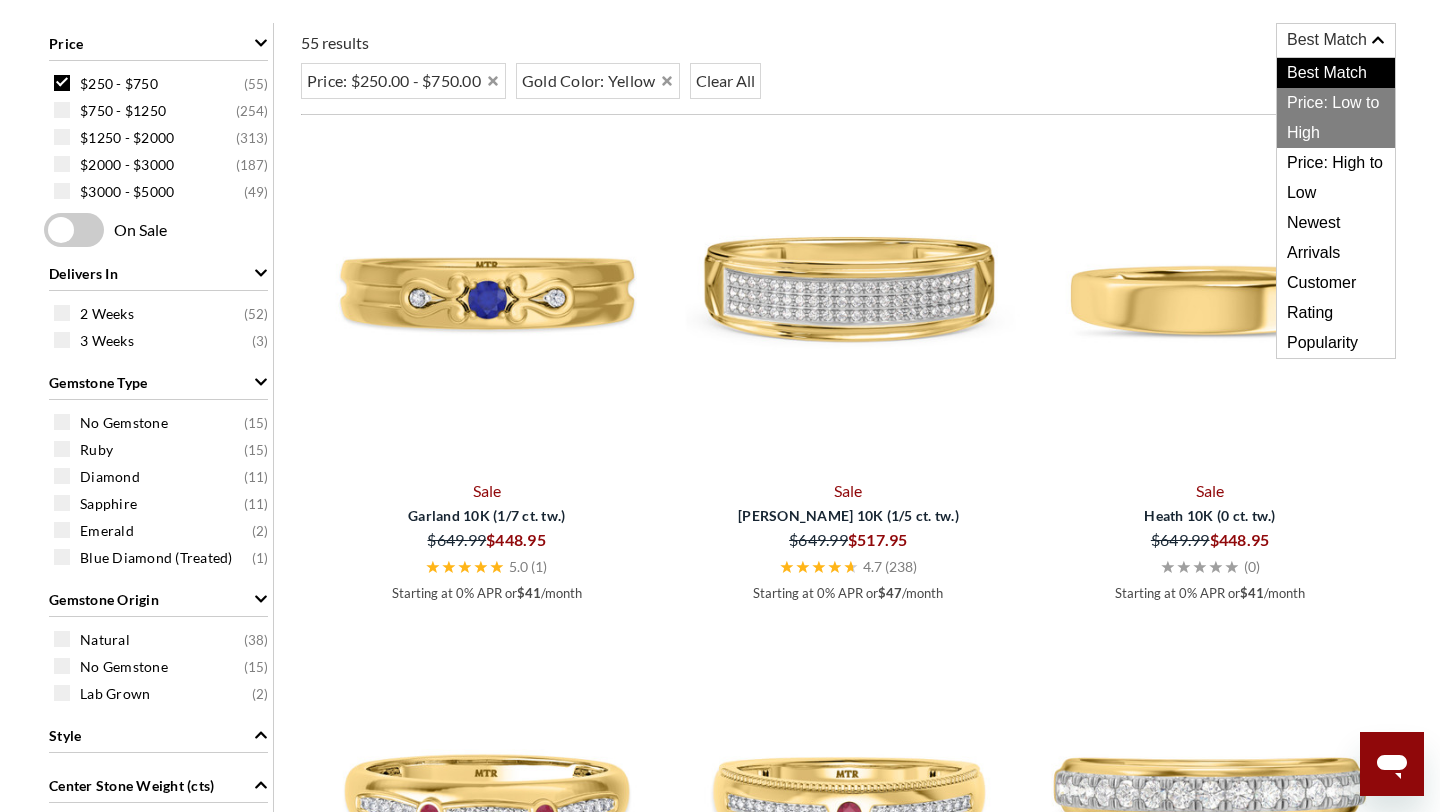 click on "Price: Low to High" at bounding box center [1336, 118] 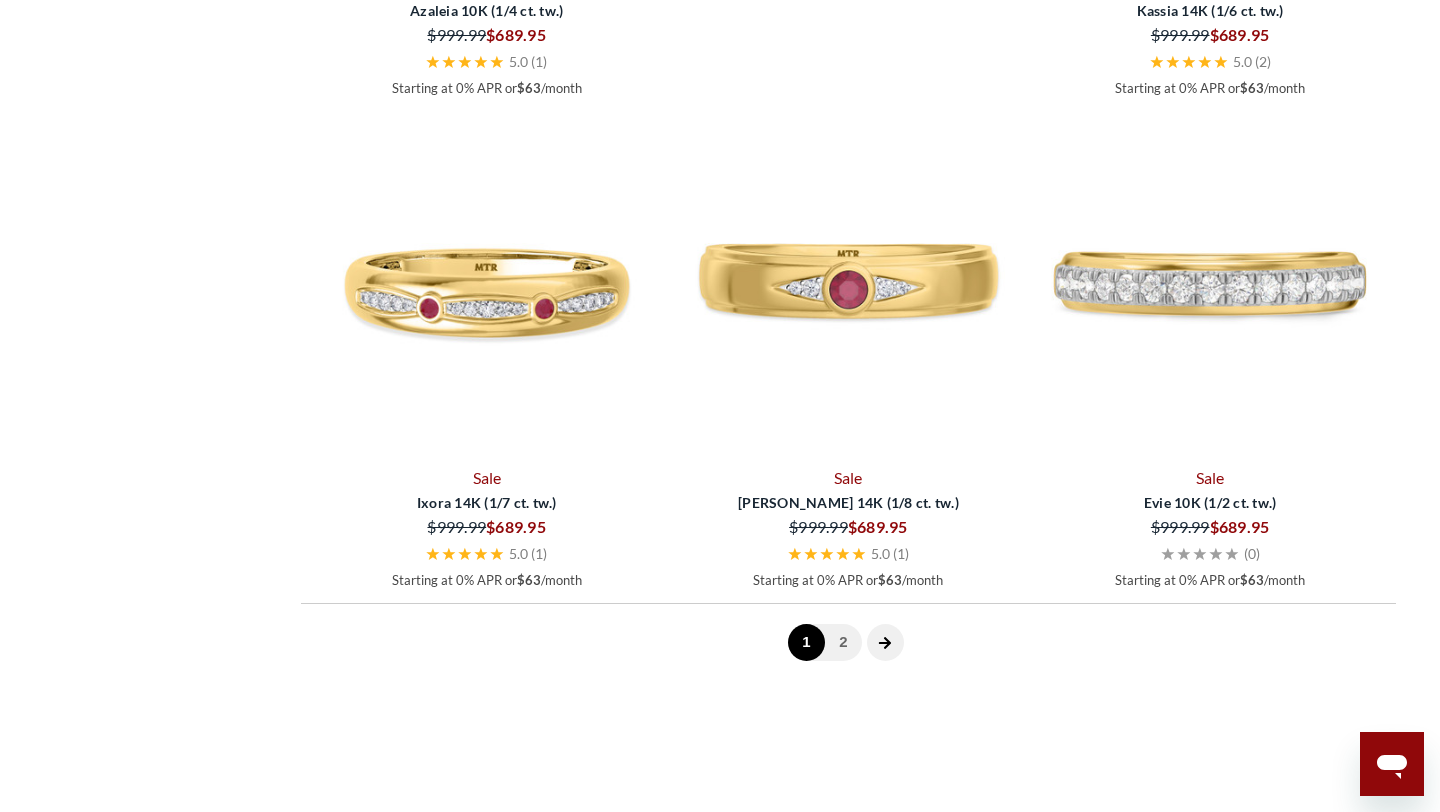 scroll, scrollTop: 5225, scrollLeft: 0, axis: vertical 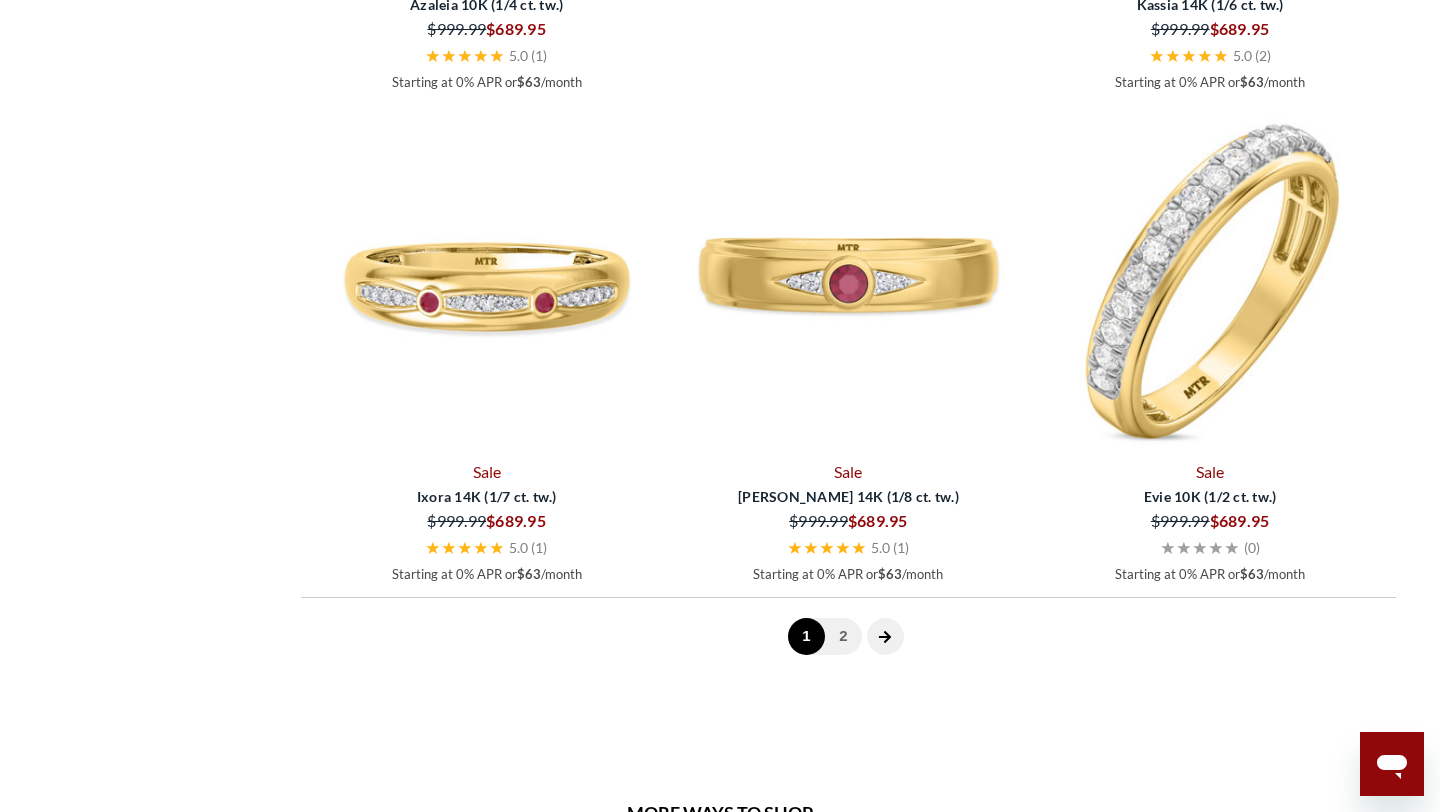click at bounding box center (1210, 281) 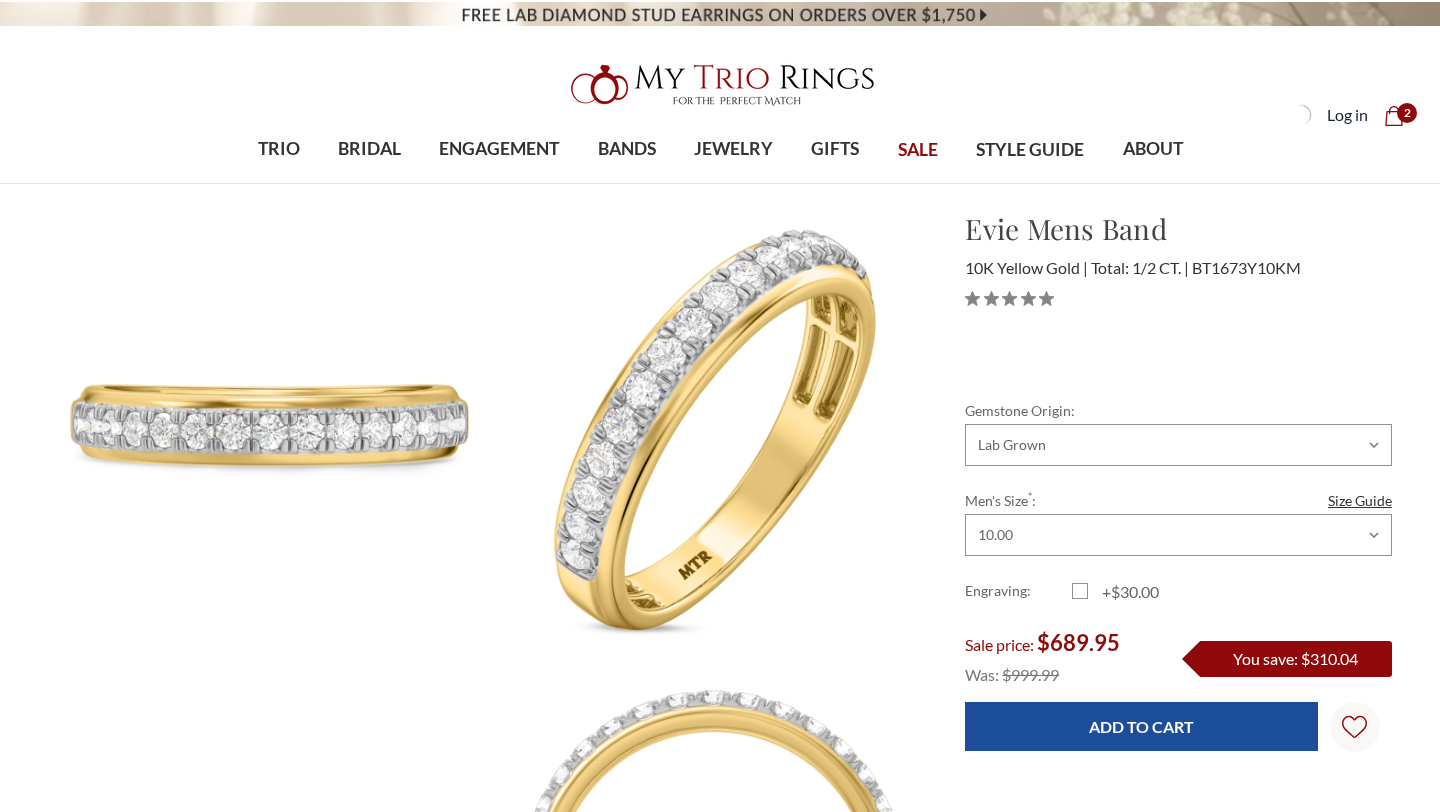 scroll, scrollTop: 0, scrollLeft: 0, axis: both 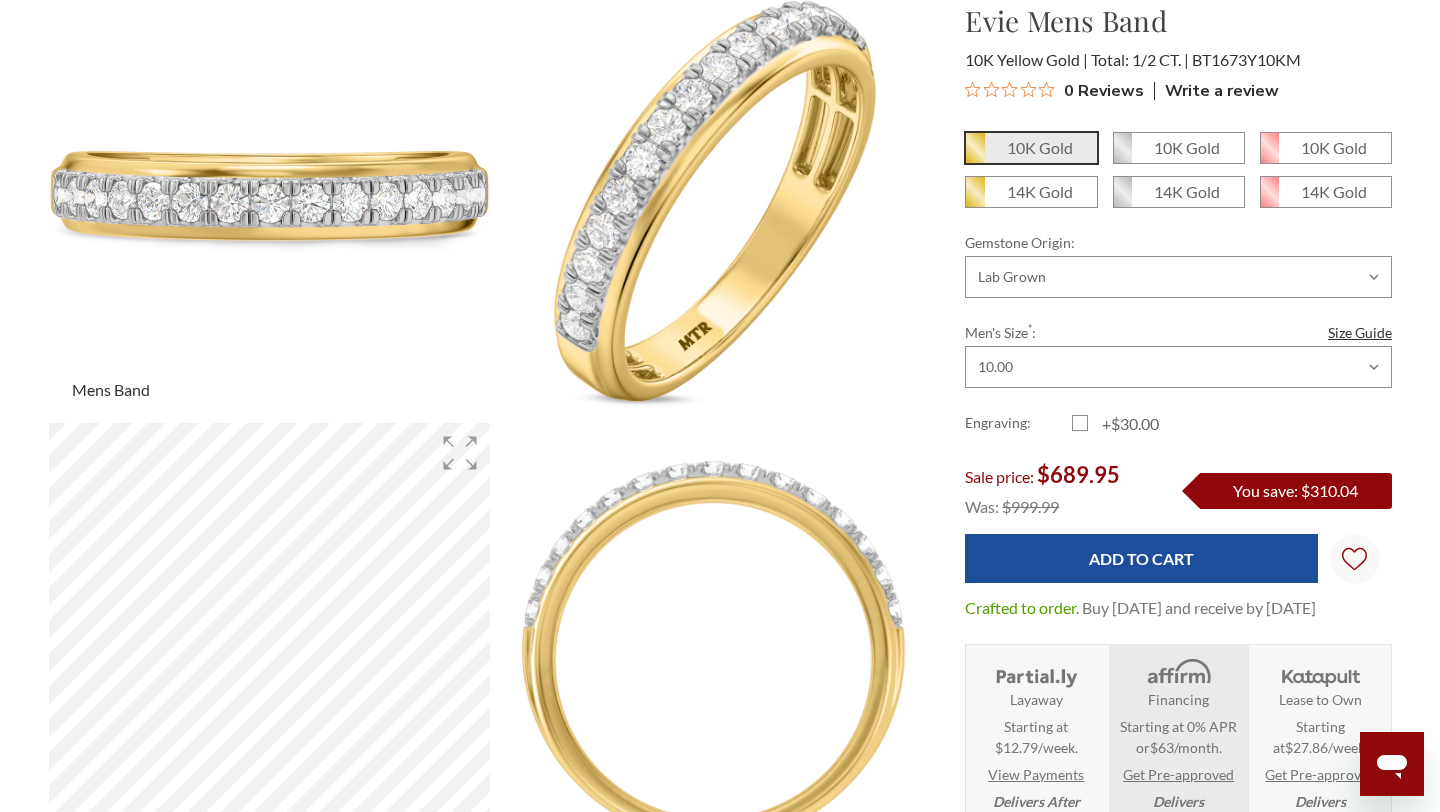 click at bounding box center (269, 200) 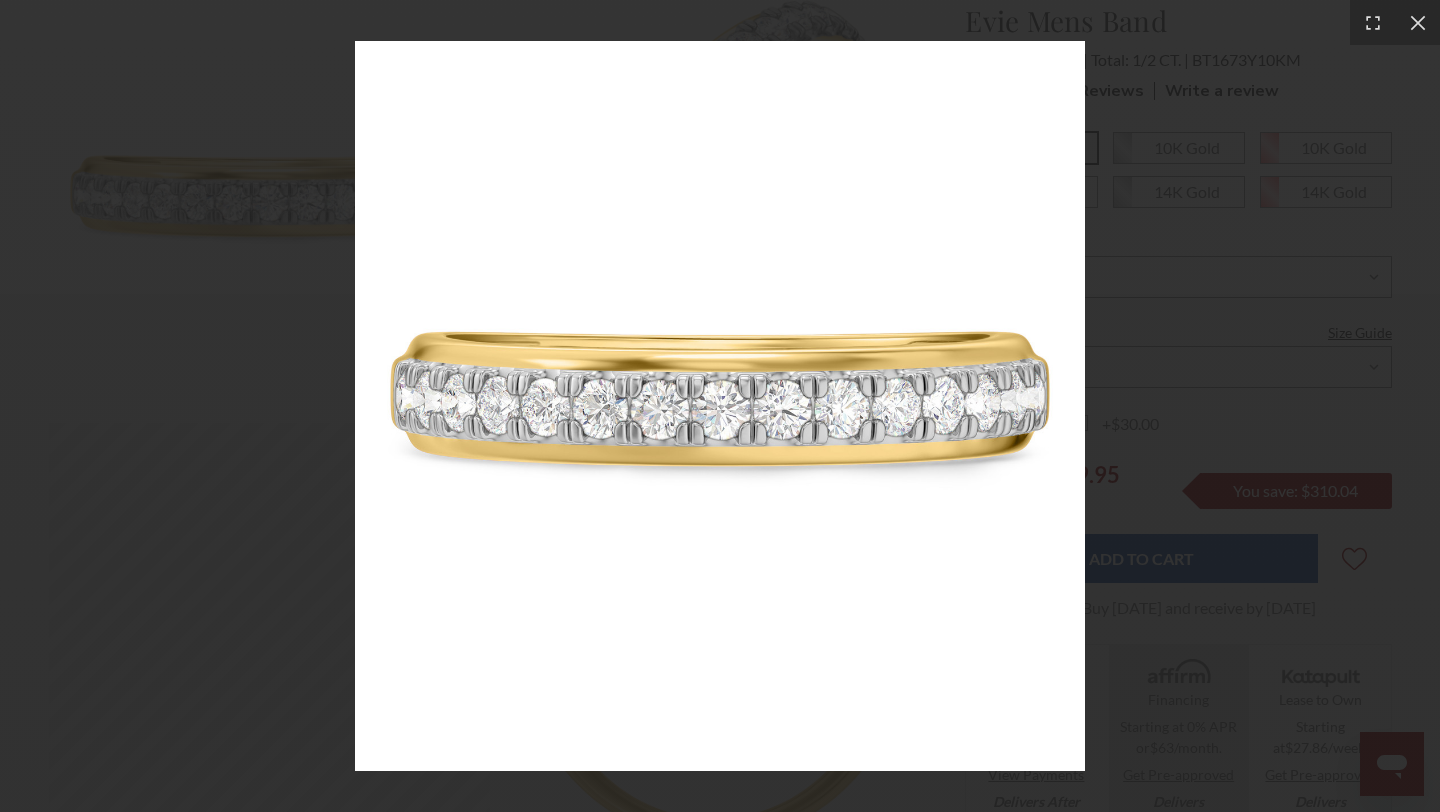 click at bounding box center (720, 406) 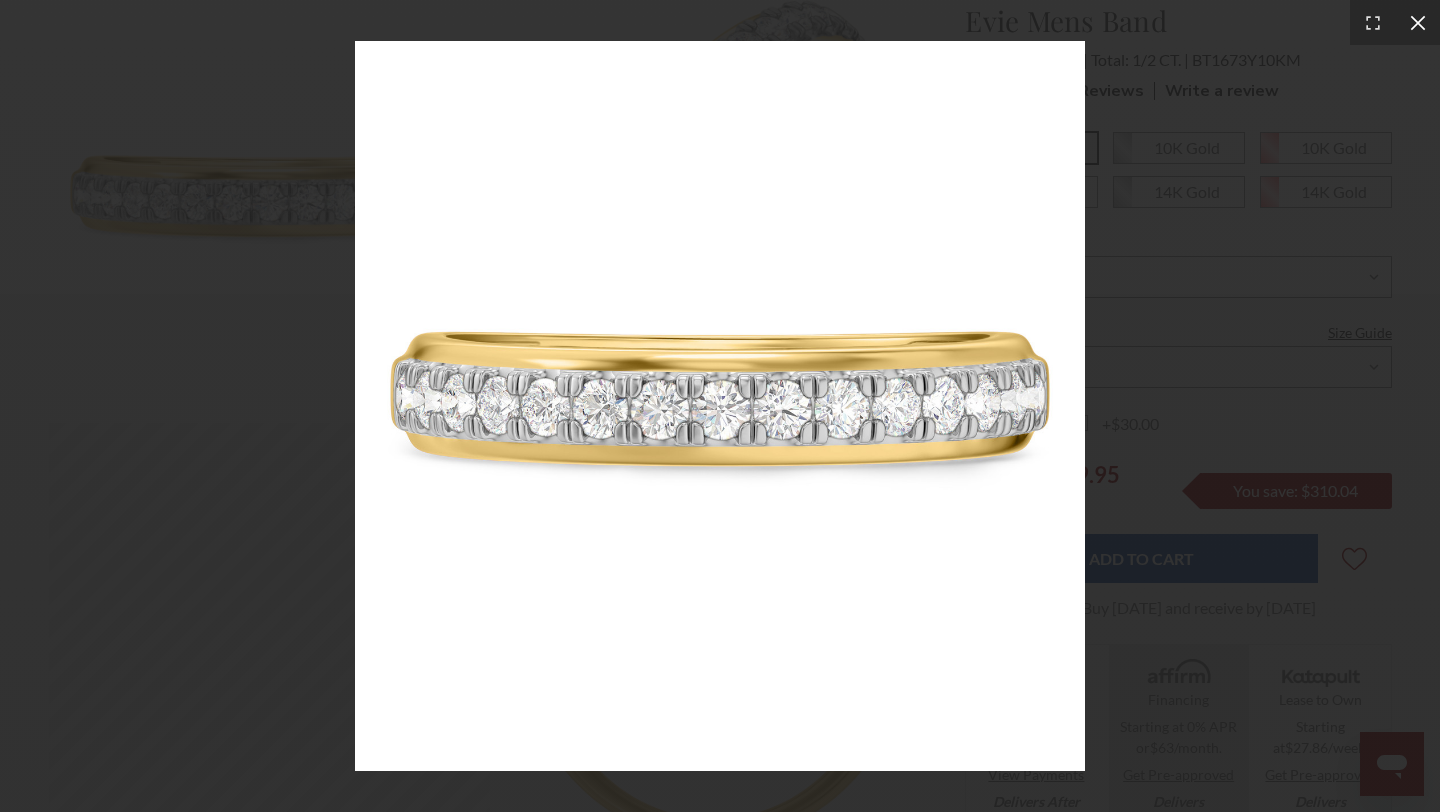click 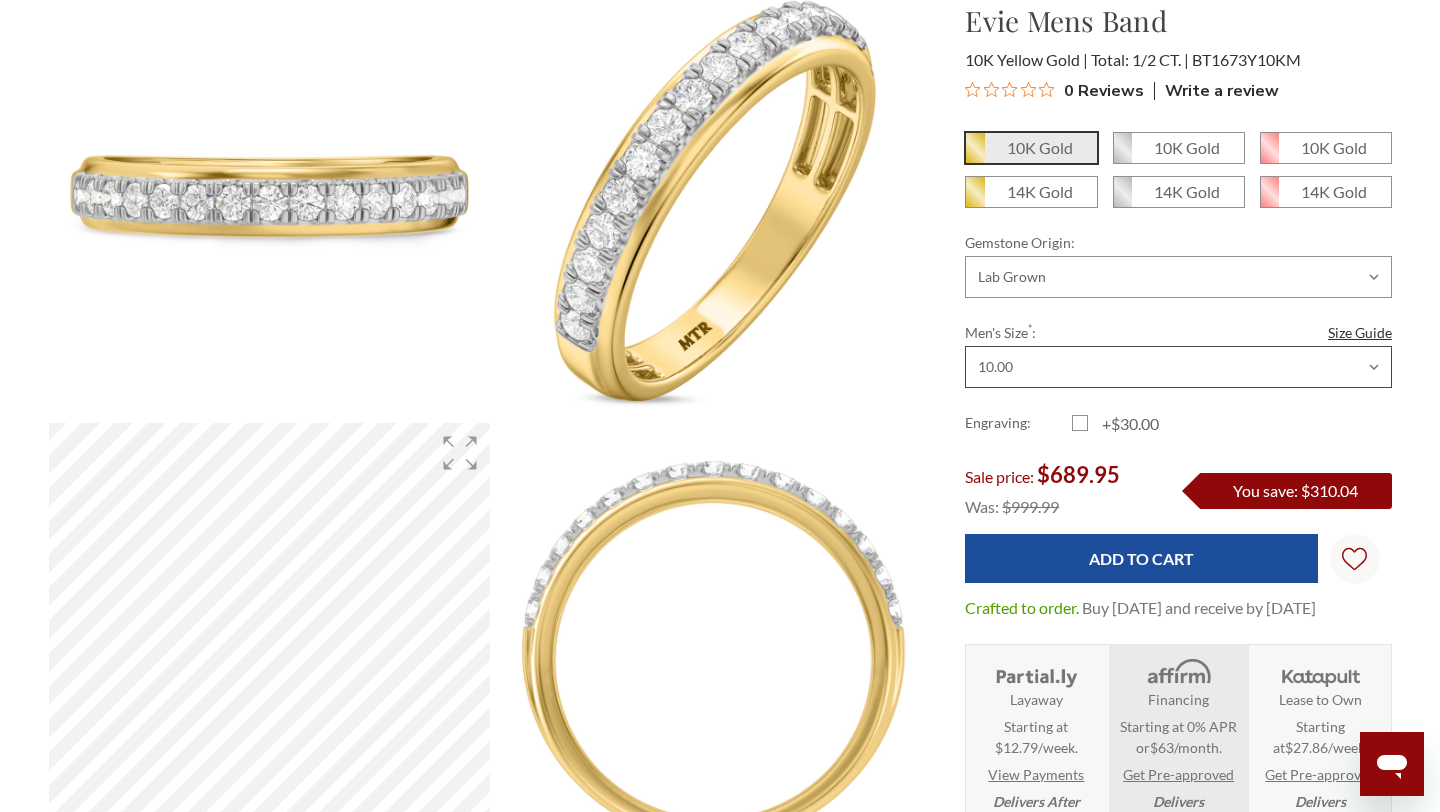 click on "Choose Size
6.00
6.25
6.50
6.75
7.00
7.25
7.50
7.75
8.00
8.25
8.50
8.75
9.00
9.25
9.50
9.75
10.00
10.25
10.50
10.75
11.00
11.25
11.50
11.75
12.00
12.25
12.50
12.75
13.00
13.25
13.50
13.75
14.00
14.25
14.50
14.75
15.00
15.25
15.50
15.75
16.00" at bounding box center [1178, 367] 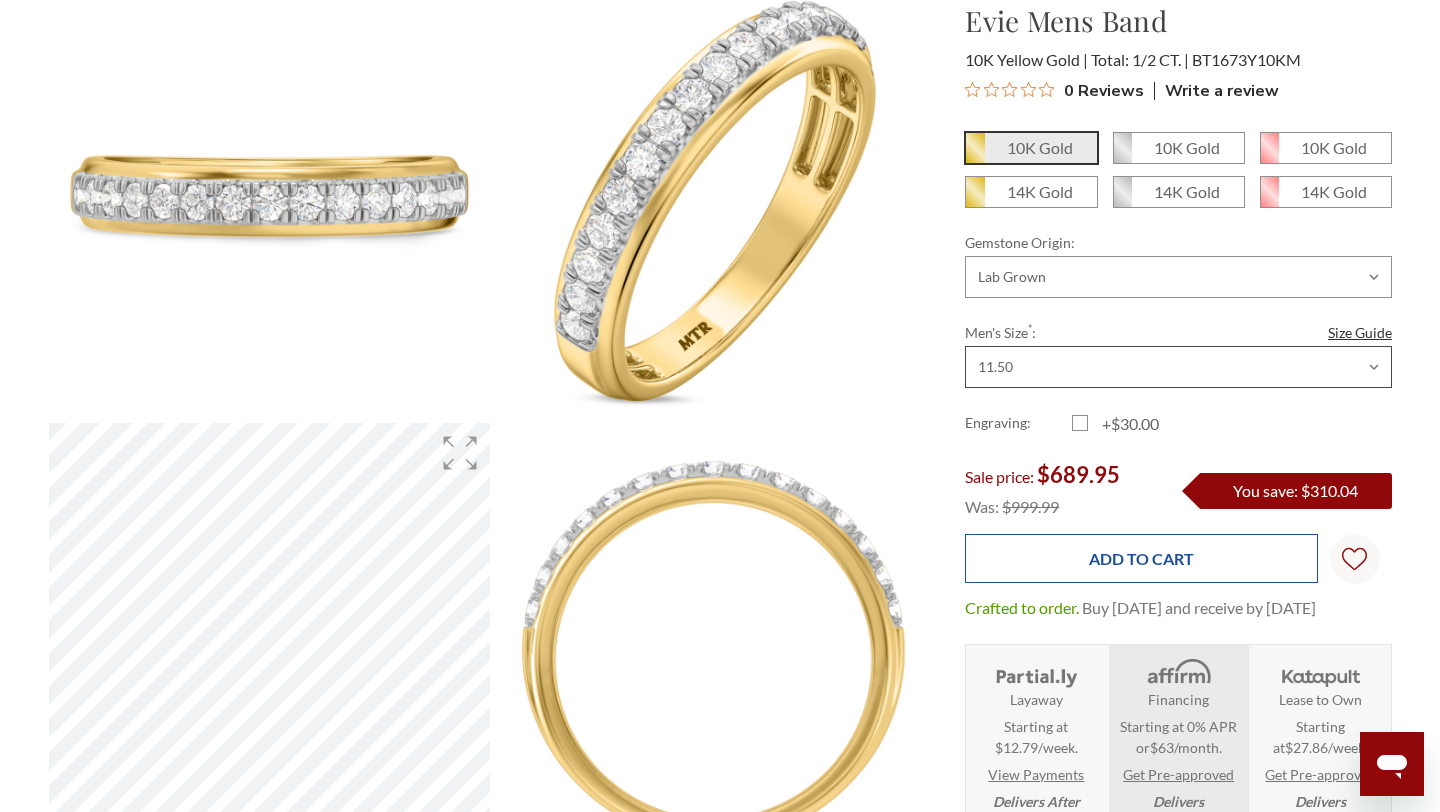 scroll, scrollTop: 0, scrollLeft: 0, axis: both 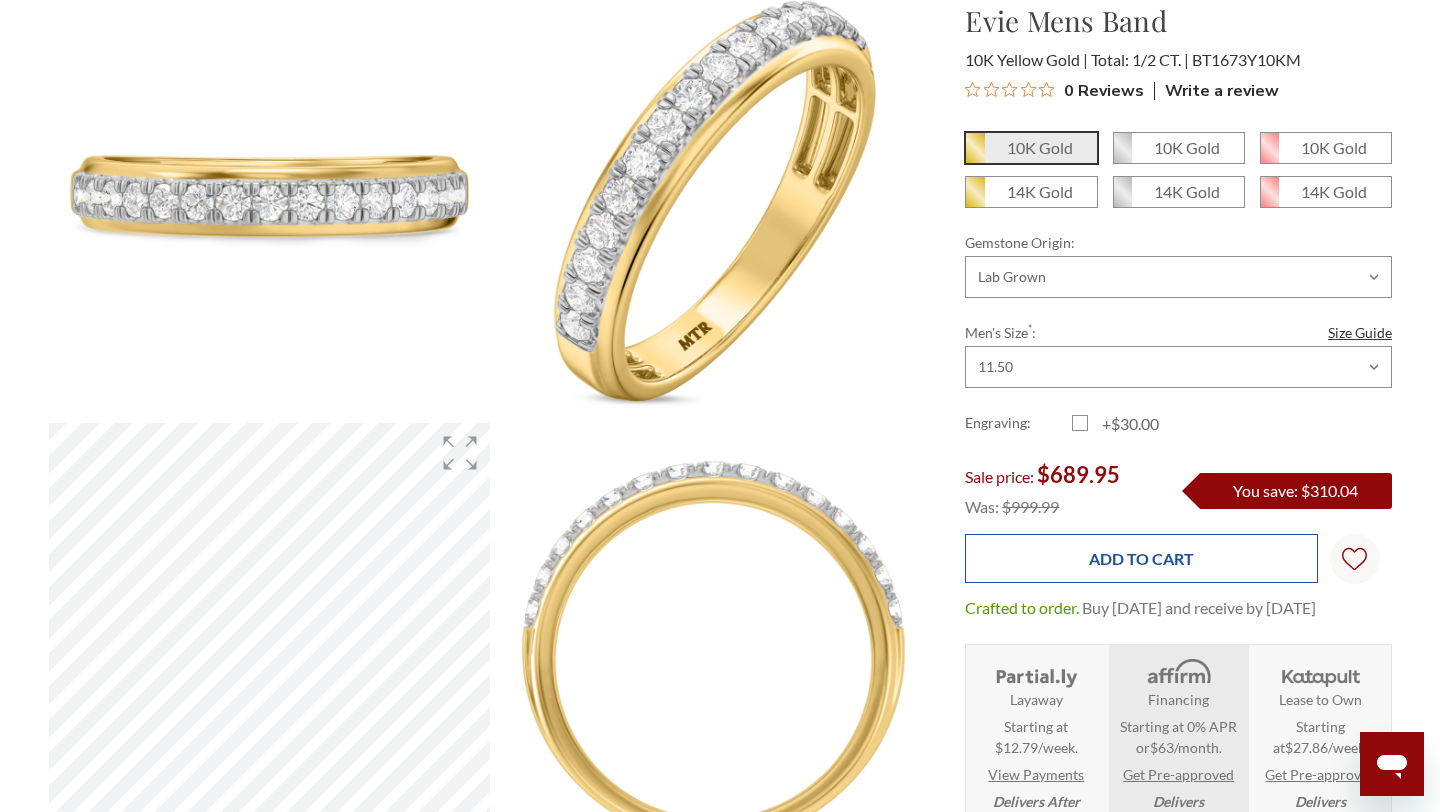click on "Add to Cart" at bounding box center (1141, 558) 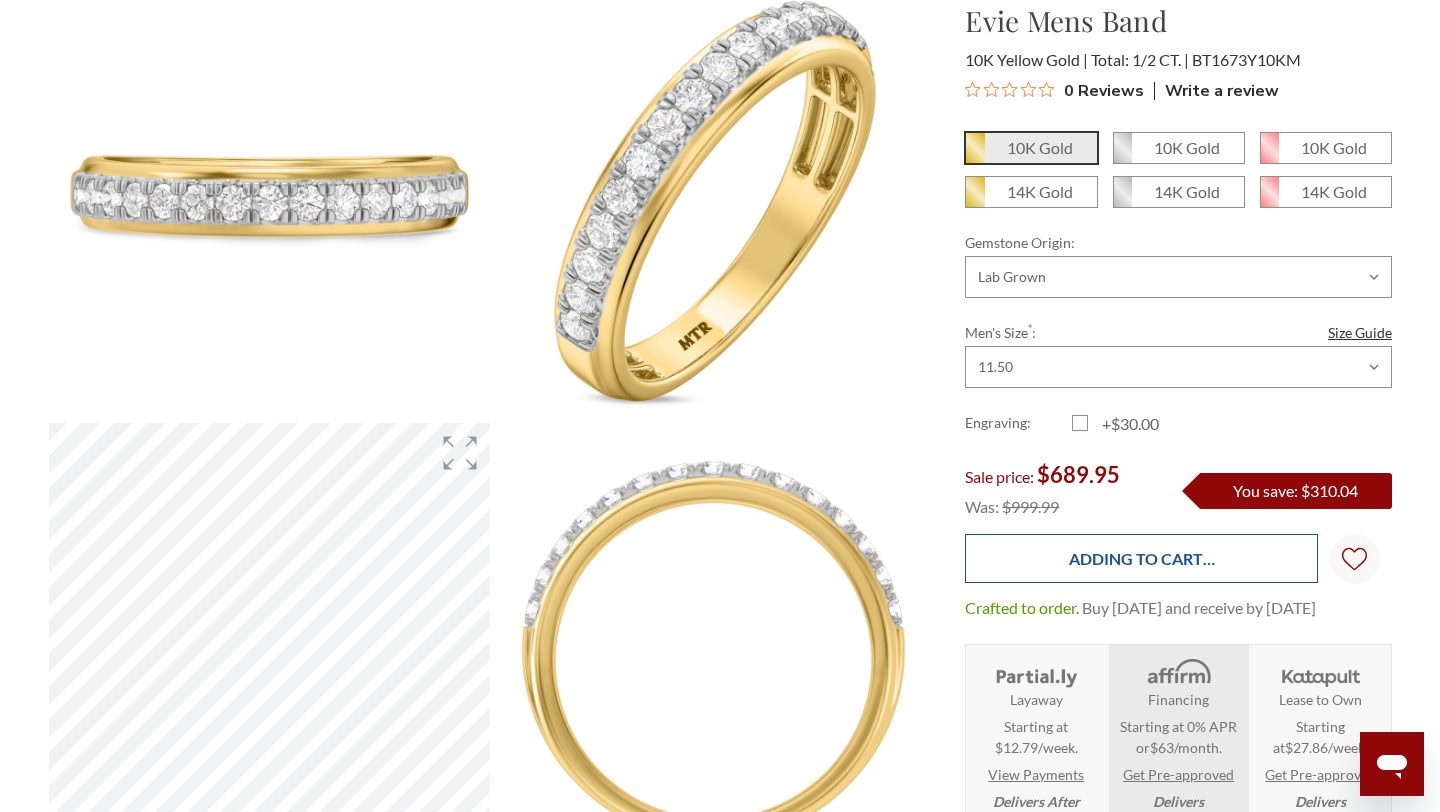 type on "Add to Cart" 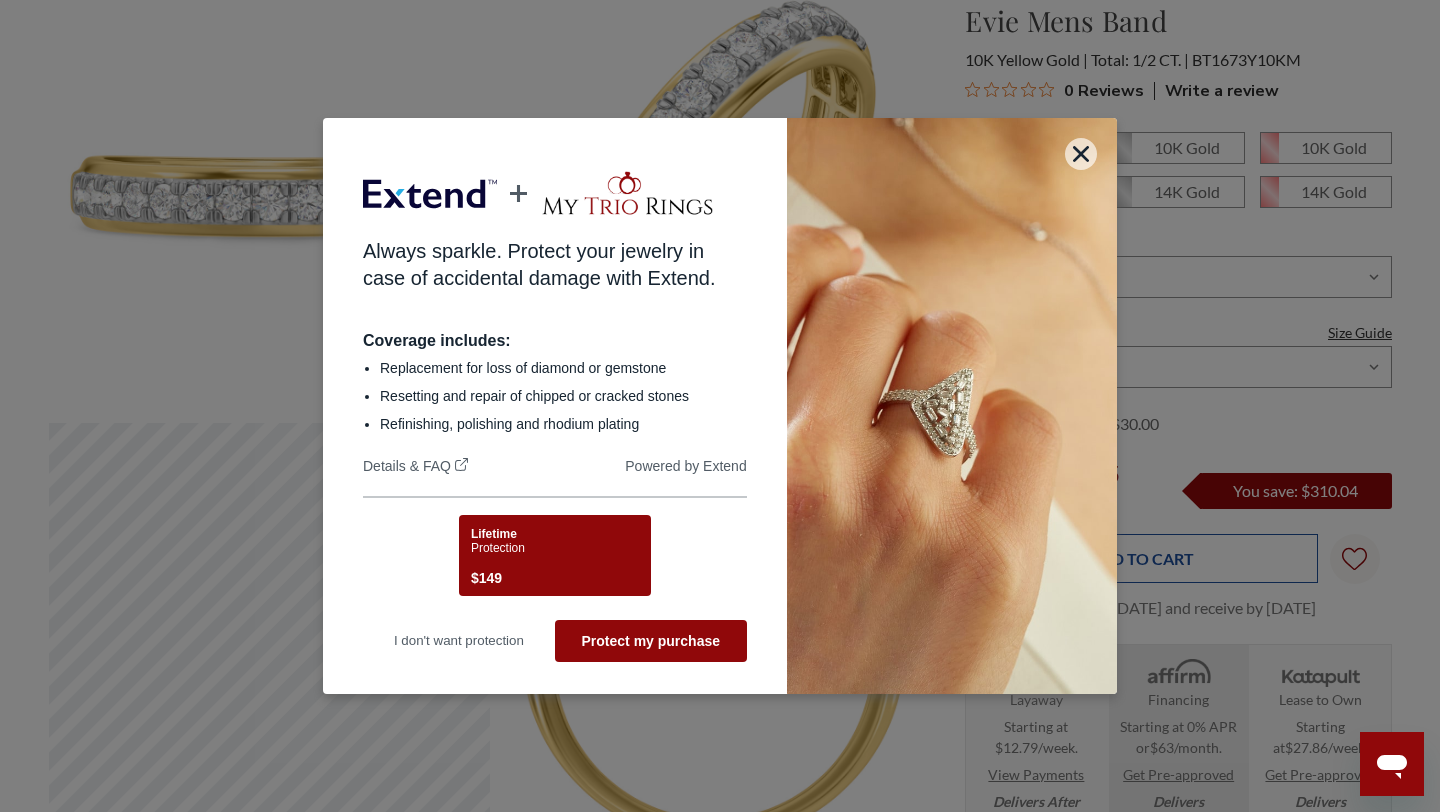 scroll, scrollTop: 0, scrollLeft: 0, axis: both 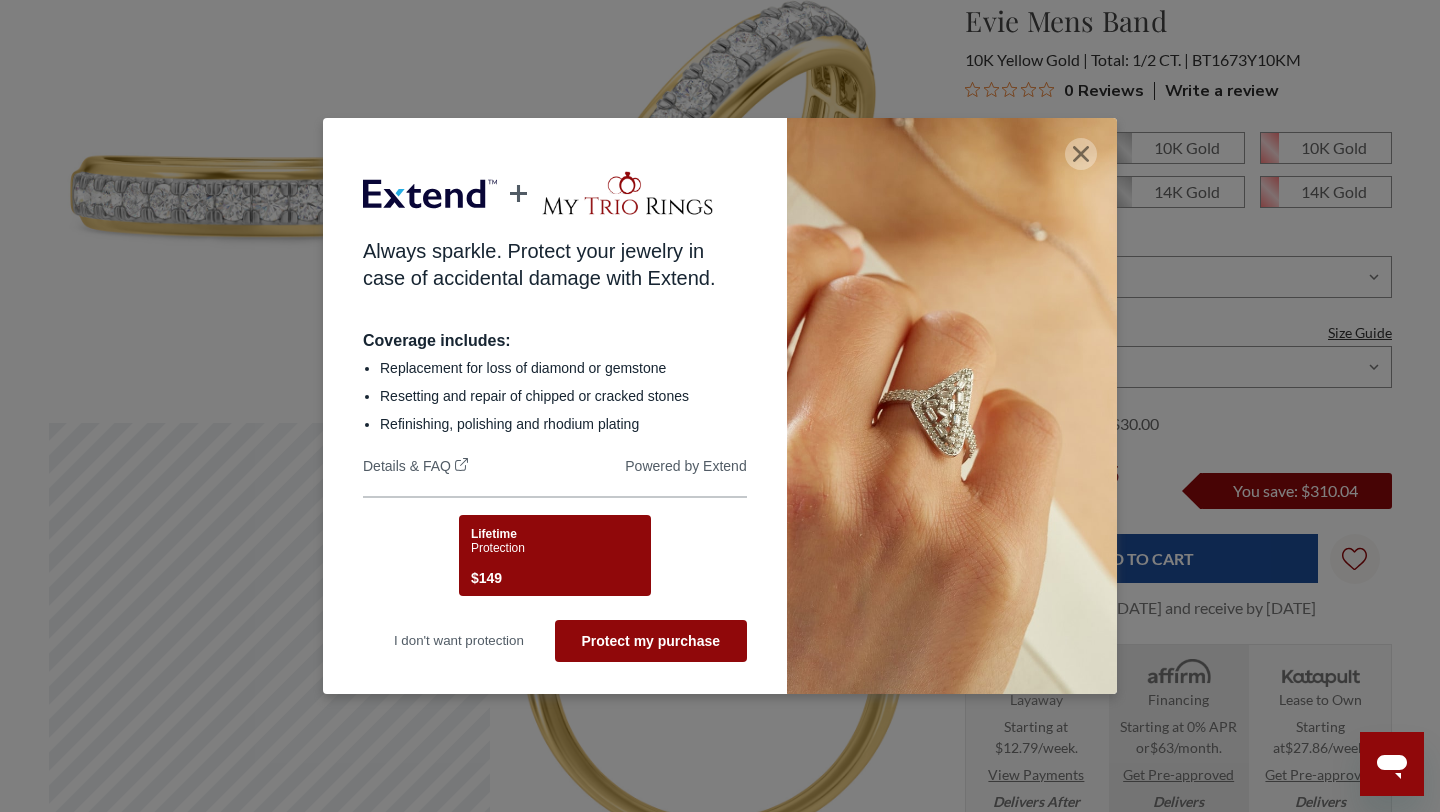 click 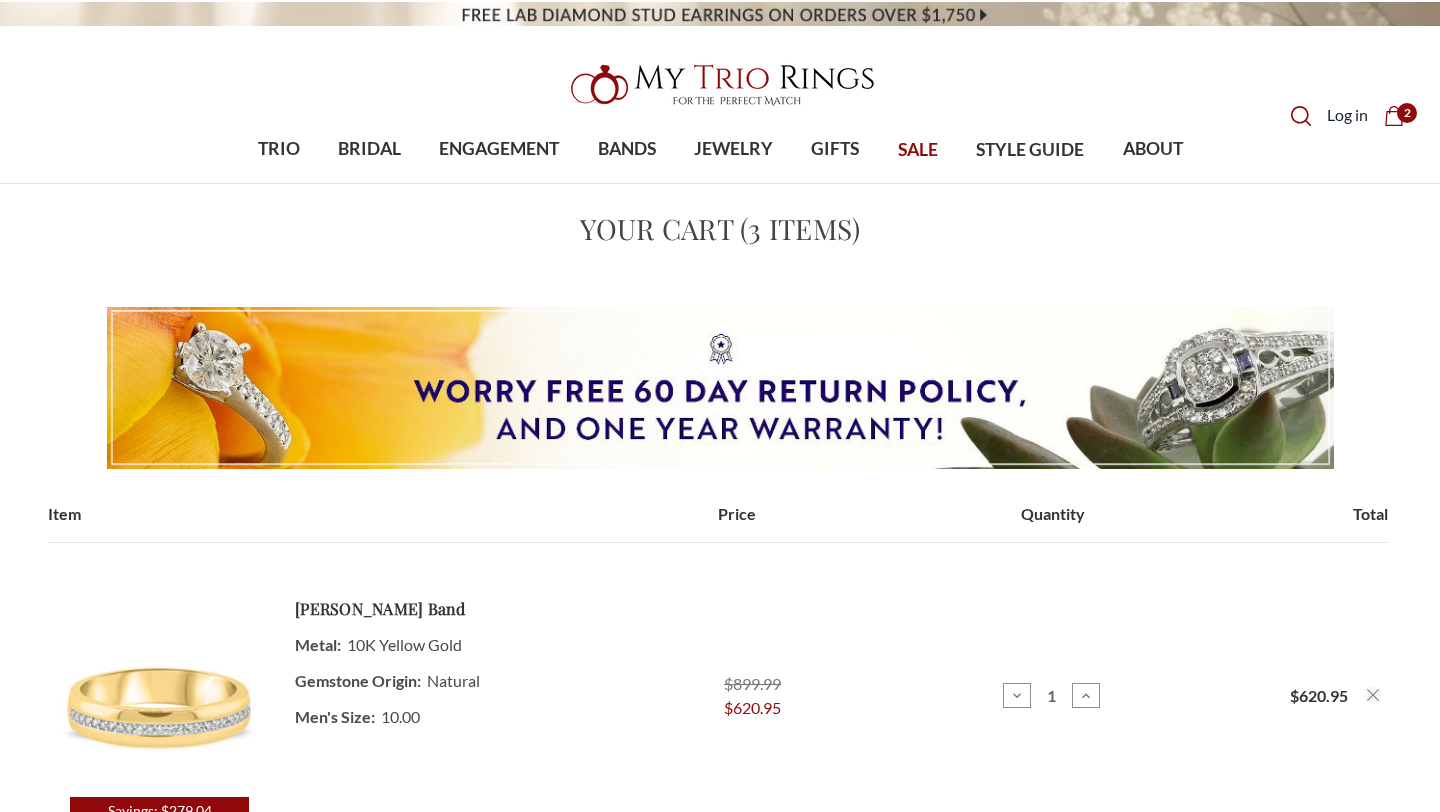 scroll, scrollTop: 0, scrollLeft: 0, axis: both 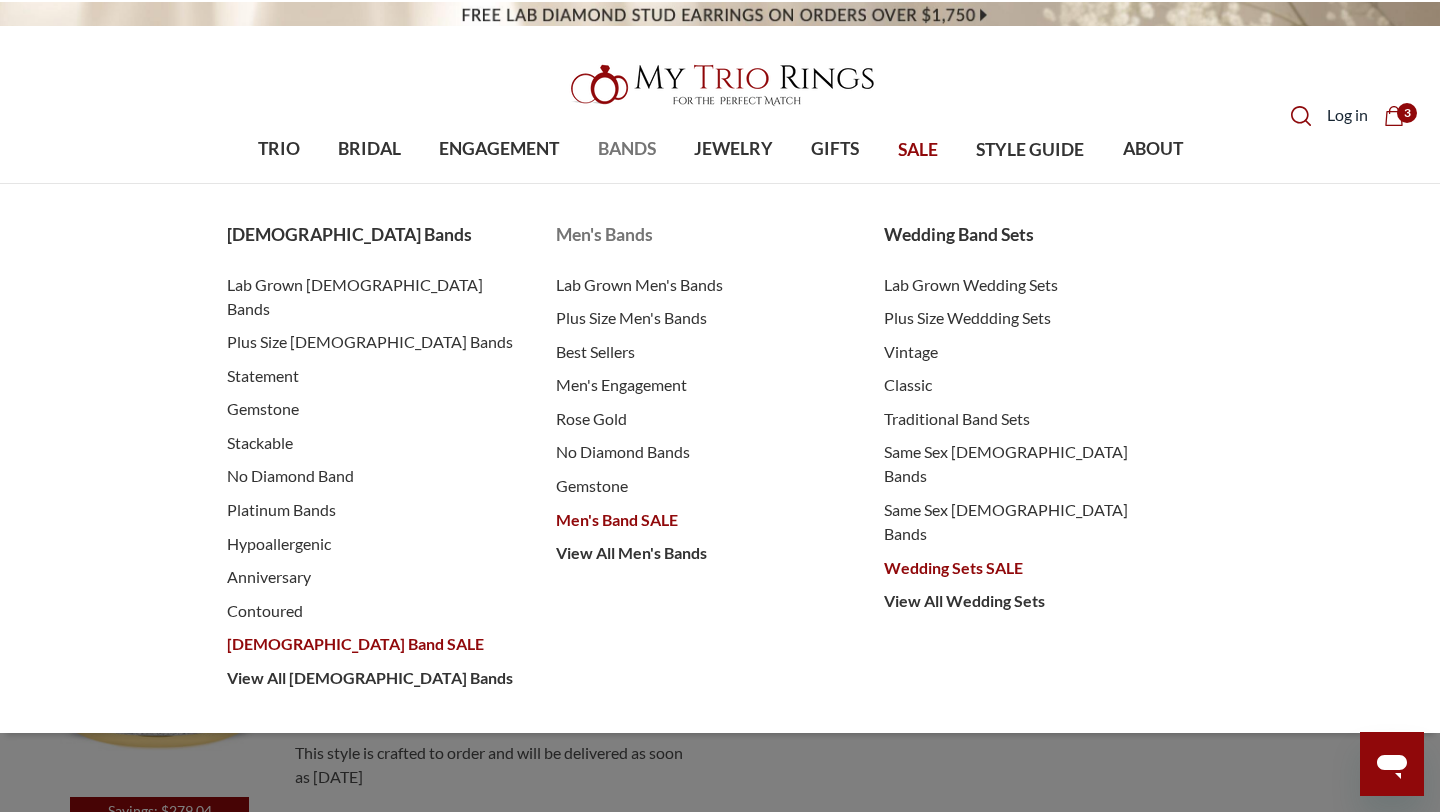 click on "Men's Bands" at bounding box center [700, 235] 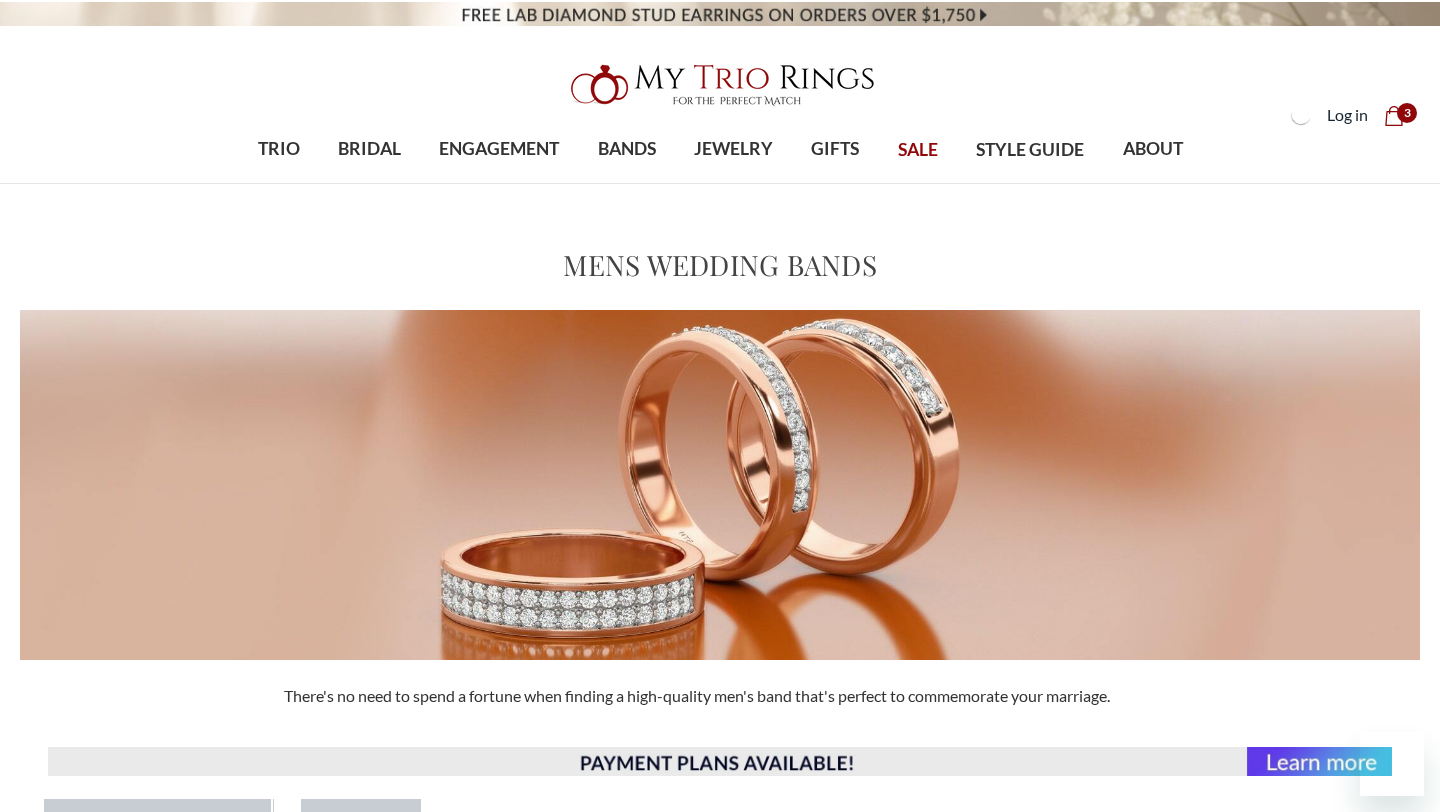 scroll, scrollTop: 0, scrollLeft: 0, axis: both 